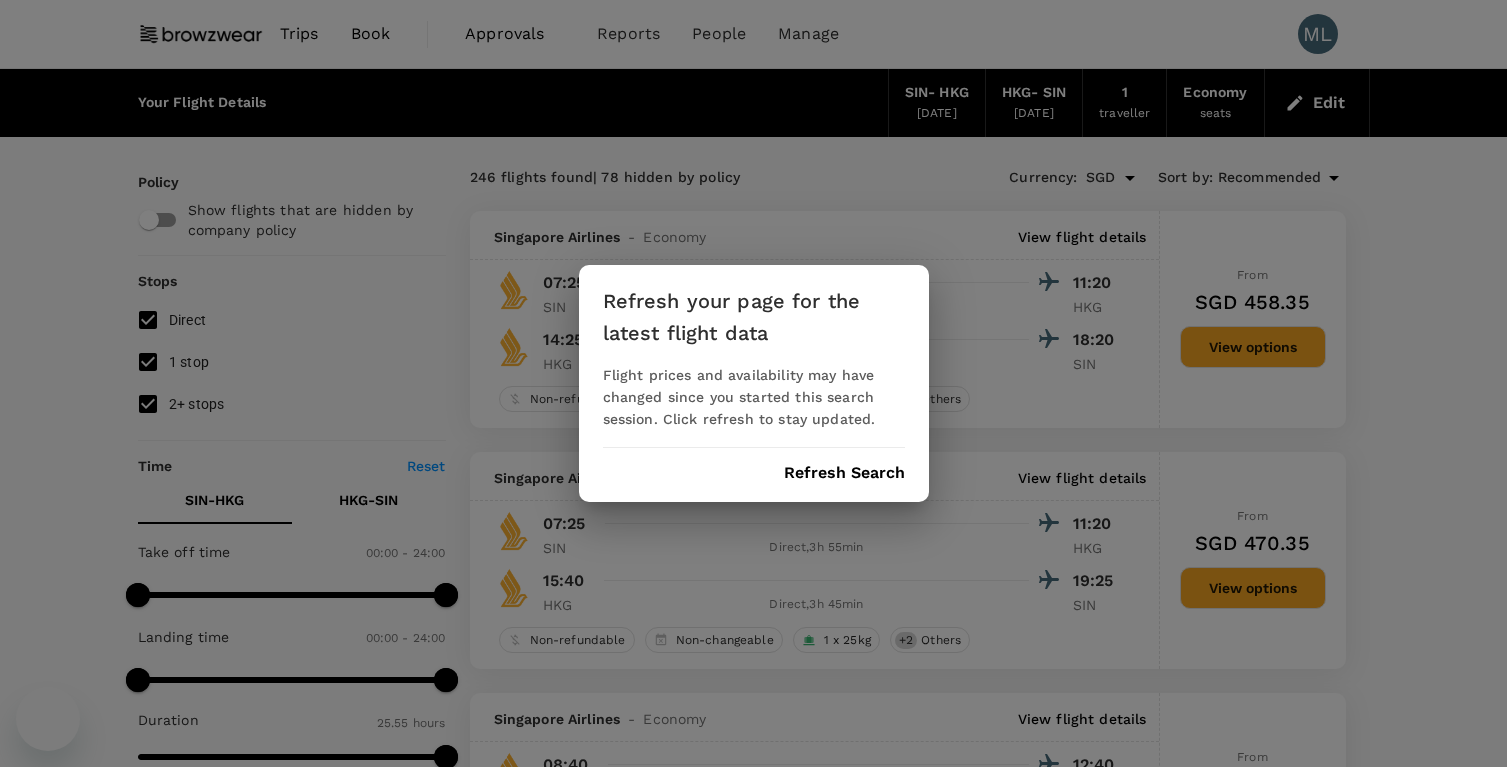scroll, scrollTop: 0, scrollLeft: 0, axis: both 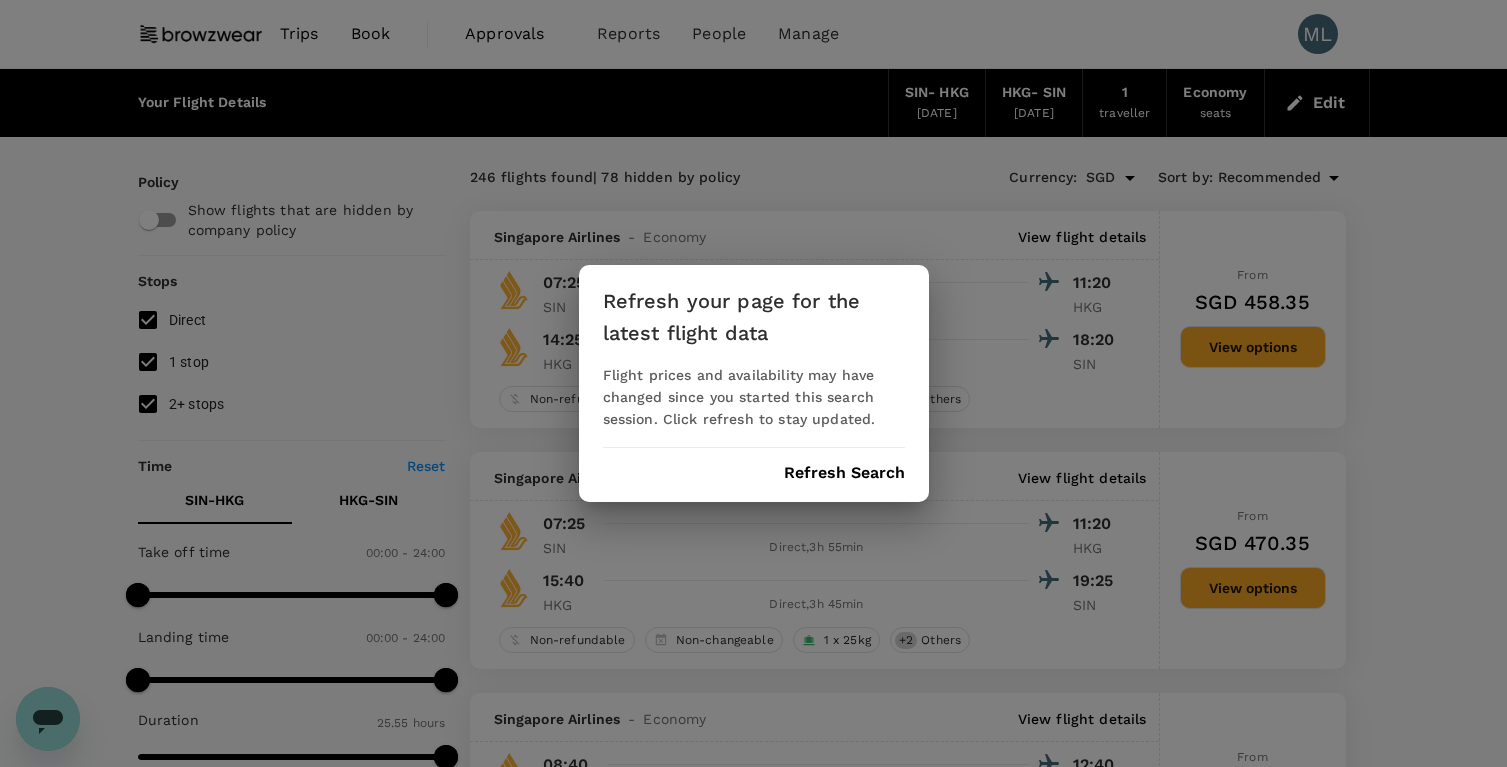 click on "Refresh Search" at bounding box center (844, 473) 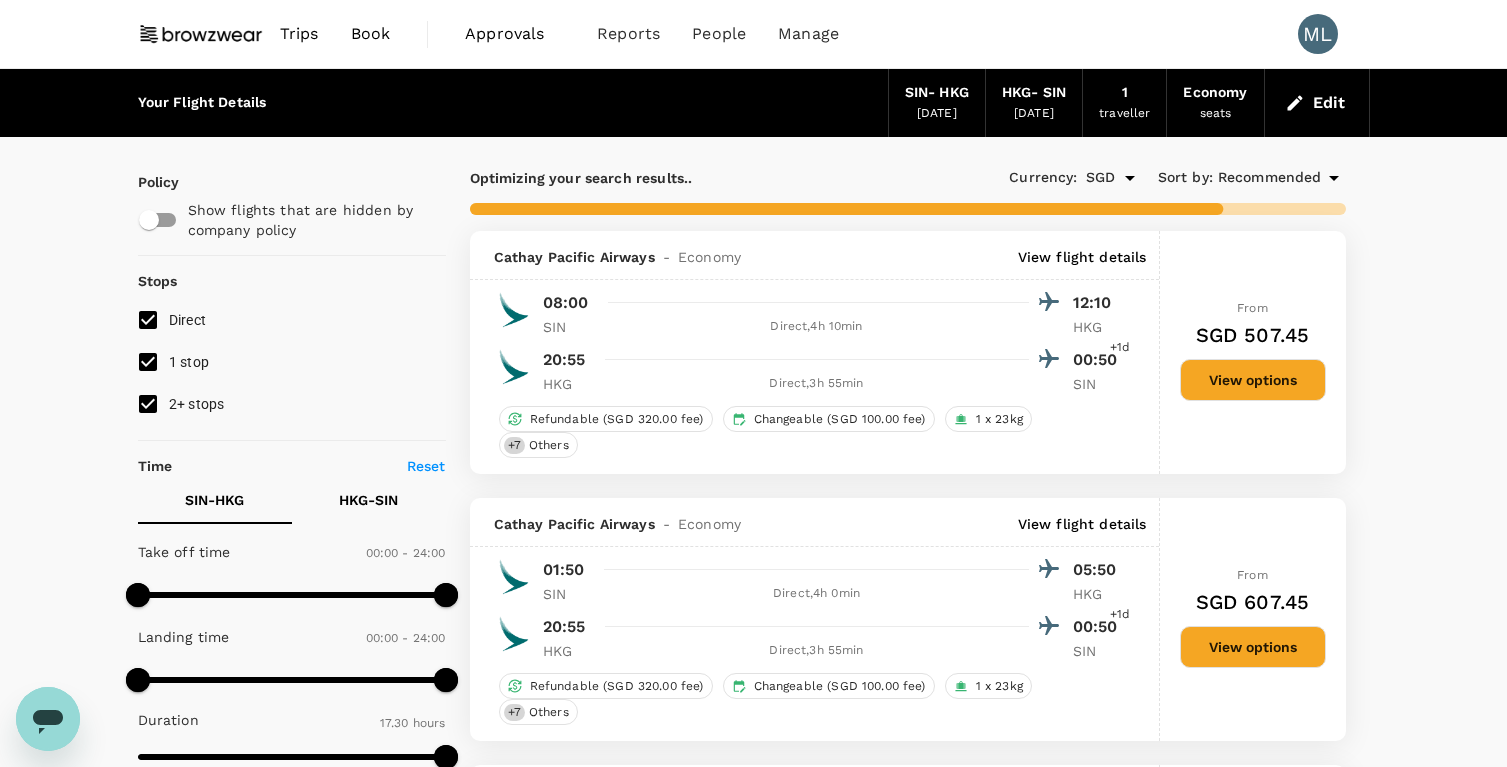 type on "1555" 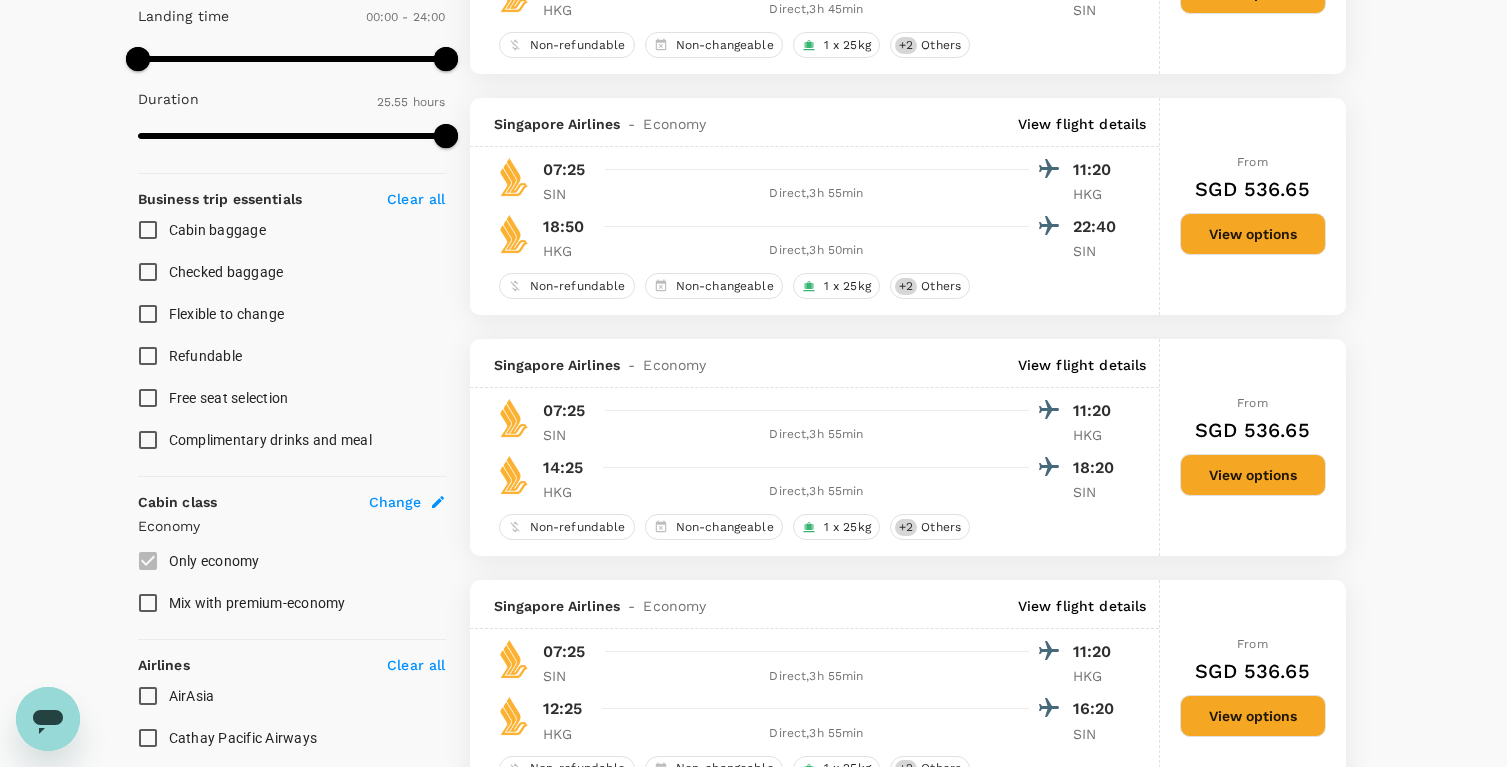 scroll, scrollTop: 0, scrollLeft: 0, axis: both 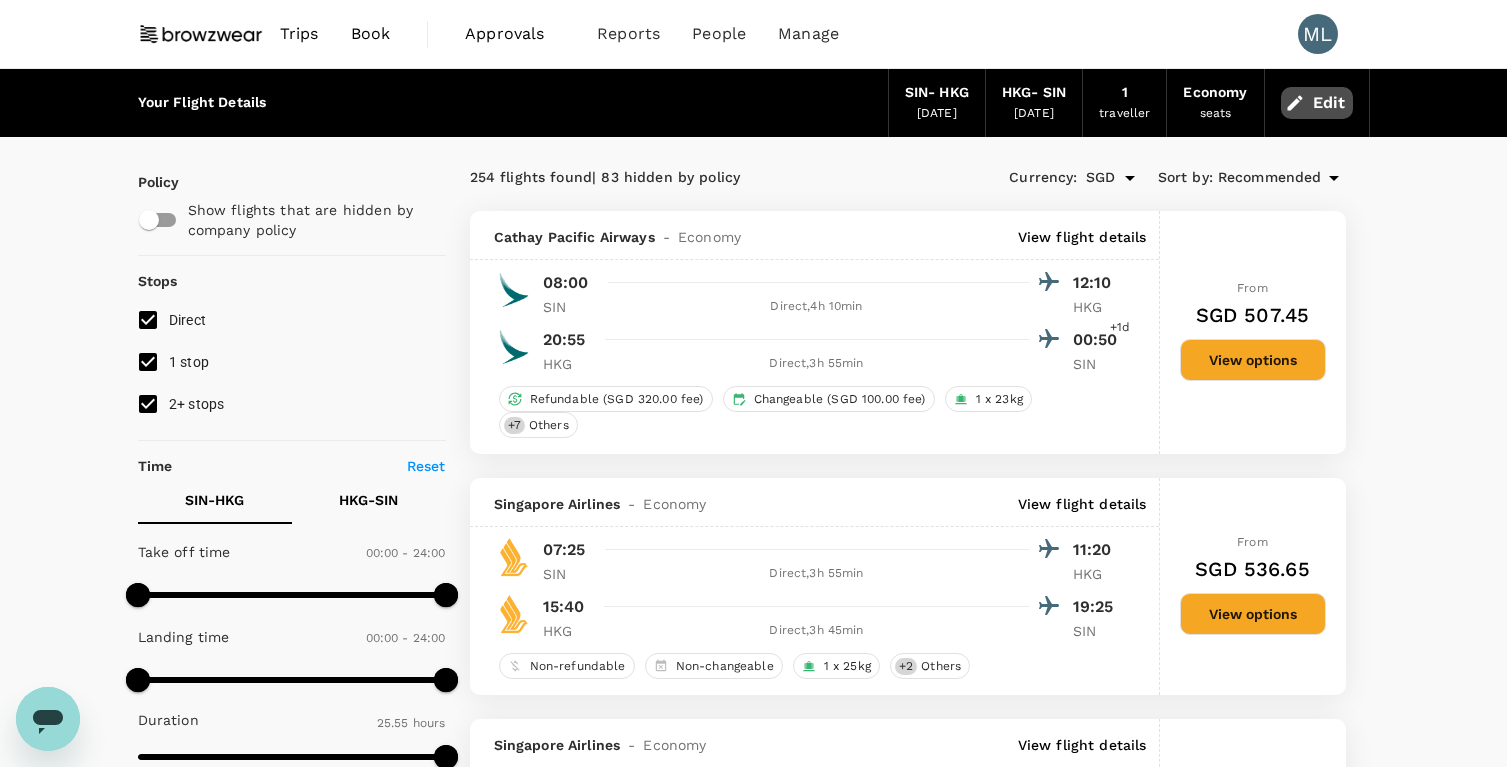 click on "Edit" at bounding box center (1317, 103) 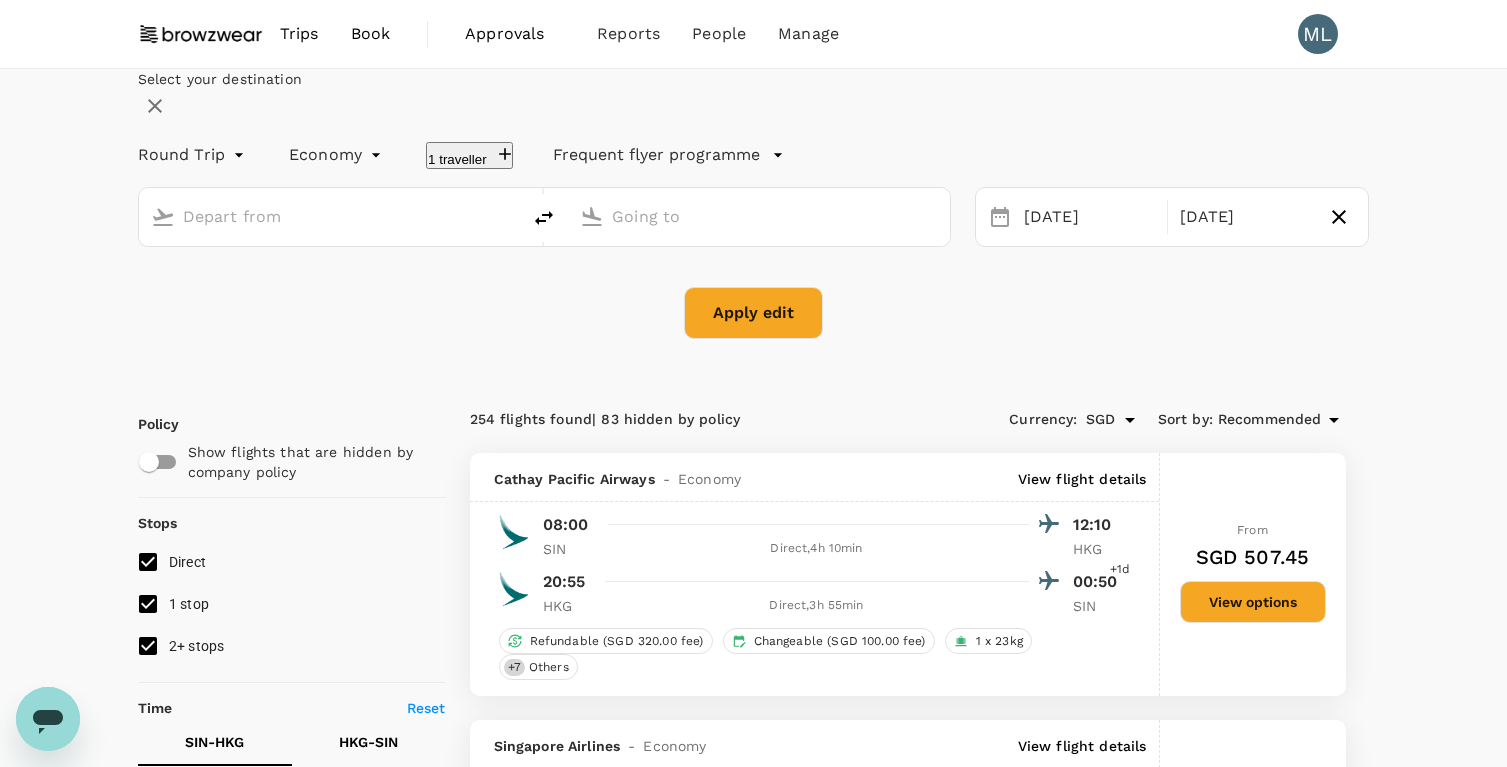 type on "Singapore Changi (SIN)" 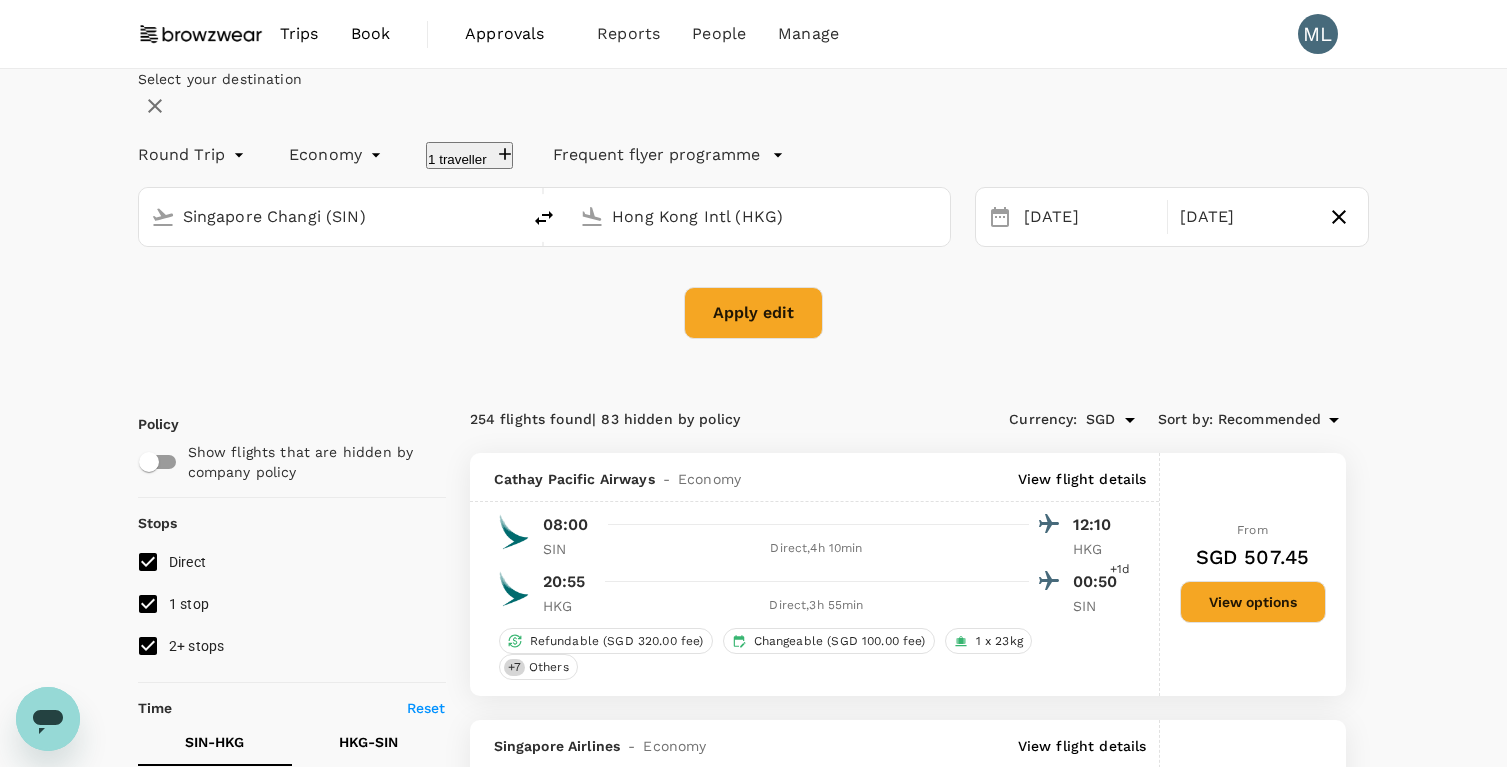 click on "Select your destination Round Trip roundtrip Economy economy 1   traveller Frequent flyer programme Singapore Changi (SIN) Hong Kong Intl (HKG) 04 Aug 09 Aug Apply edit Policy Show flights that are hidden by company policy Stops Direct 1 stop 2+ stops Time Reset SIN - HKG HKG - SIN Take off time 00:00 - 24:00 Landing time 00:00 - 24:00 Duration 25.55 hours Take off time 00:00 - 24:00 Landing time 00:00 - 24:00 Duration 27.0 hours Business trip essentials Clear all Cabin baggage Checked baggage Flexible to change Refundable Free seat selection Complimentary drinks and meal Cabin class Change Economy Only economy Mix with premium-economy Airlines Clear all AirAsia Cathay Pacific Airways Cebu Pacific Air Hainan Airlines Hong Kong Airlines IndiGo Malaysia Airlines Philippine Airlines Singapore Airlines Thai AirAsia Thai Airways International Thai Lion Air Vietnam Airlines Other Exclude code share flights 254   flights found  |   83   hidden by policy Currency :  SGD Sort by :  Recommended Cathay Pacific Airways" at bounding box center [753, 2941] 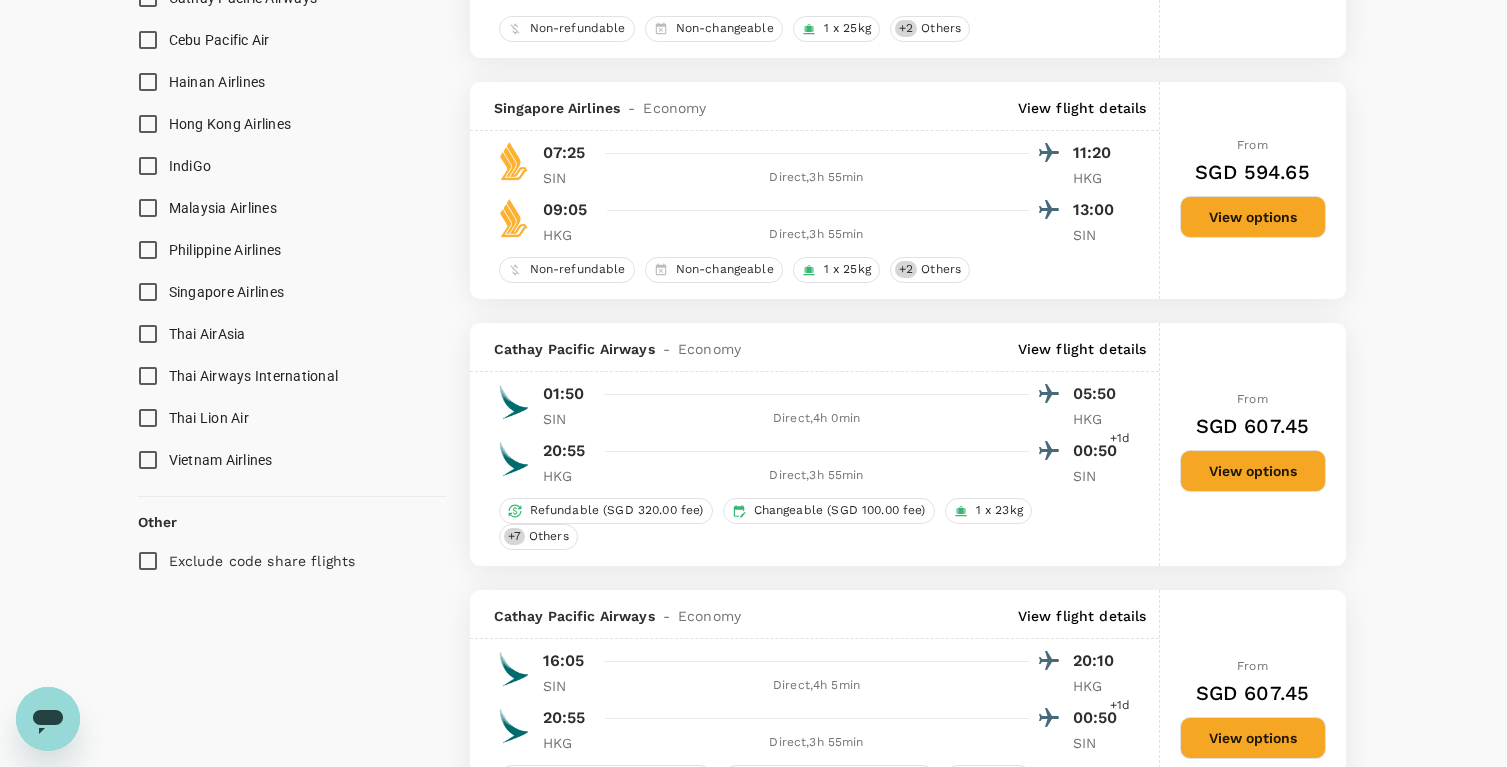 scroll, scrollTop: 0, scrollLeft: 0, axis: both 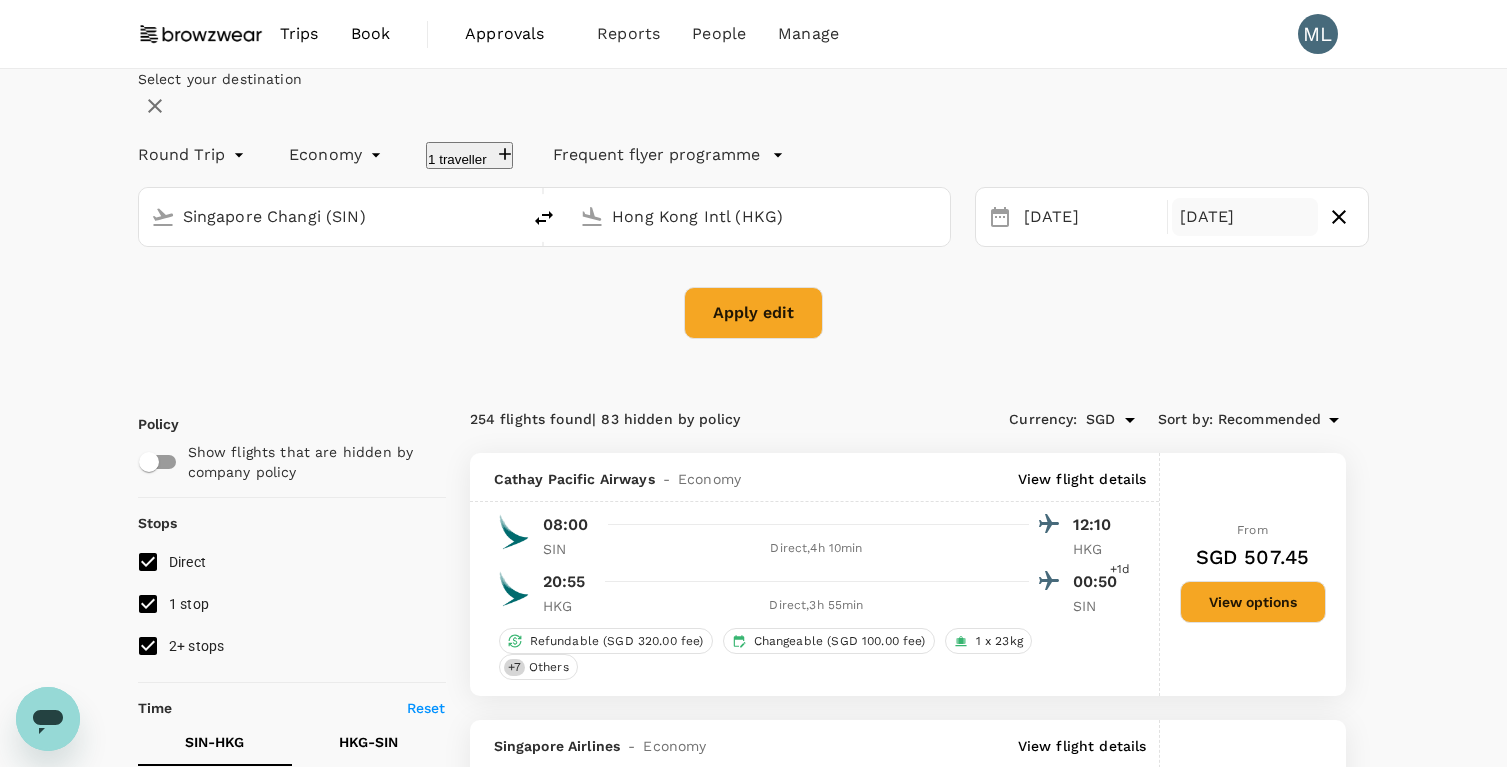 click on "[DATE]" at bounding box center (1245, 217) 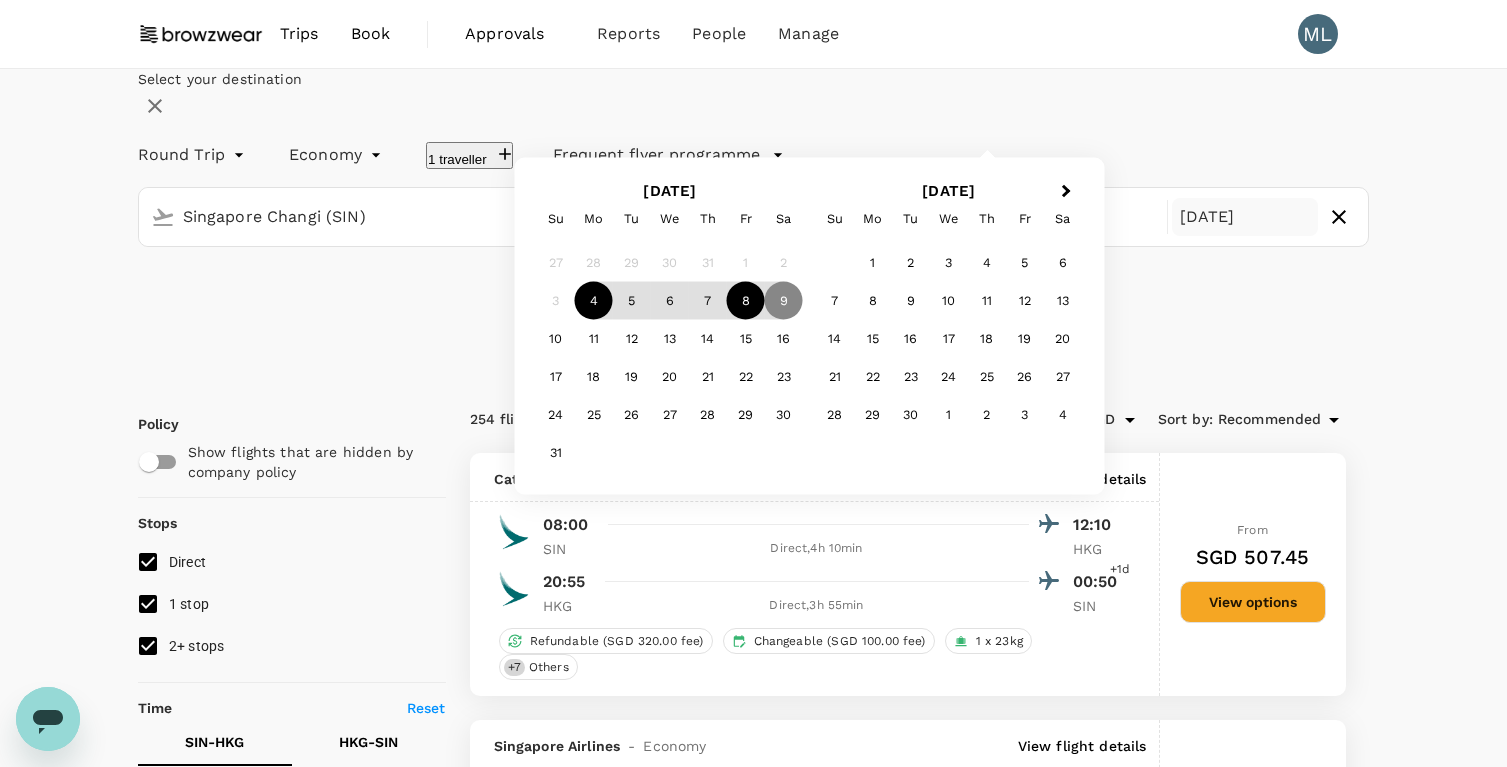 click on "8" at bounding box center (746, 301) 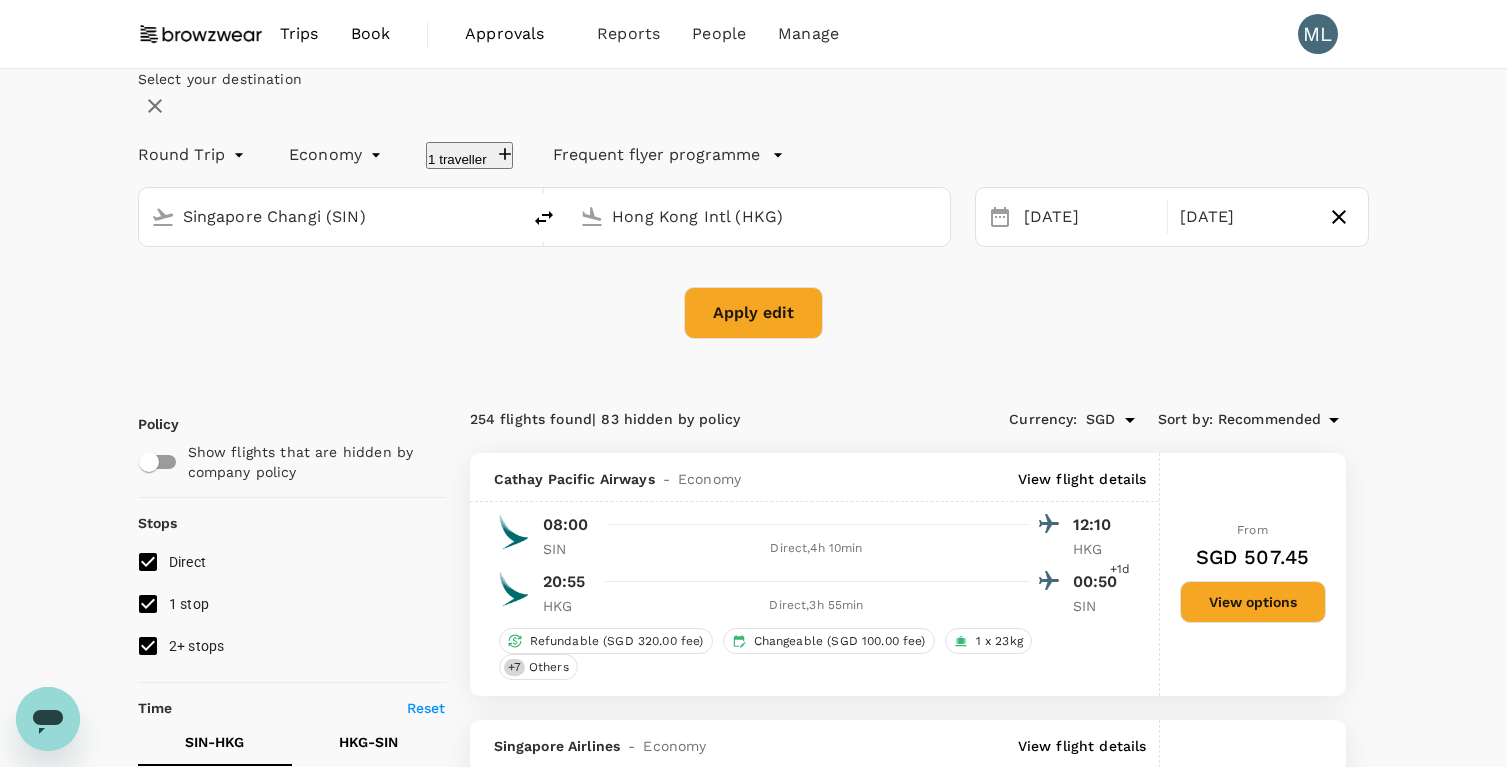 click on "Apply edit" at bounding box center [753, 313] 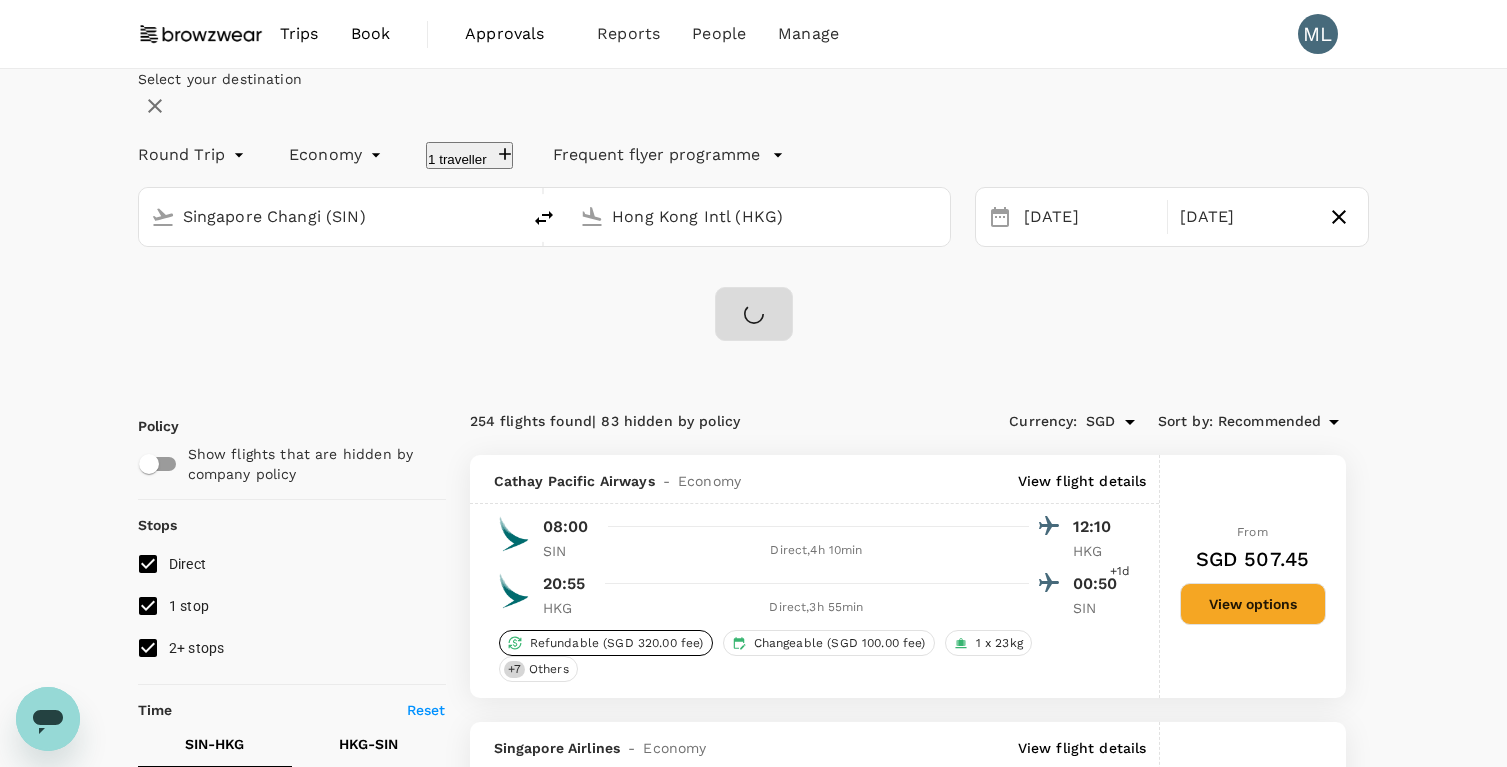 checkbox on "false" 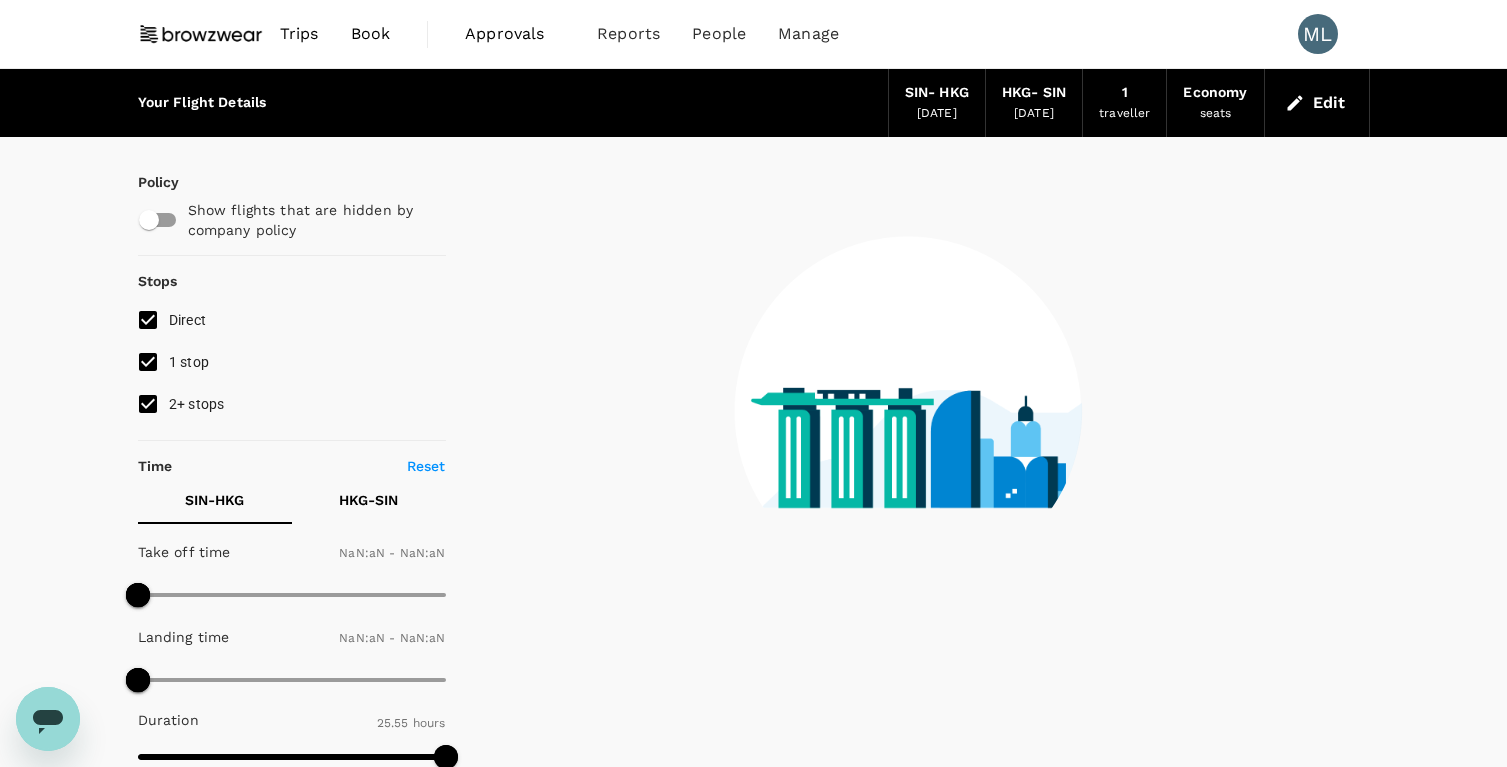 type on "1440" 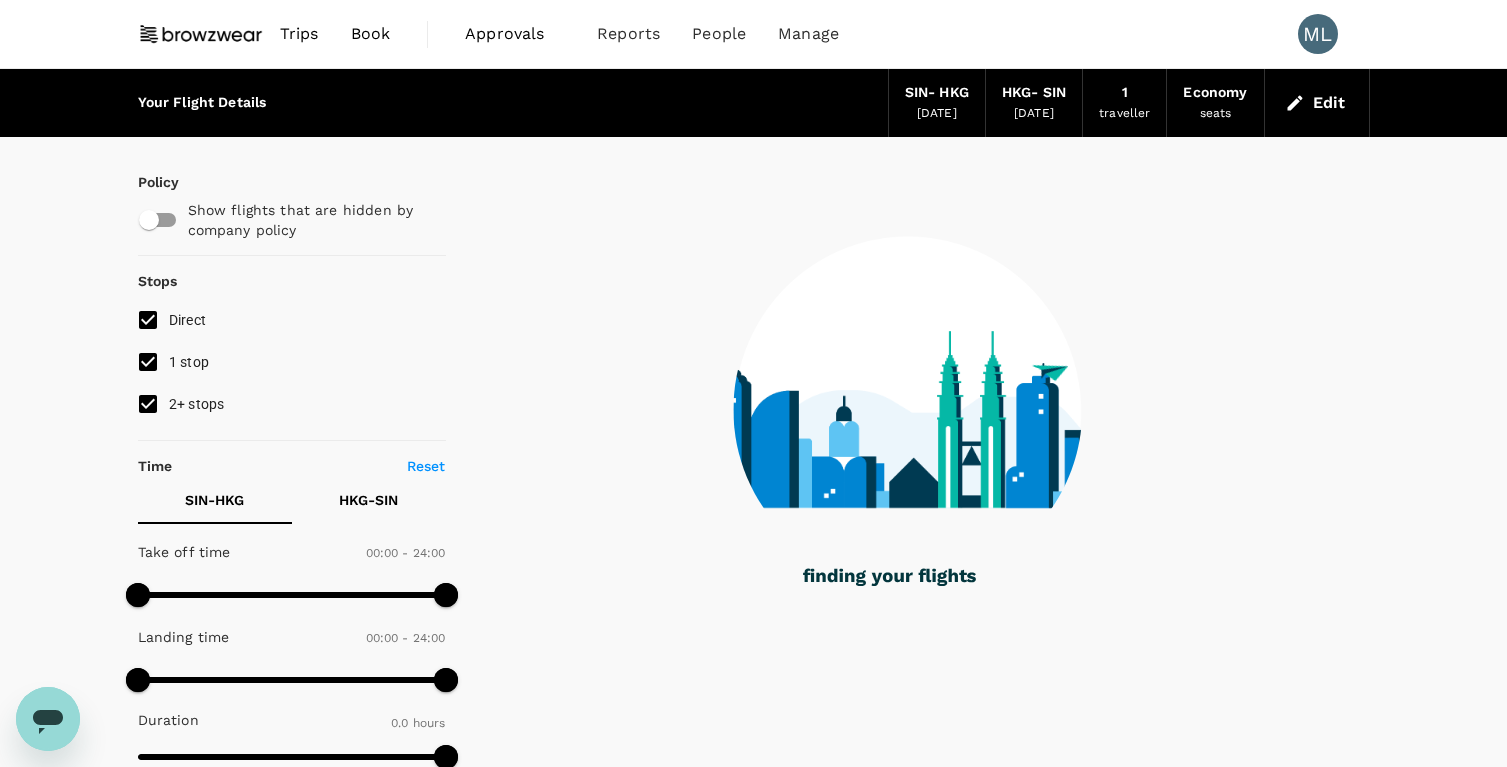 type on "1050" 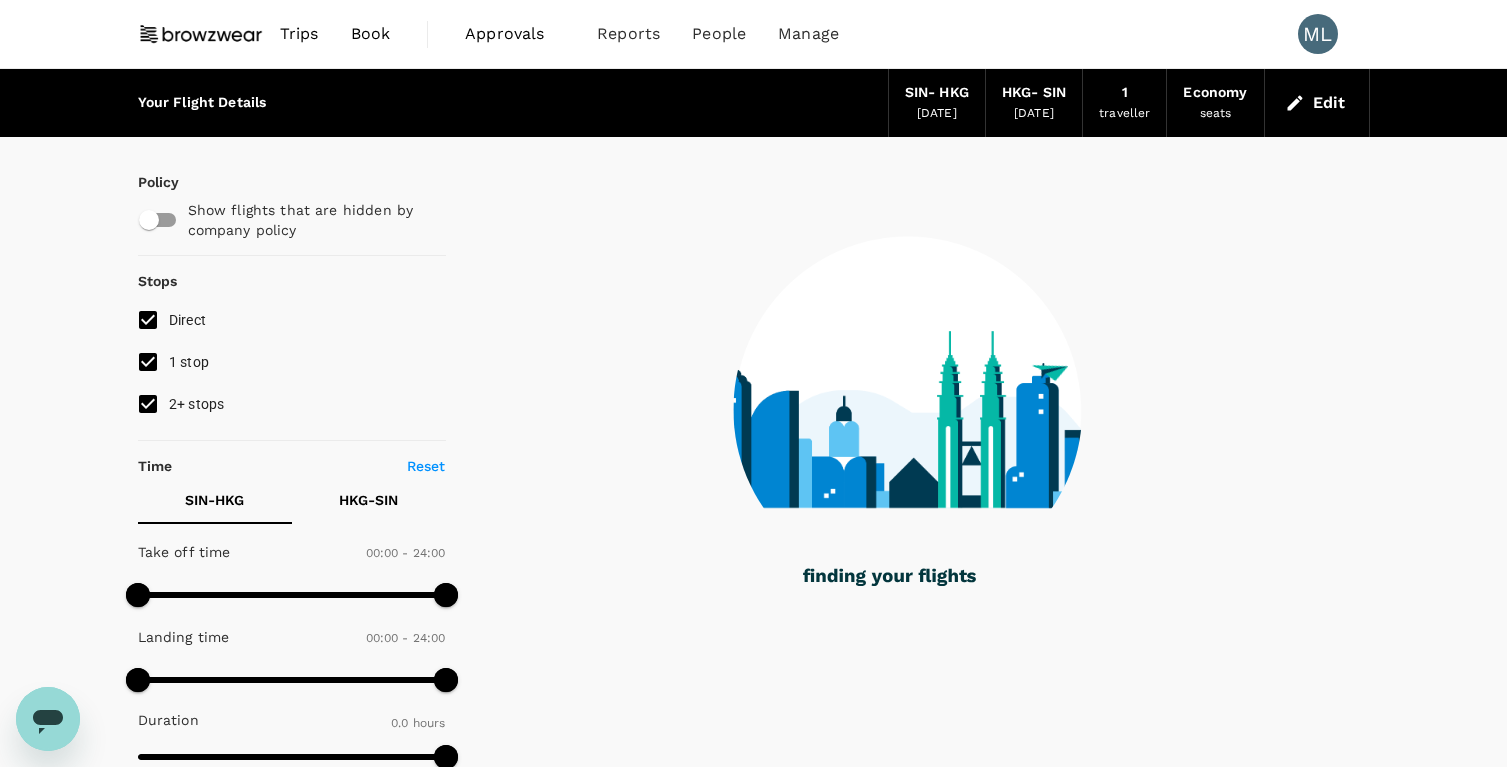checkbox on "true" 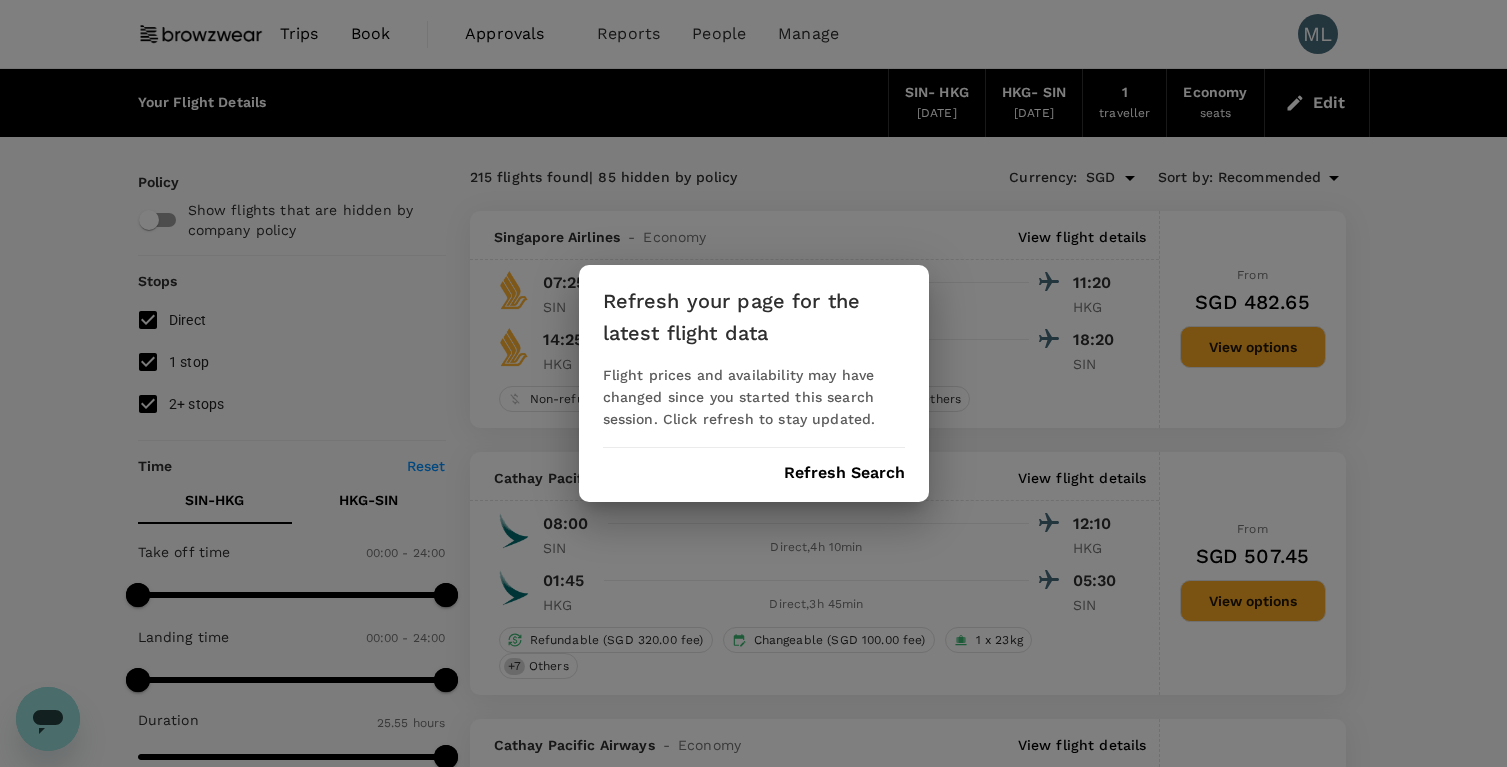 click on "Refresh Search" at bounding box center [844, 473] 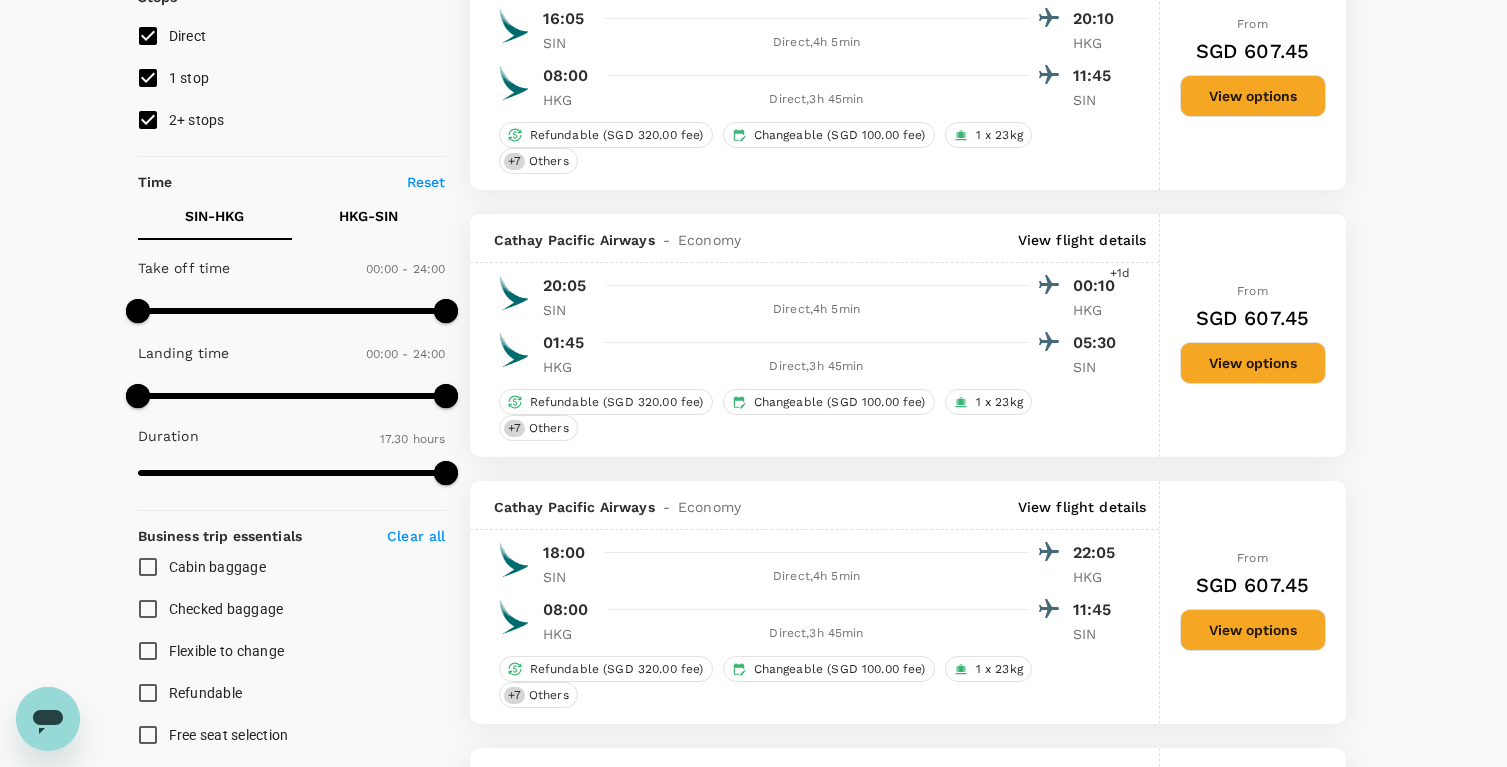 scroll, scrollTop: 0, scrollLeft: 0, axis: both 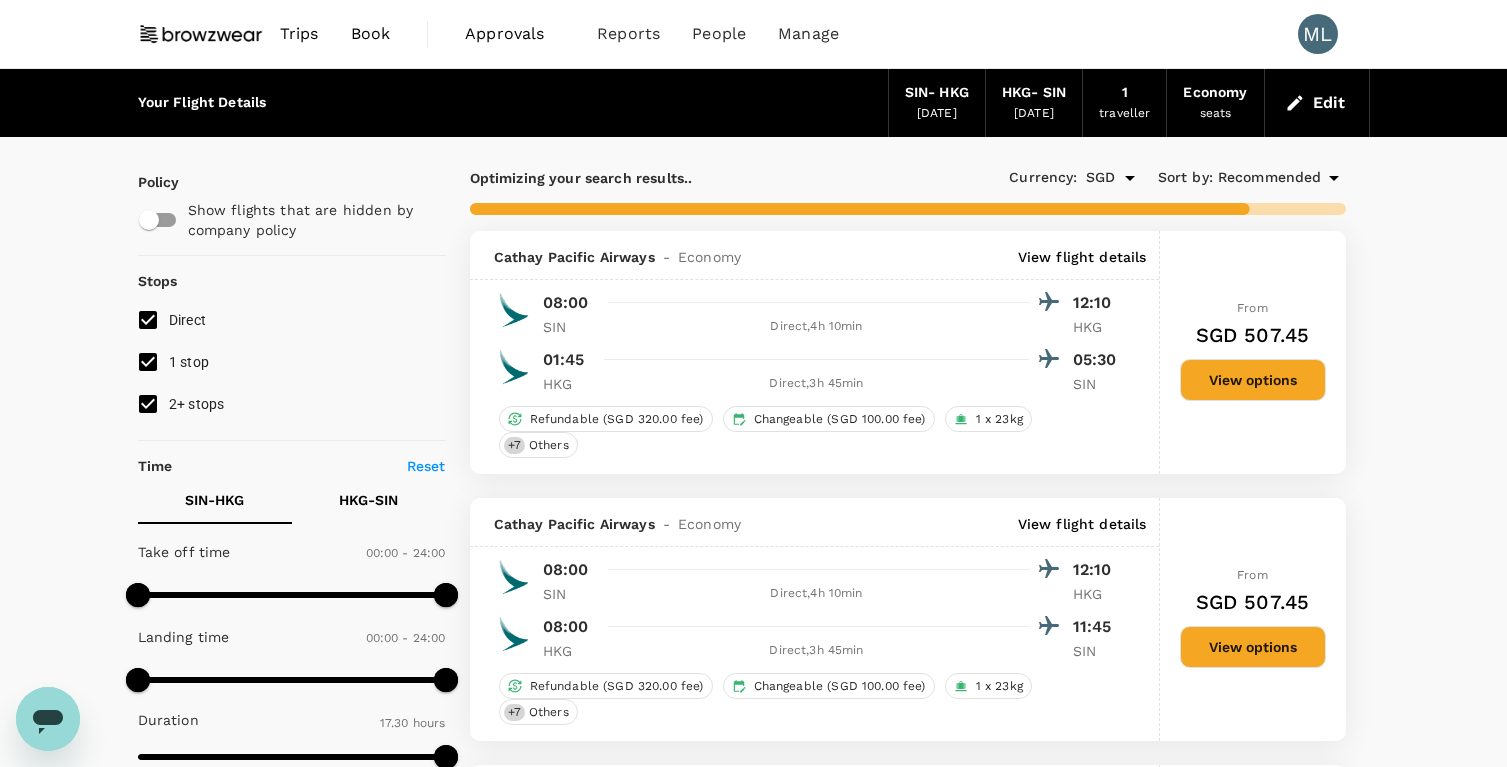 type on "1555" 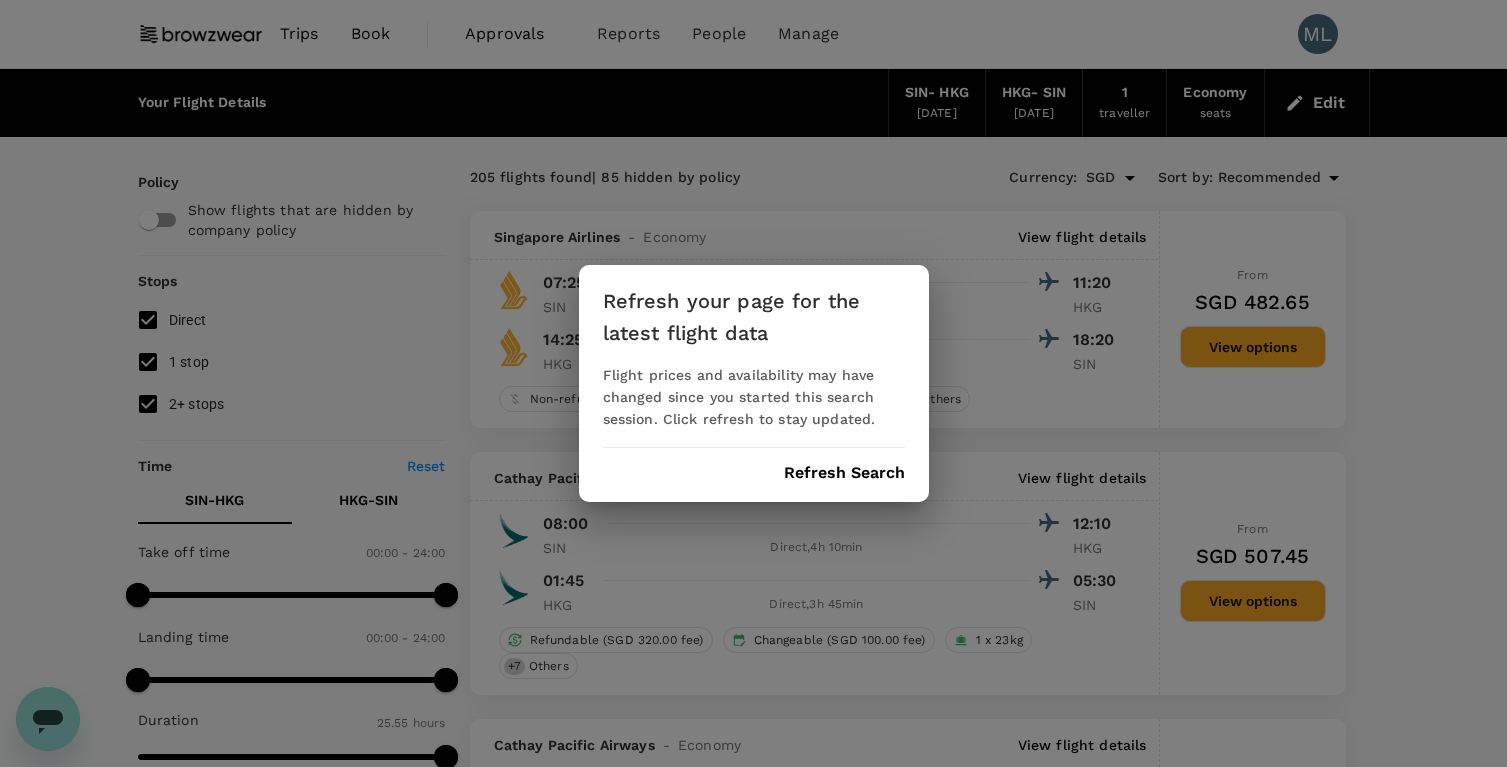 click on "Refresh Search" at bounding box center [844, 473] 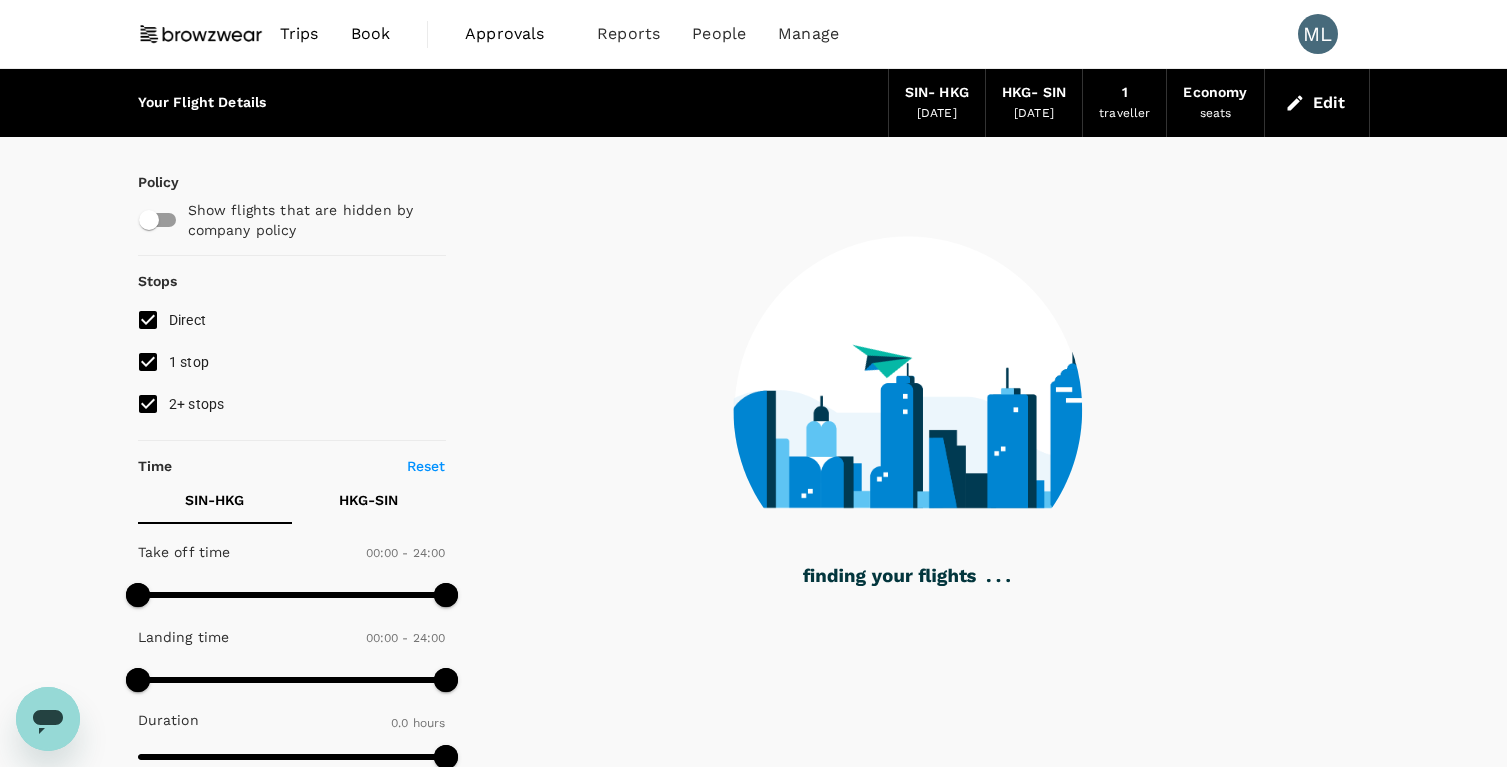 click on "Trips Book Approvals 0 Reports People Manage ML" at bounding box center (754, 34) 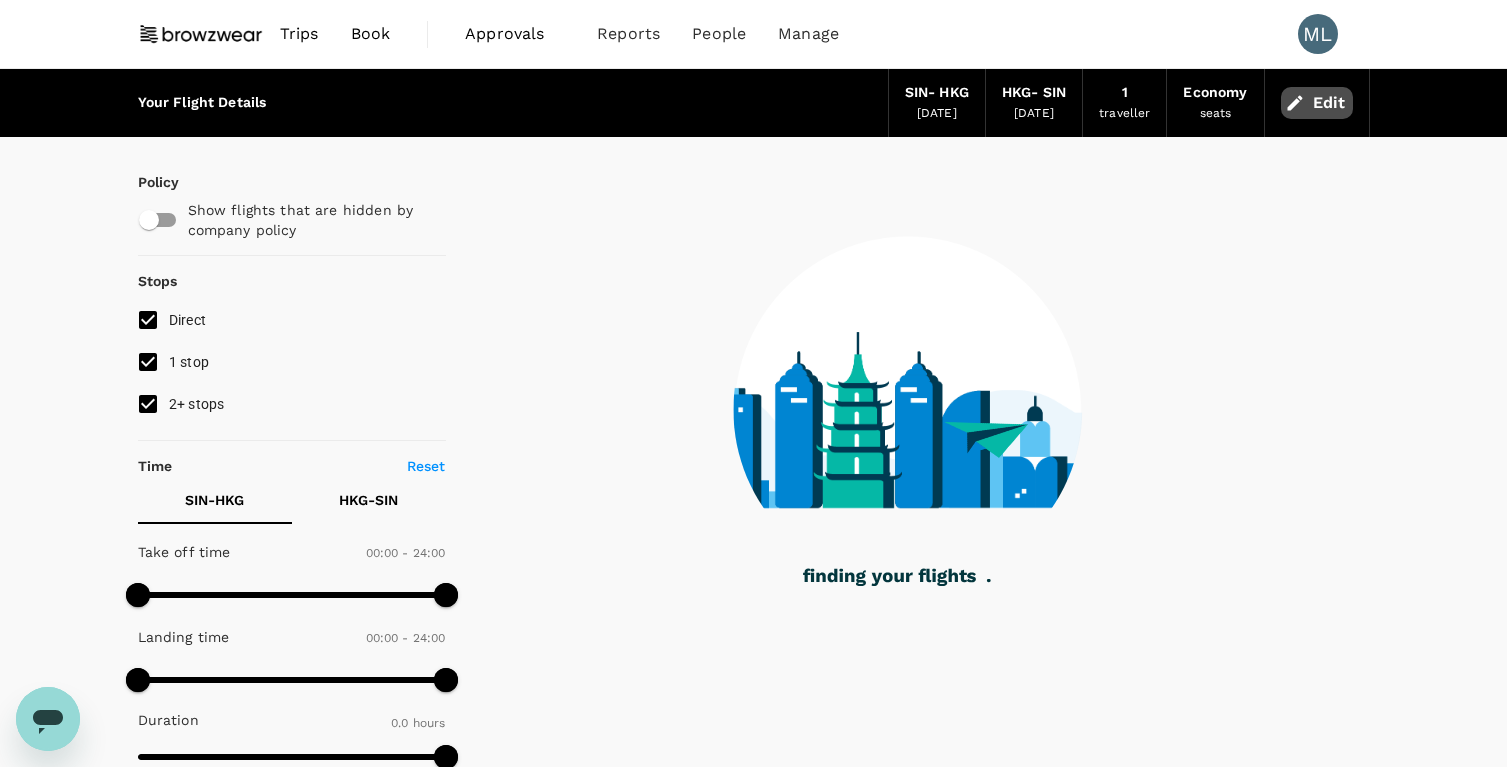 click on "Edit" at bounding box center (1317, 103) 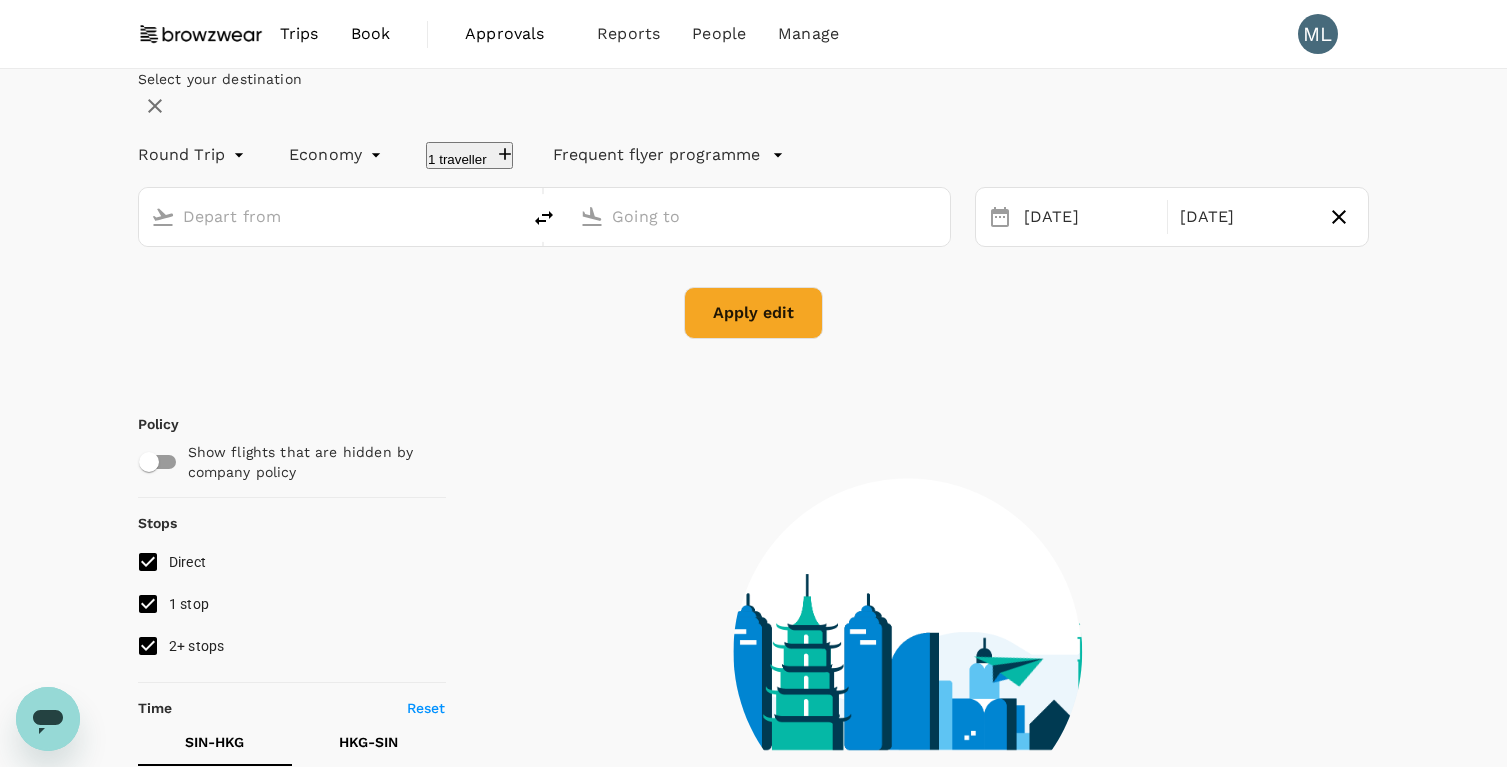 type on "Singapore Changi (SIN)" 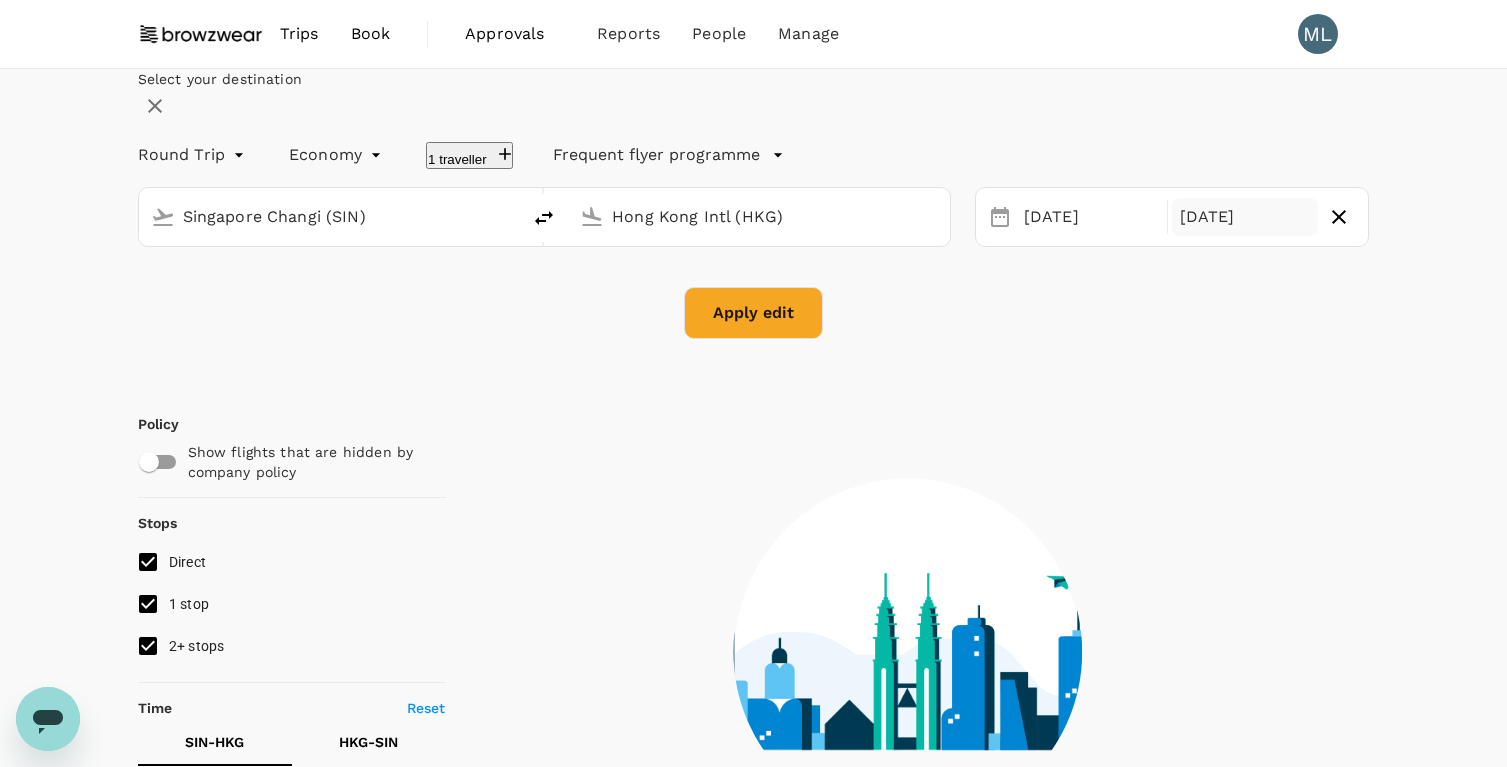 click on "08 Aug" at bounding box center (1245, 217) 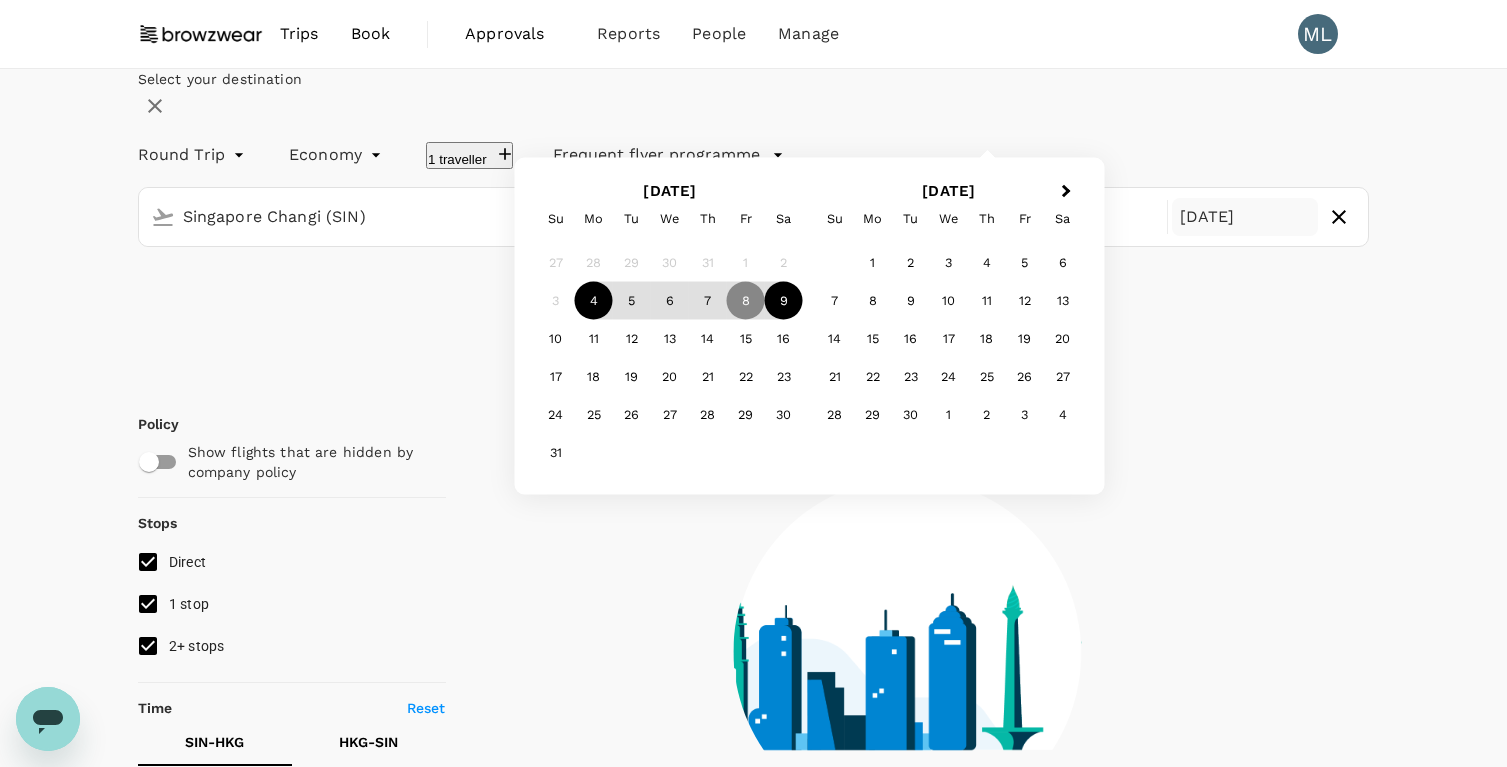 click on "9" at bounding box center (784, 301) 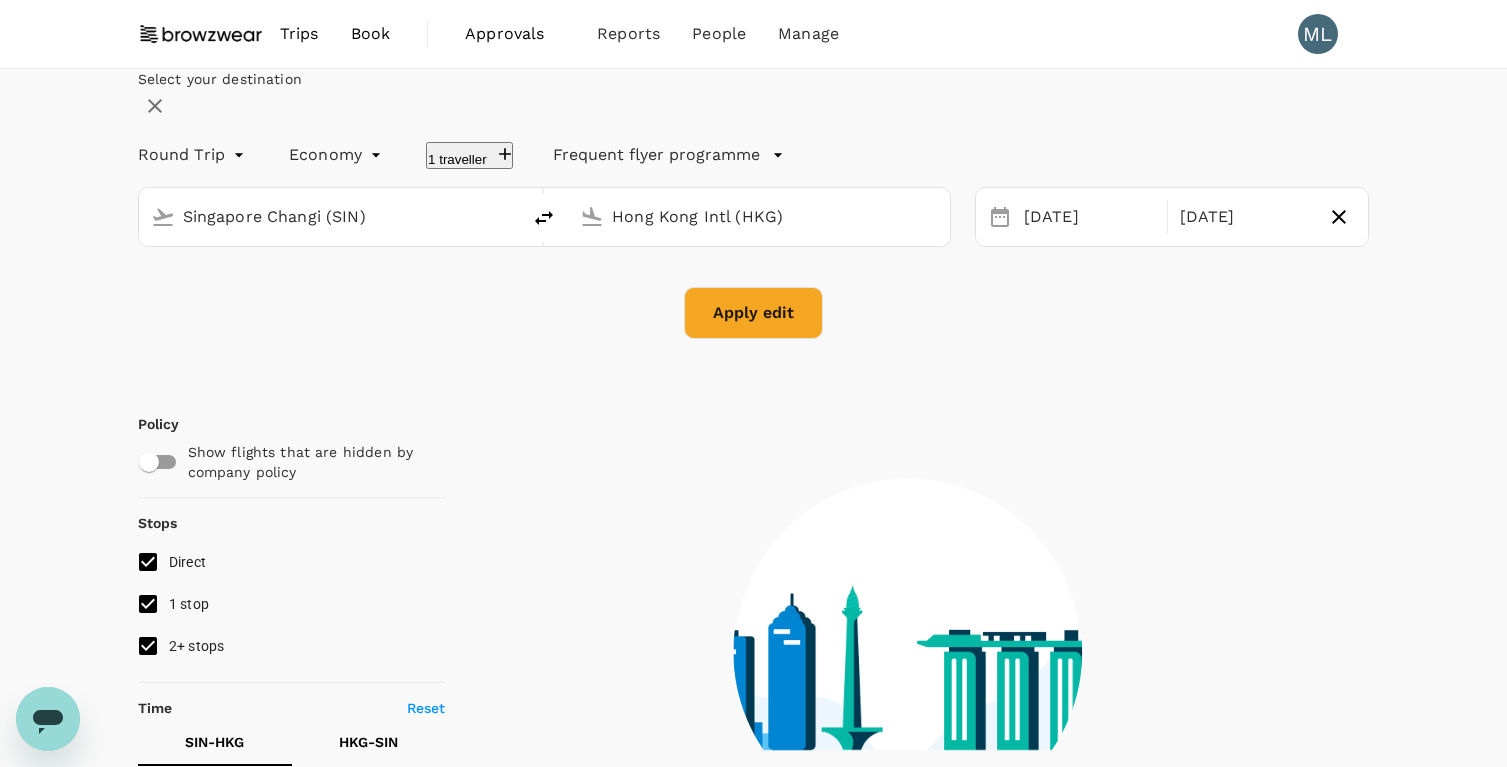 click on "Apply edit" at bounding box center (753, 313) 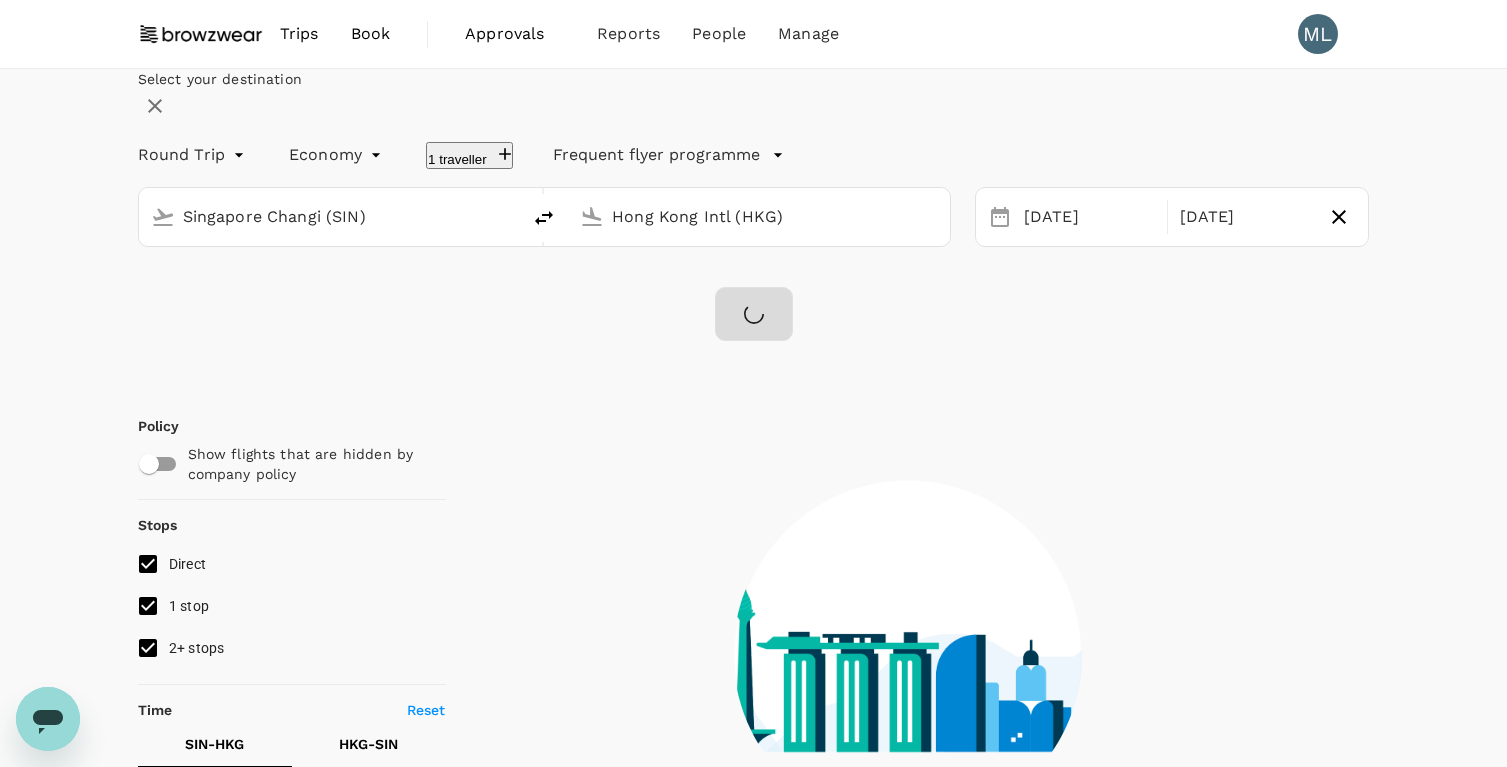 checkbox on "false" 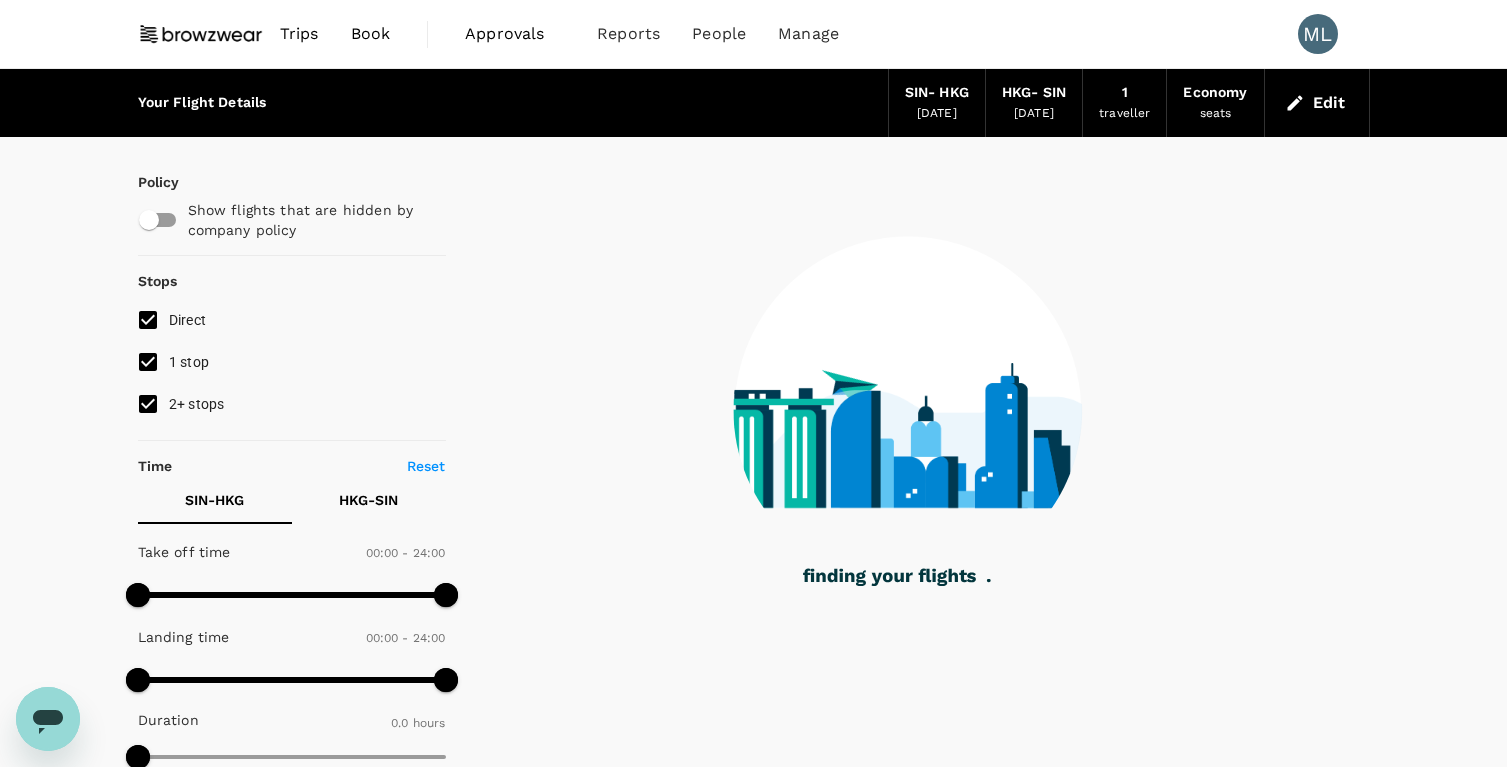 click on "1 stop" at bounding box center [189, 362] 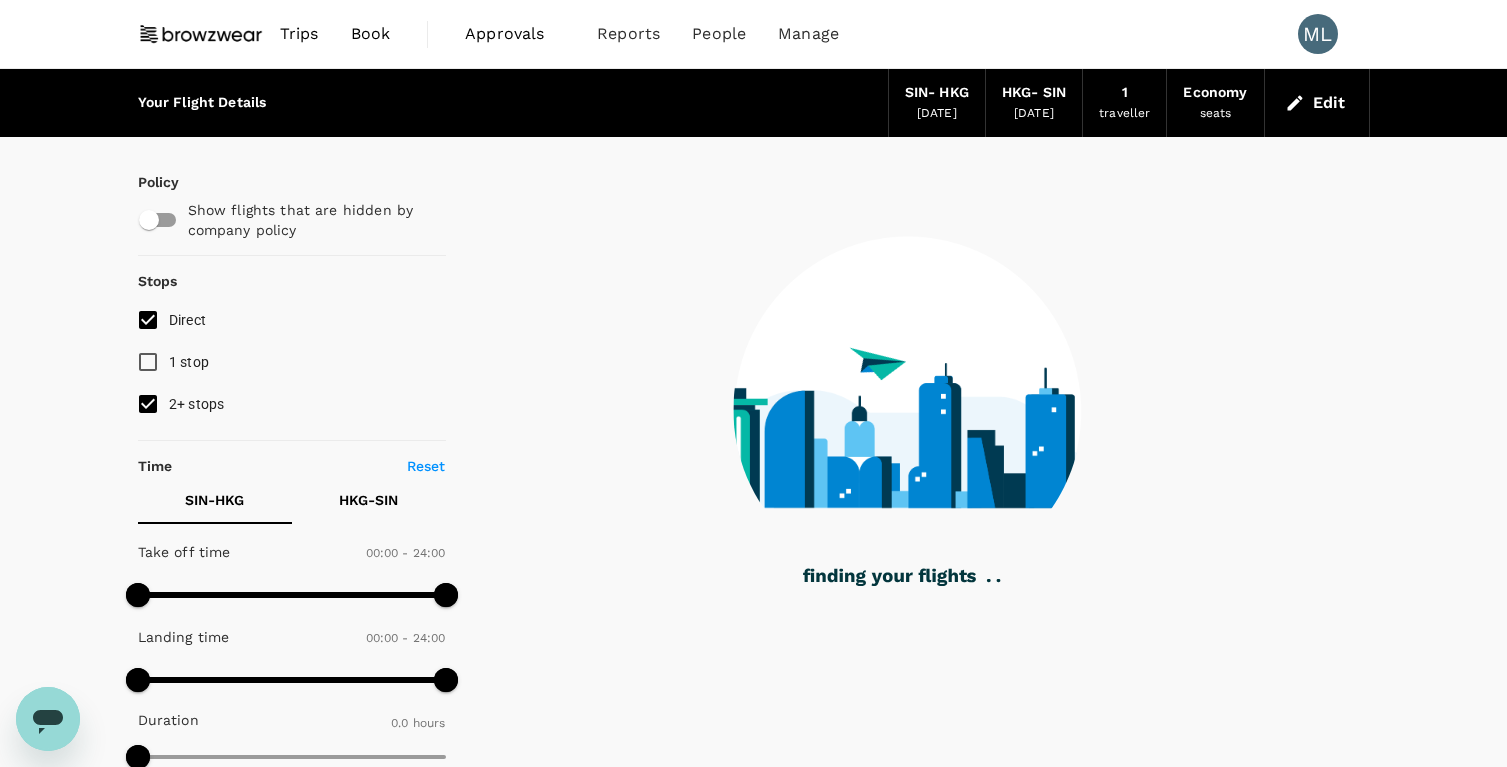 click on "2+ stops" at bounding box center [197, 404] 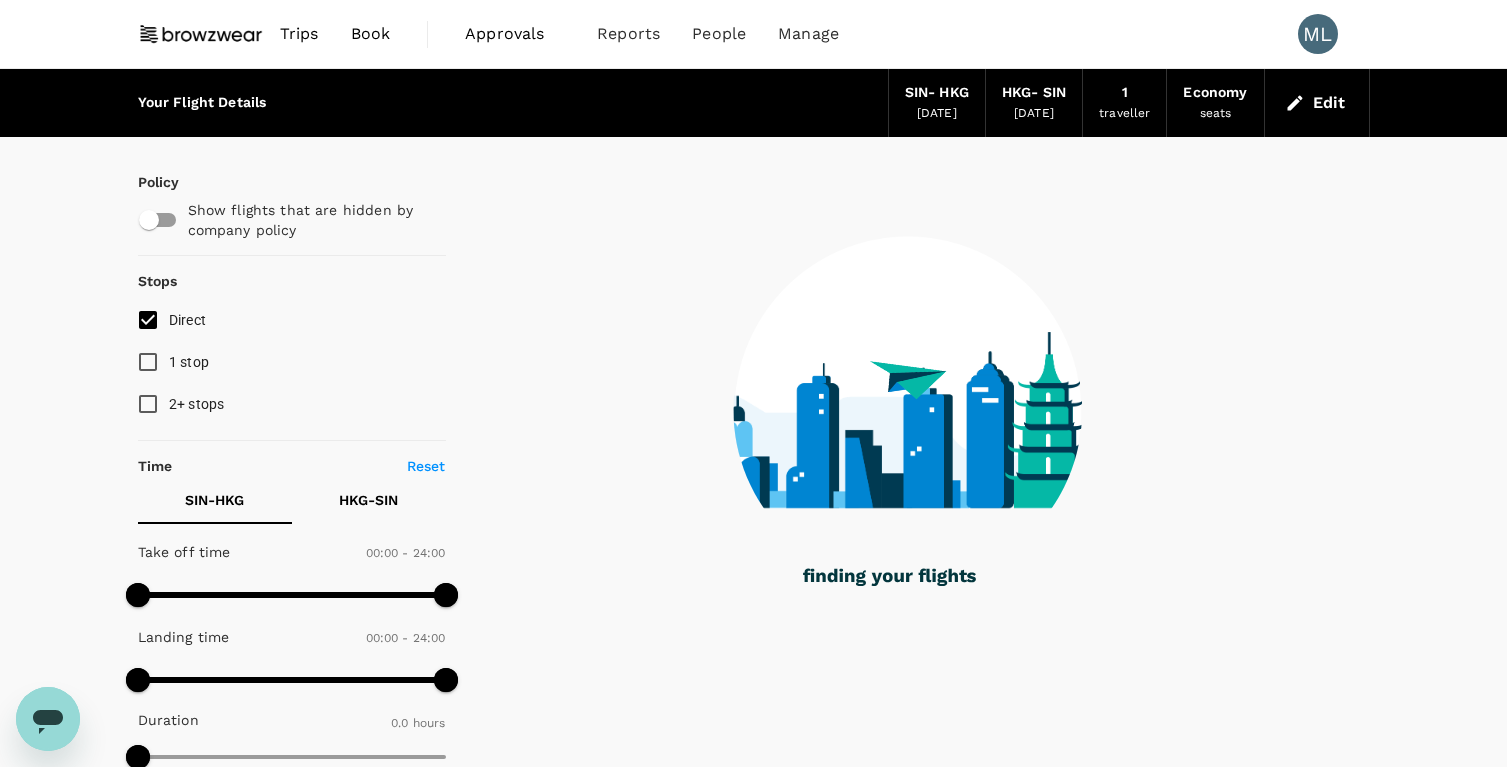 type on "990" 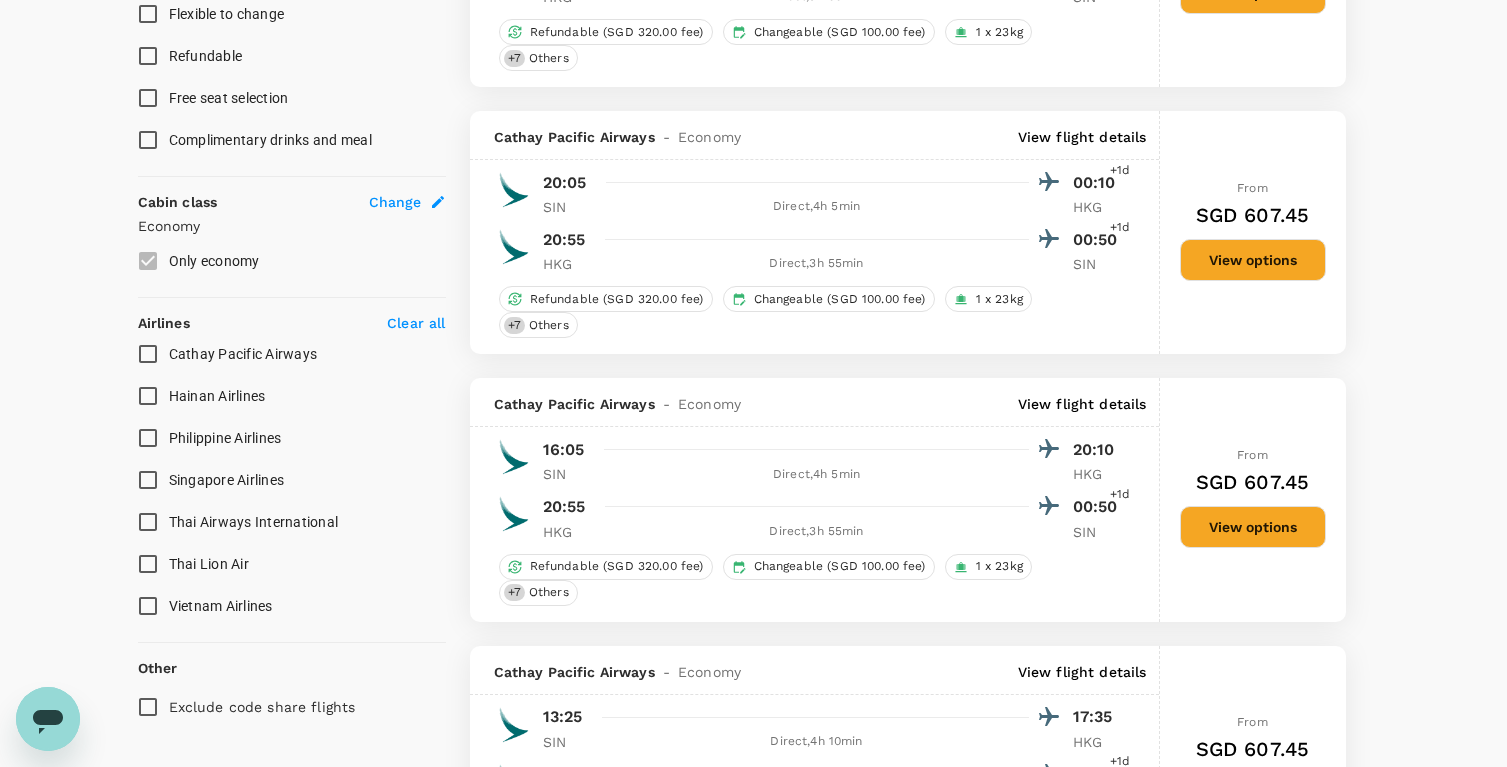 type on "1555" 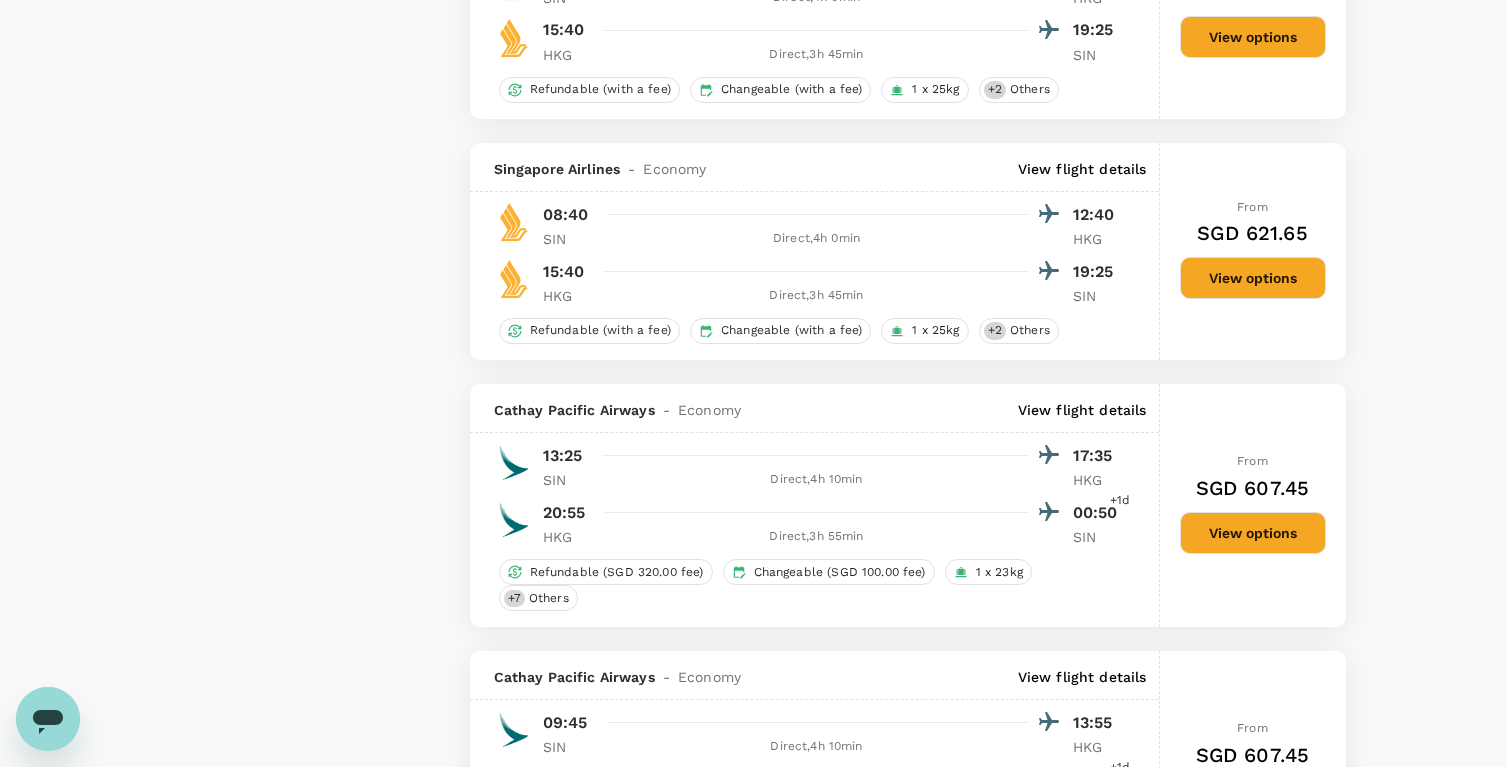 scroll, scrollTop: 2847, scrollLeft: 0, axis: vertical 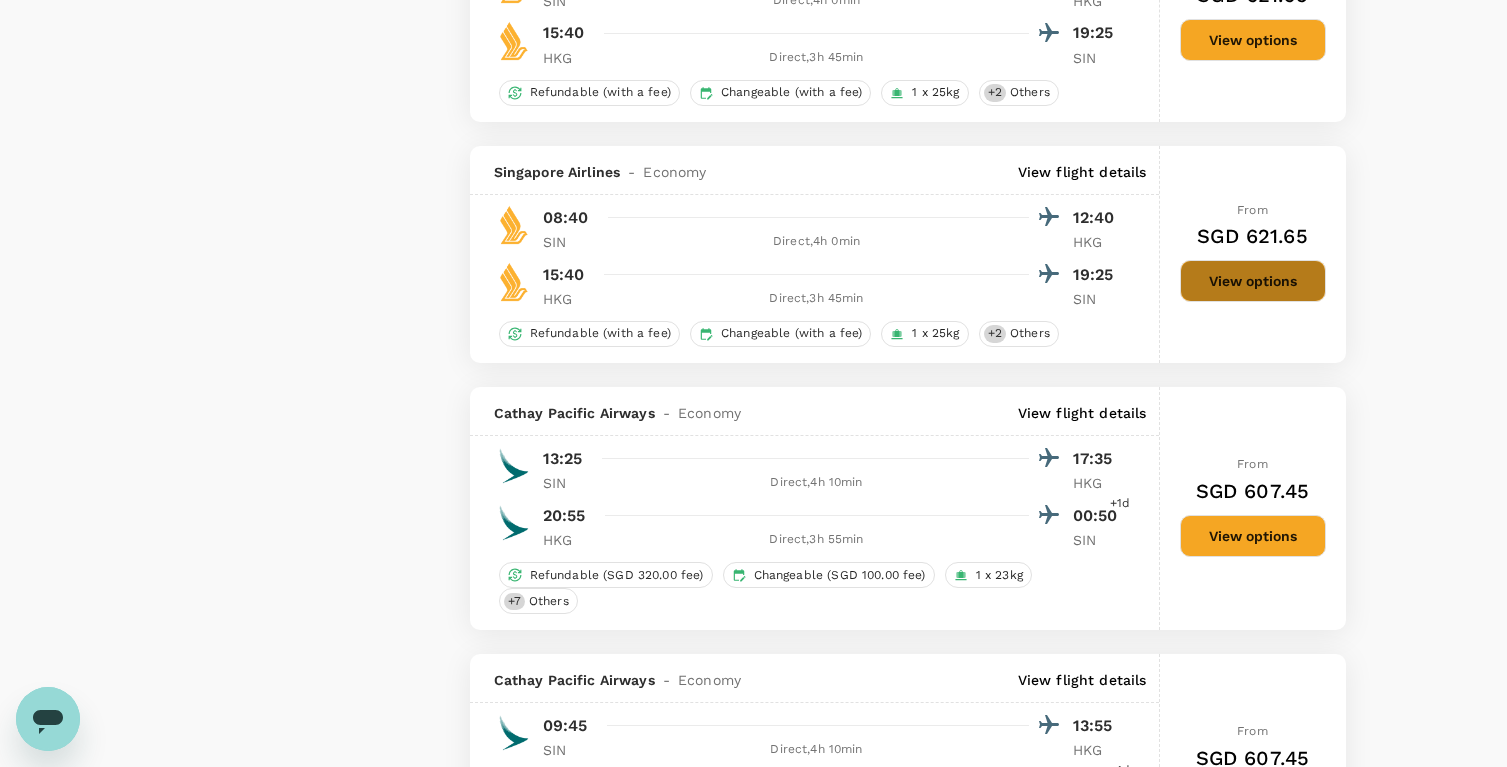 click on "View options" at bounding box center (1253, 281) 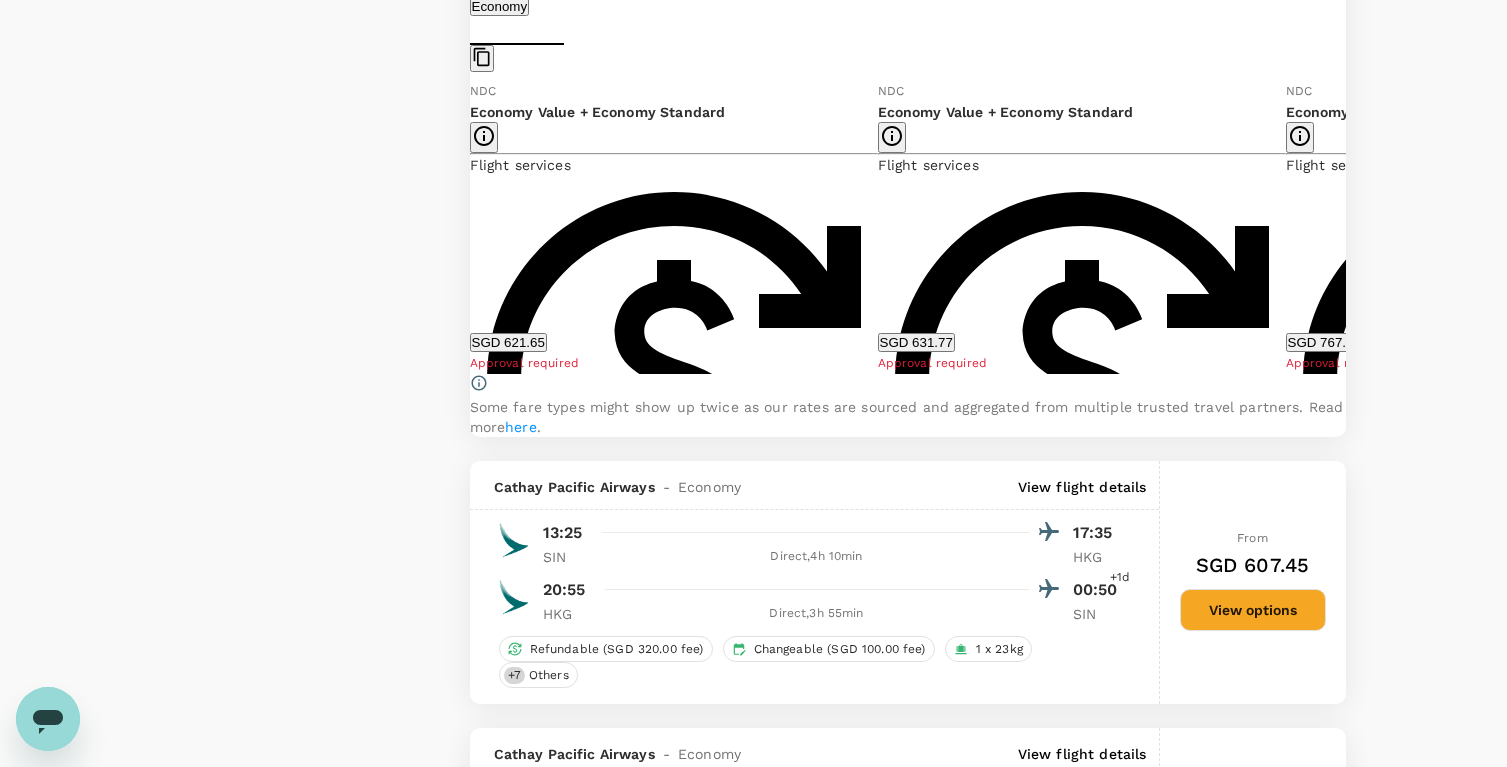 scroll, scrollTop: 3276, scrollLeft: 0, axis: vertical 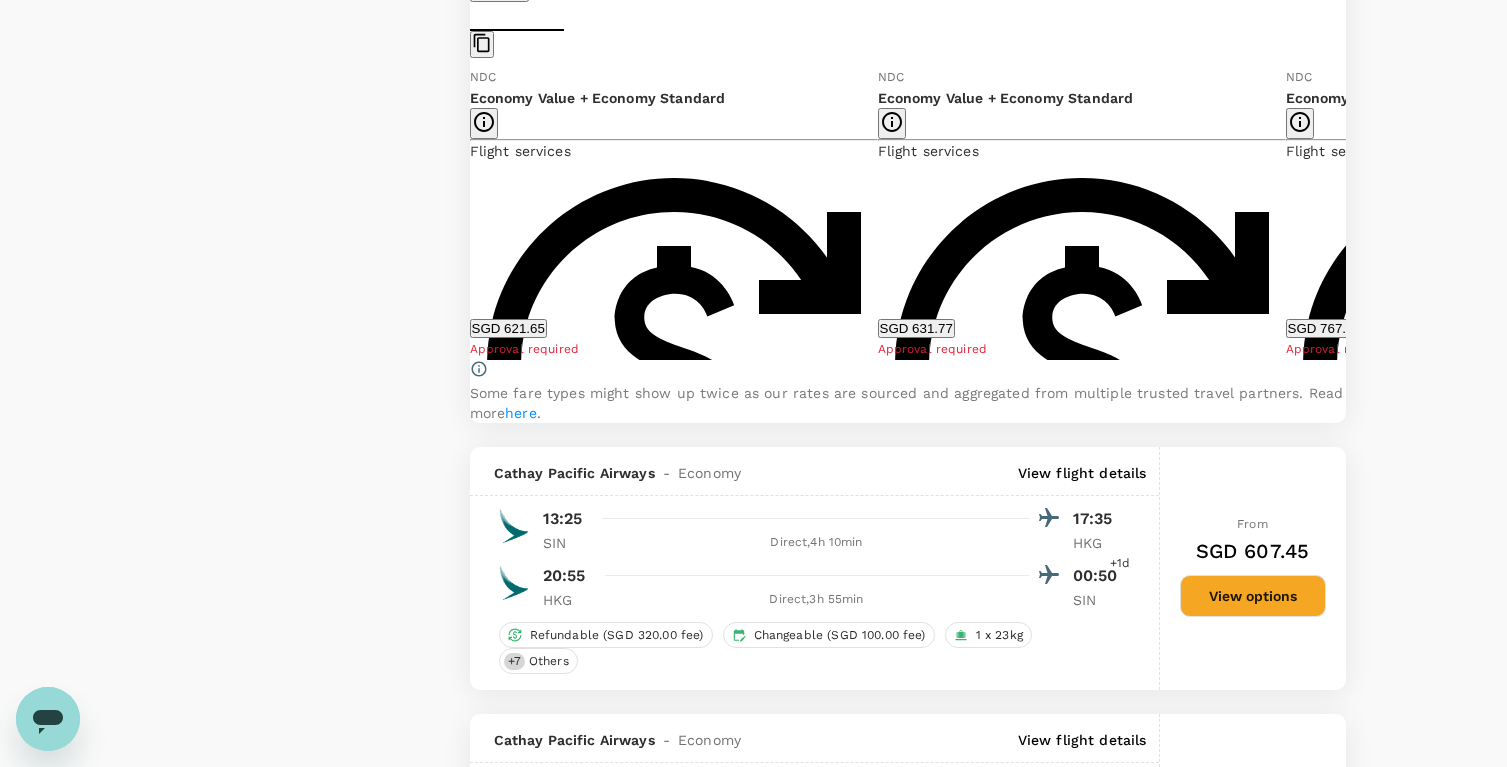 click on "SGD 621.65" at bounding box center (508, 328) 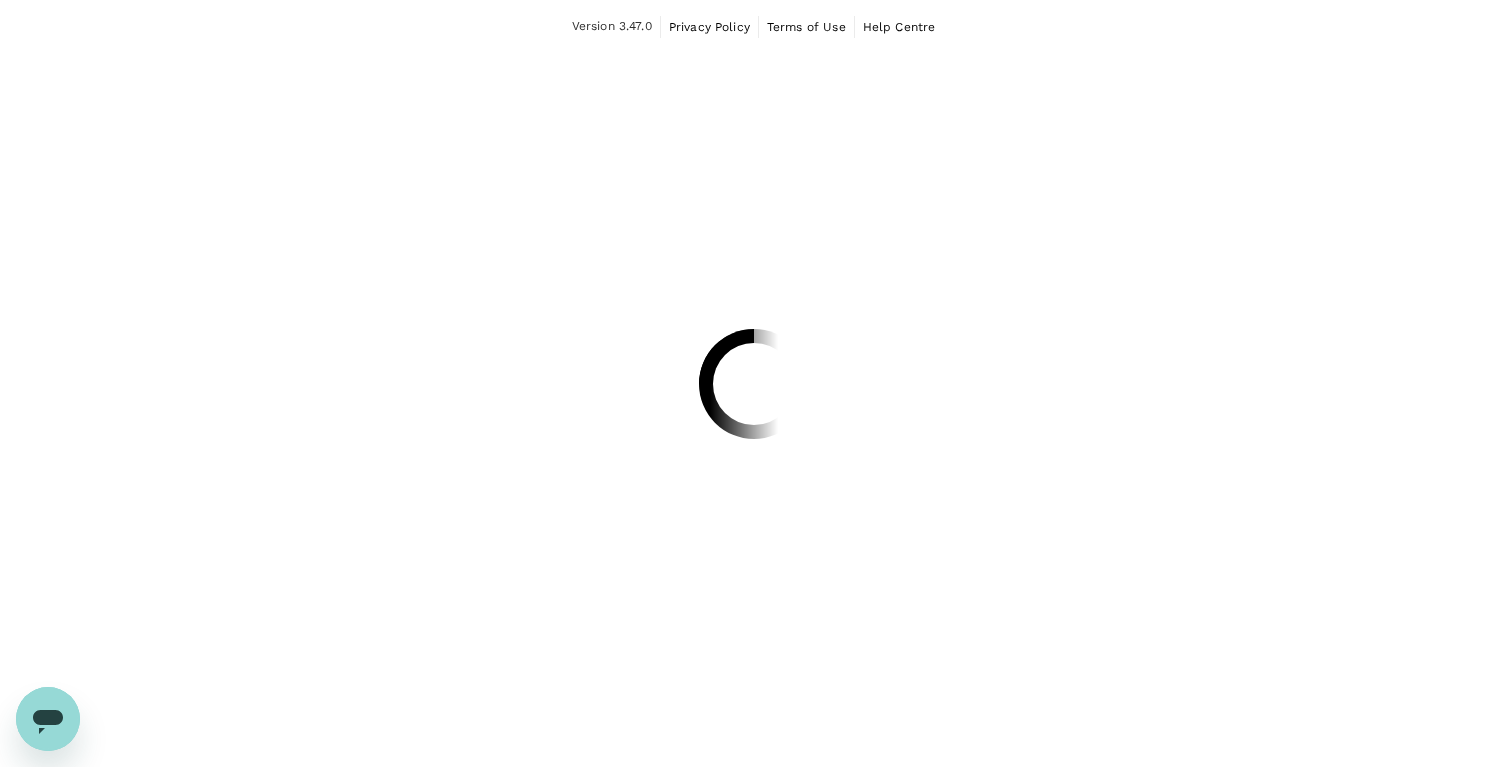 scroll, scrollTop: 0, scrollLeft: 0, axis: both 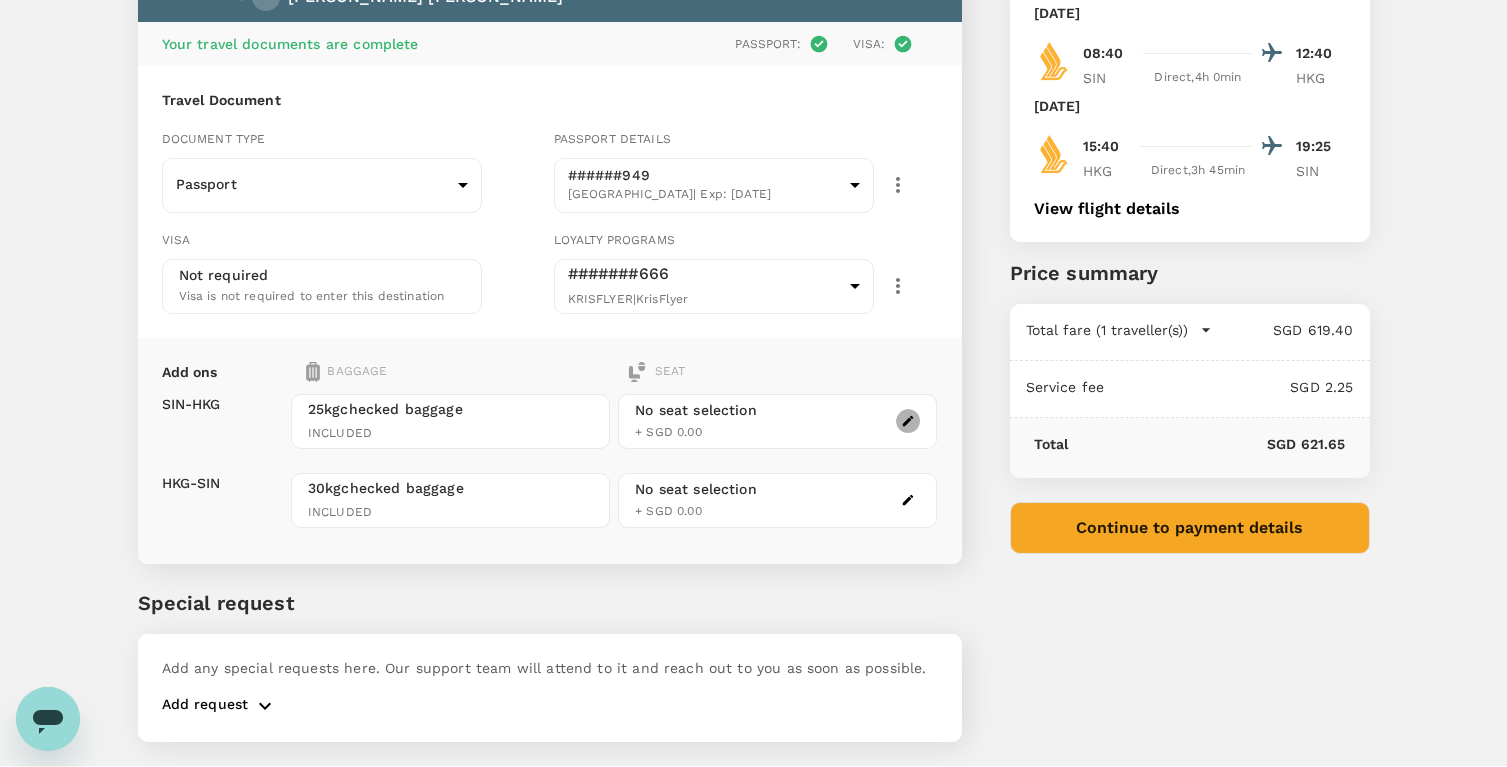 click 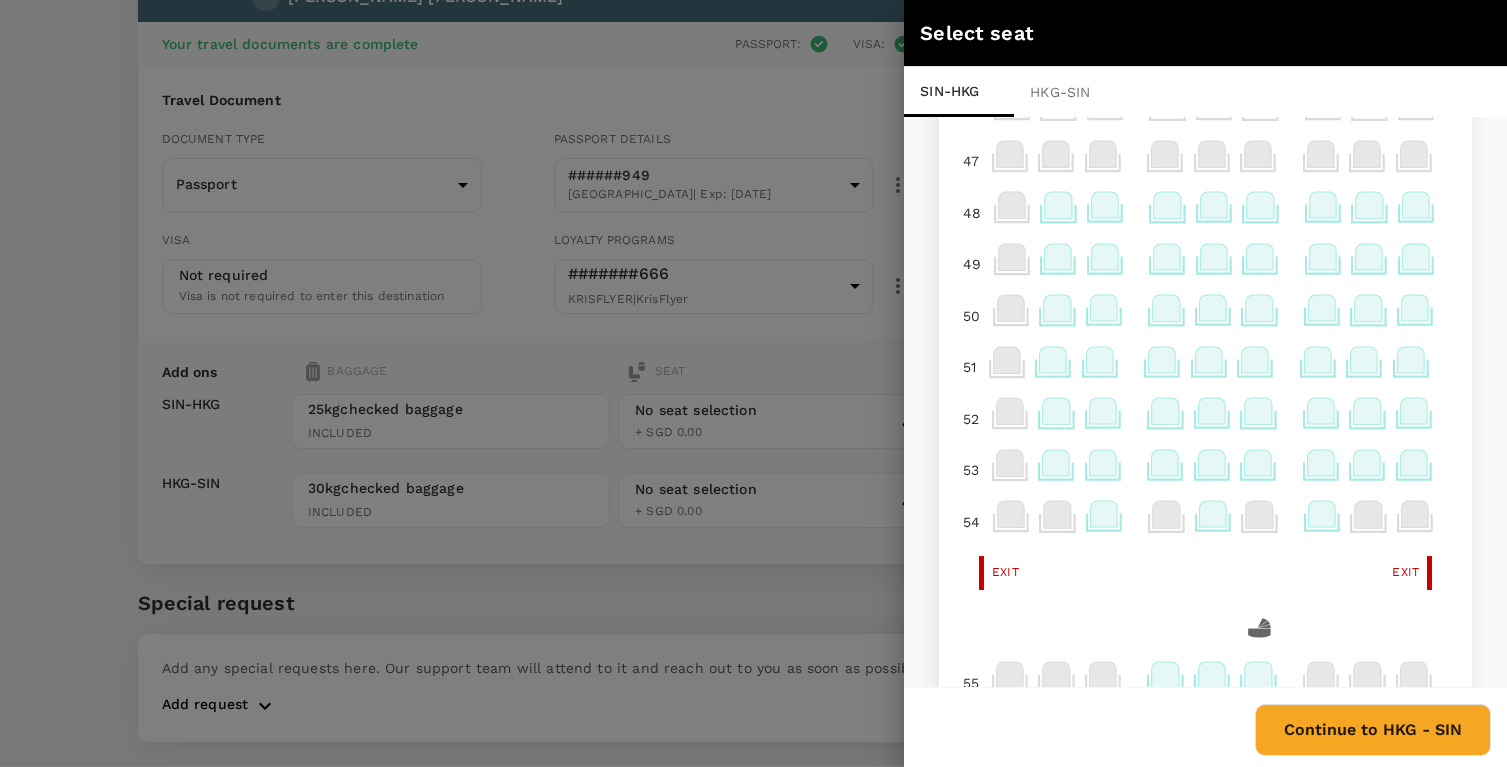 scroll, scrollTop: 386, scrollLeft: 0, axis: vertical 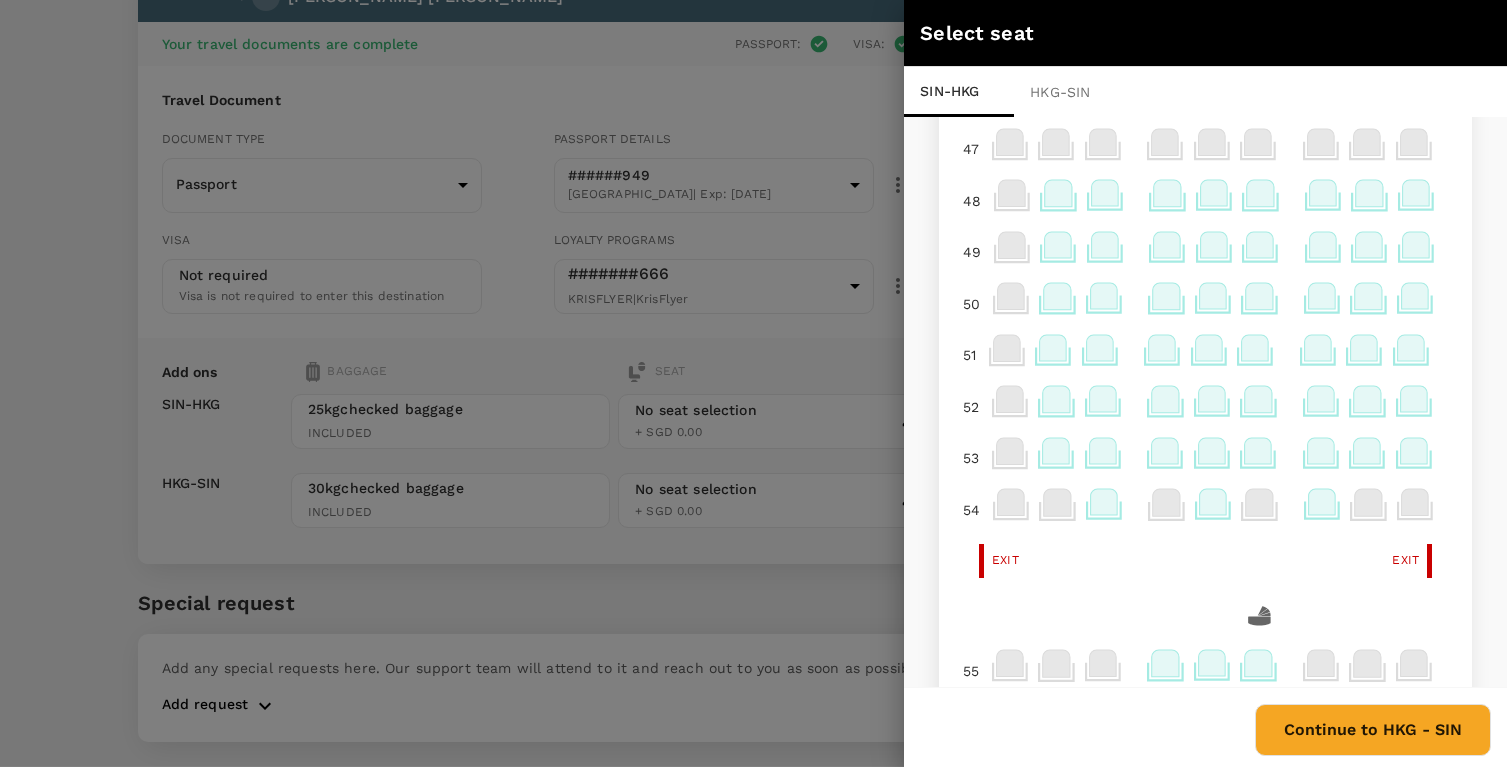 click 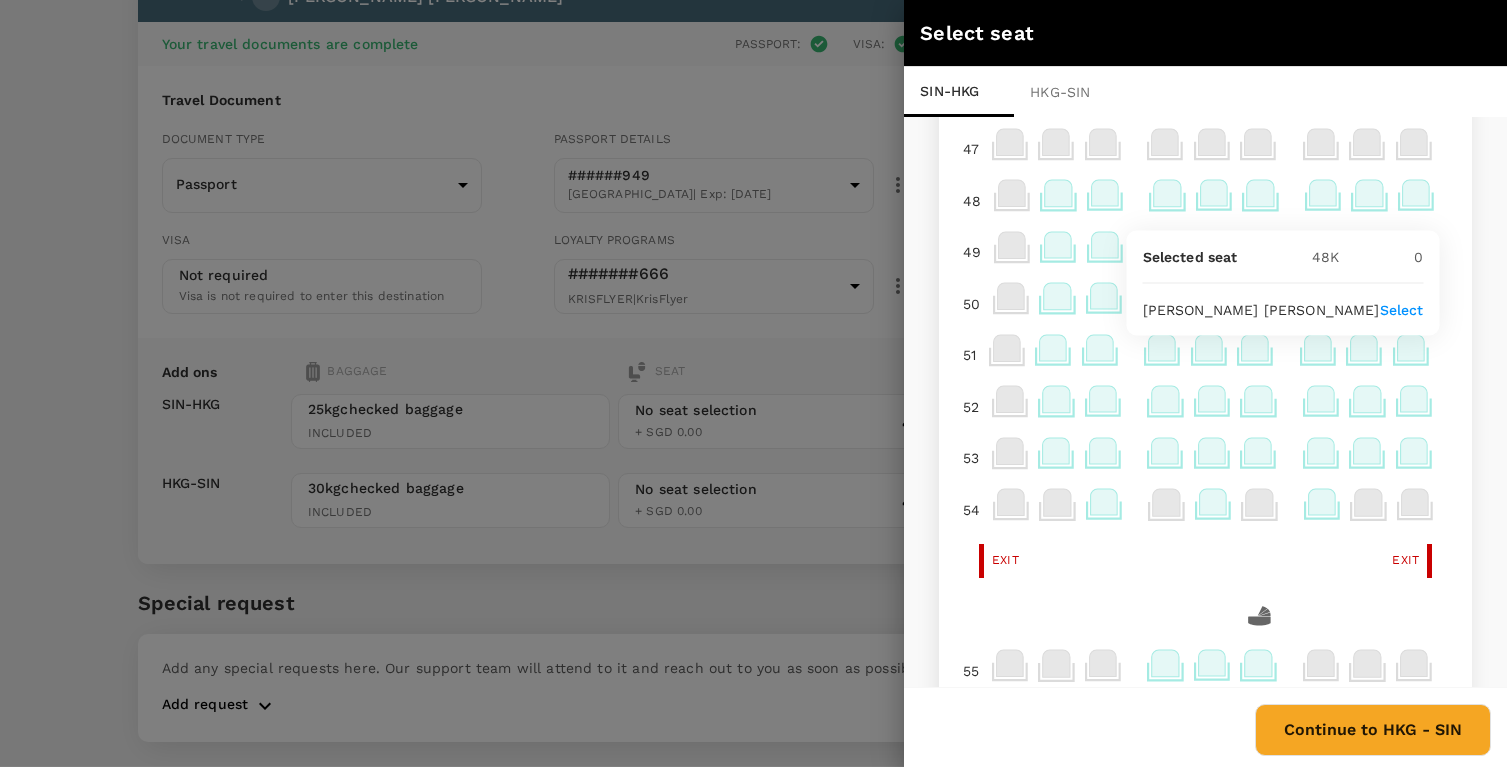 click on "Select" at bounding box center [1402, 310] 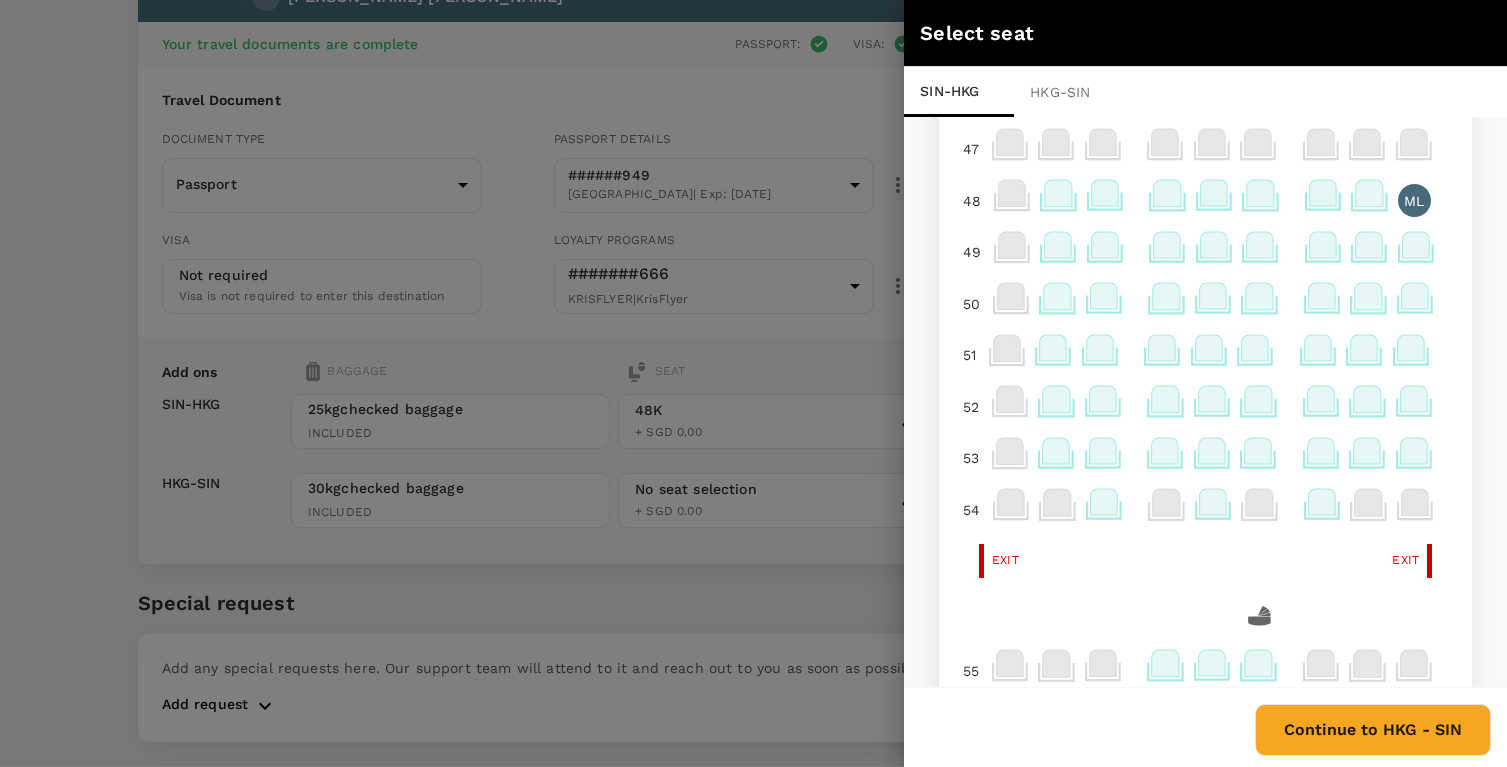 click on "Continue to   HKG - SIN" at bounding box center [1373, 730] 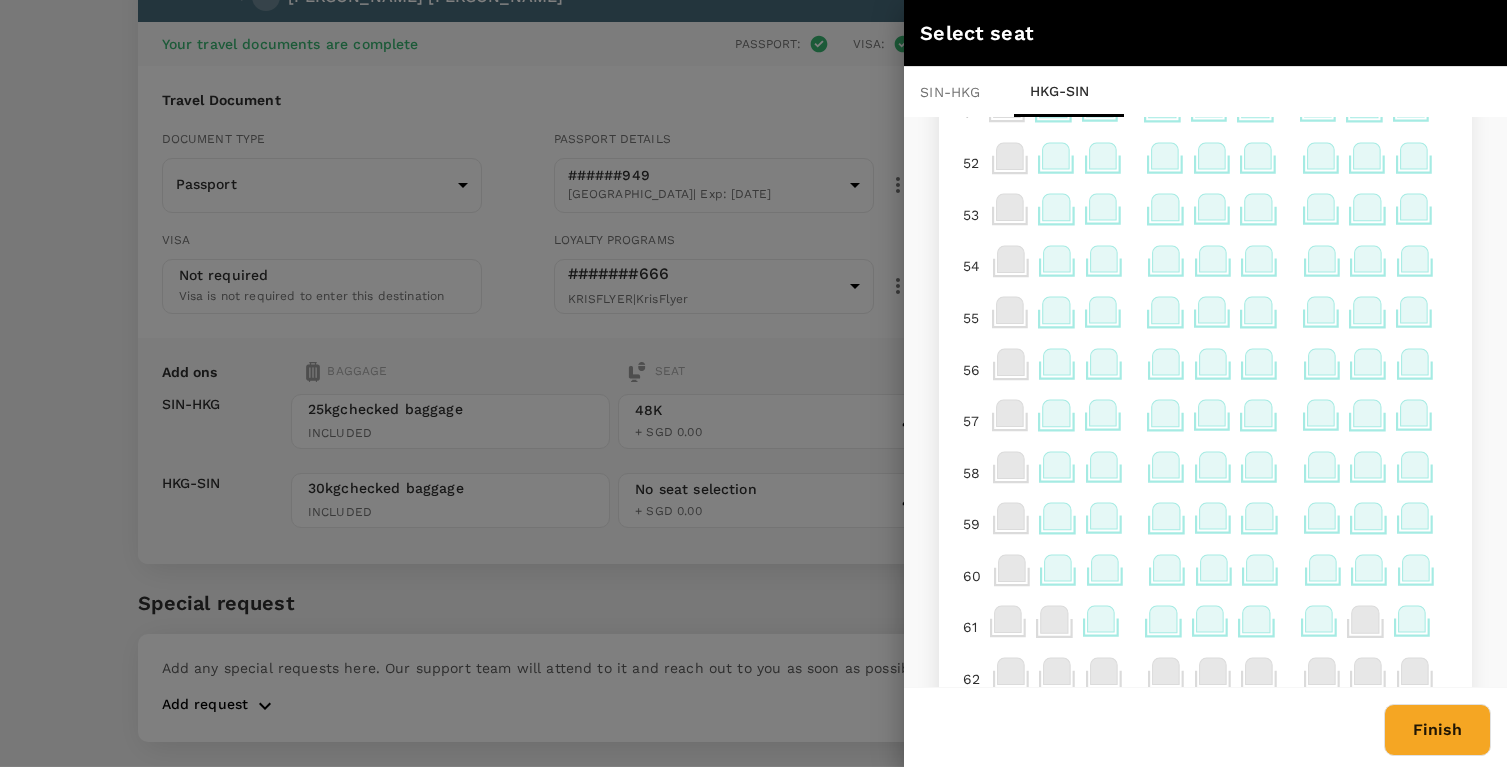 scroll, scrollTop: 797, scrollLeft: 0, axis: vertical 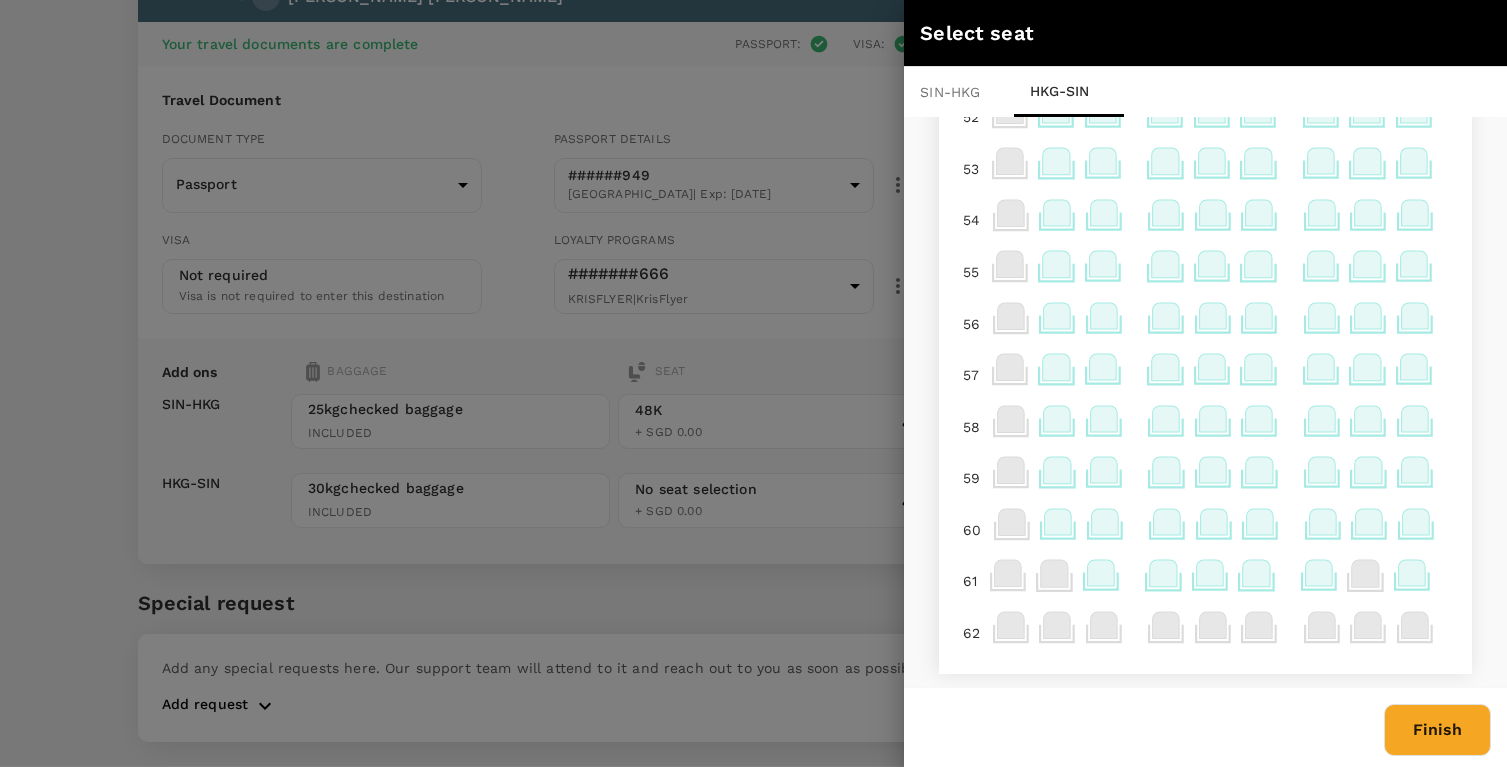 click at bounding box center (753, 383) 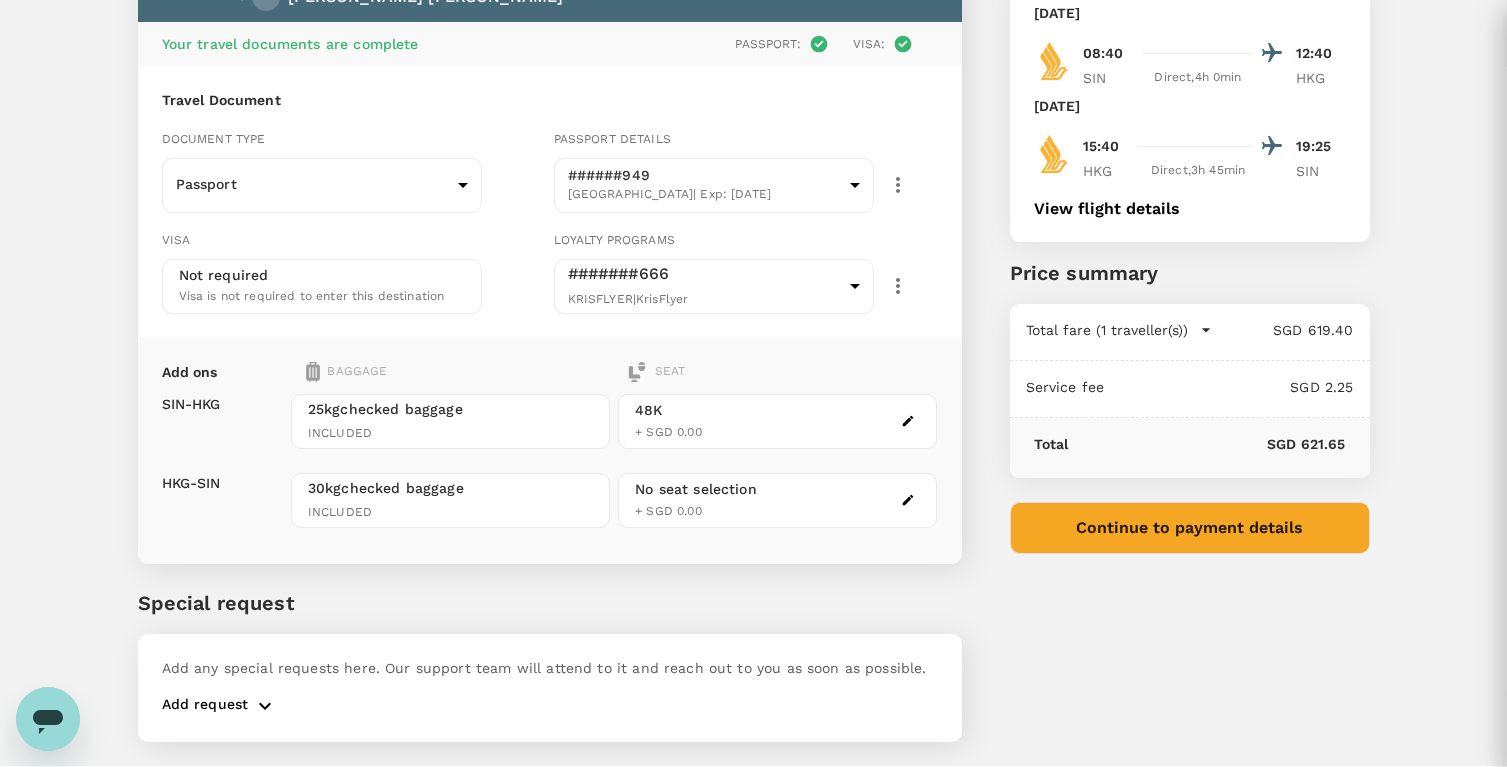 scroll, scrollTop: 0, scrollLeft: 0, axis: both 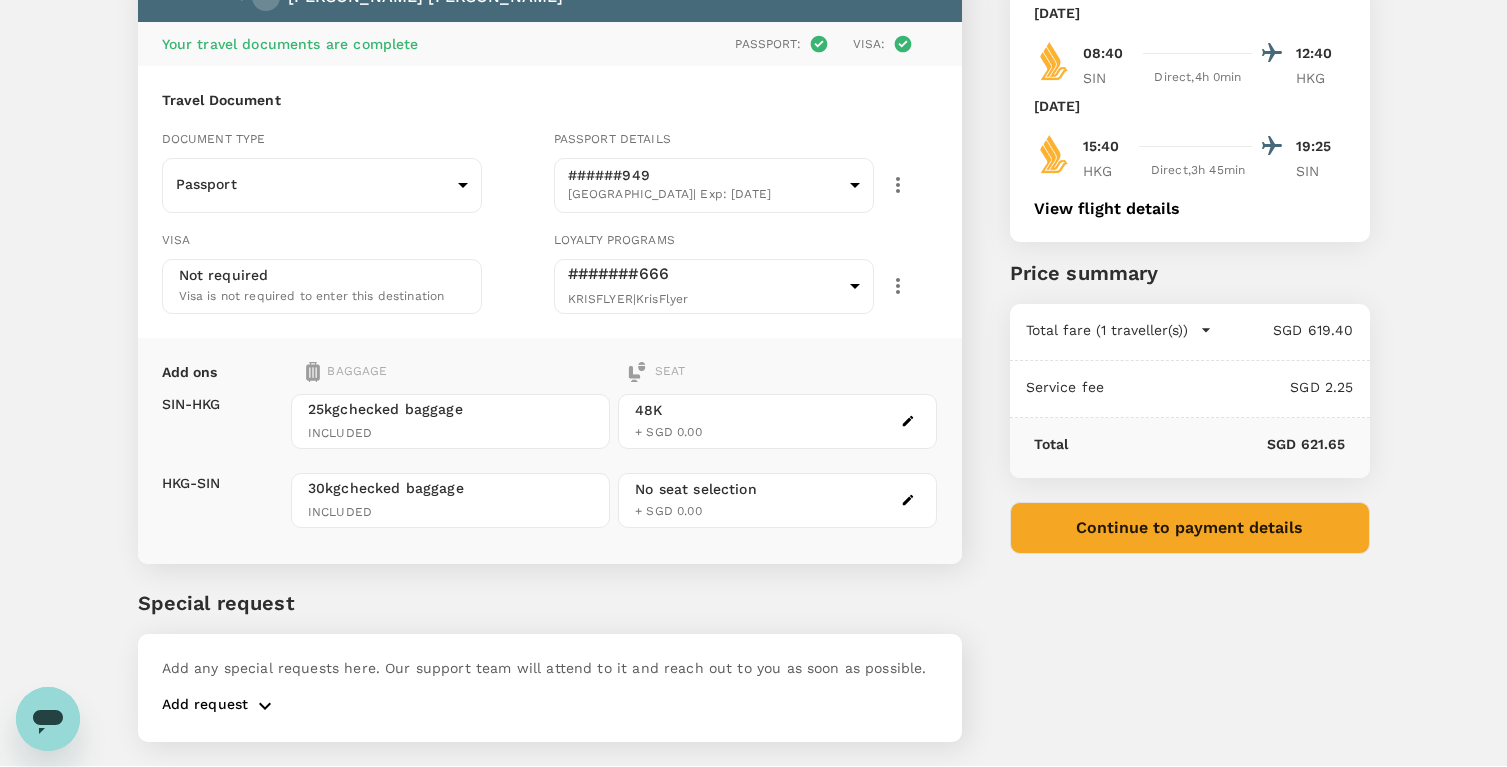 click 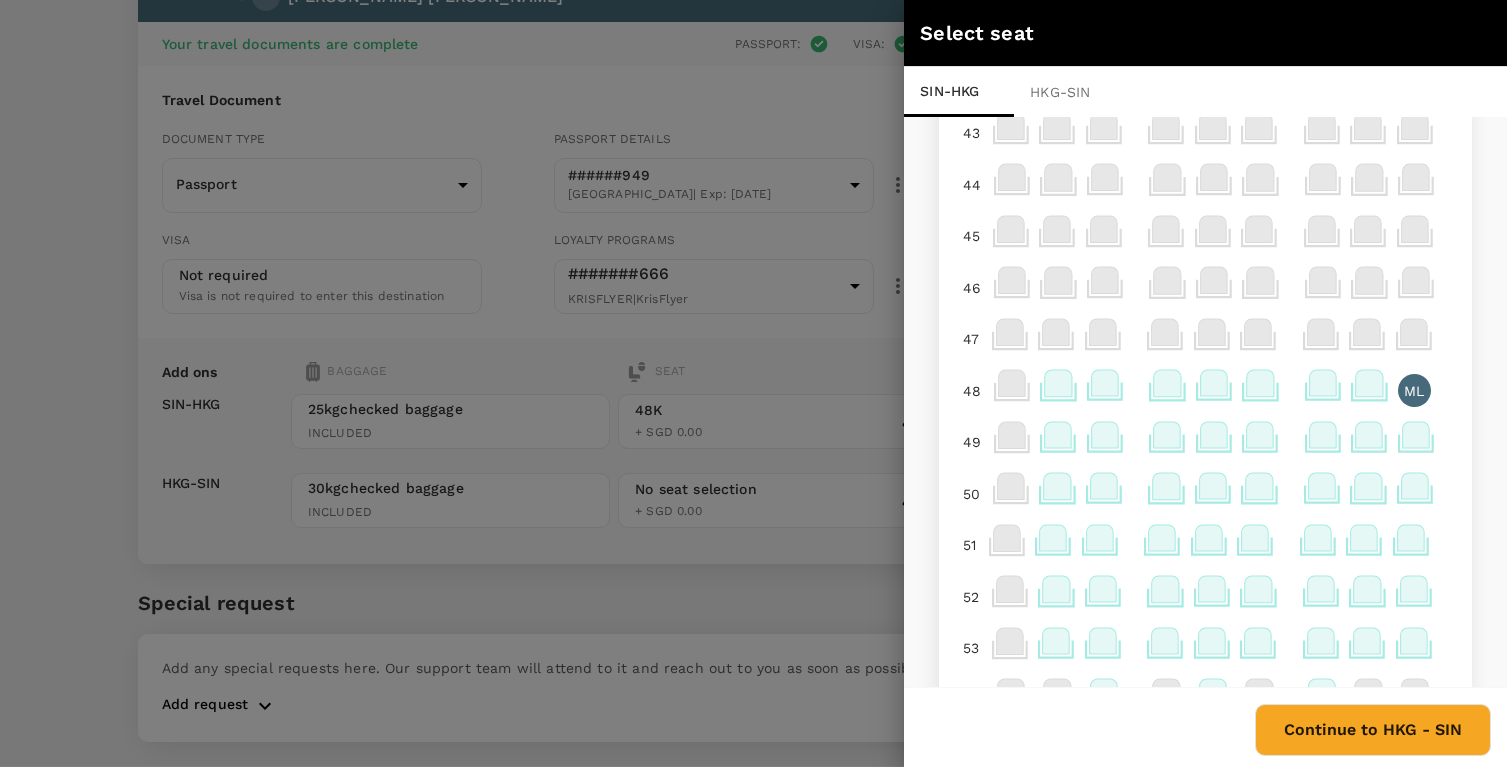 scroll, scrollTop: 210, scrollLeft: 0, axis: vertical 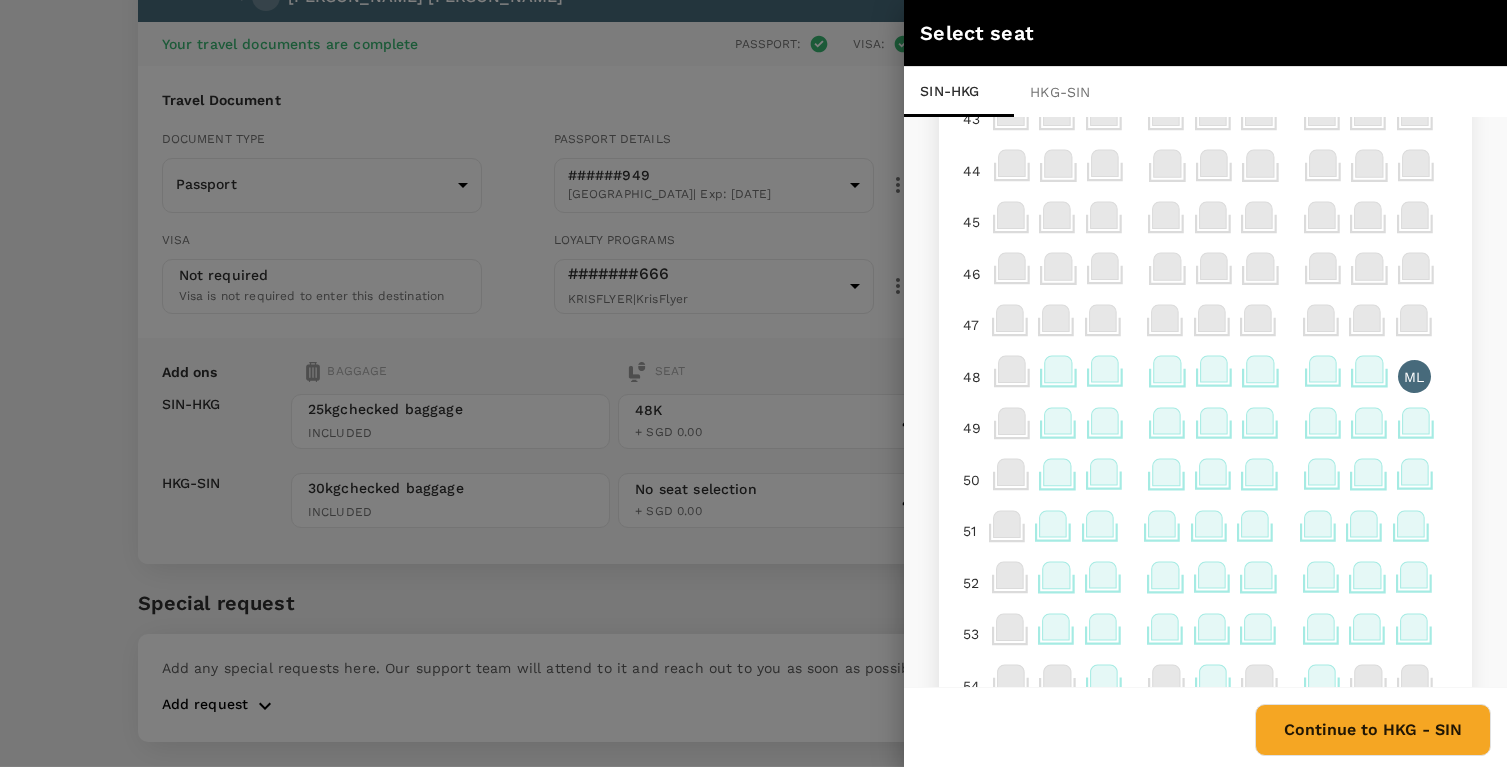 click on "ML" at bounding box center [1414, 376] 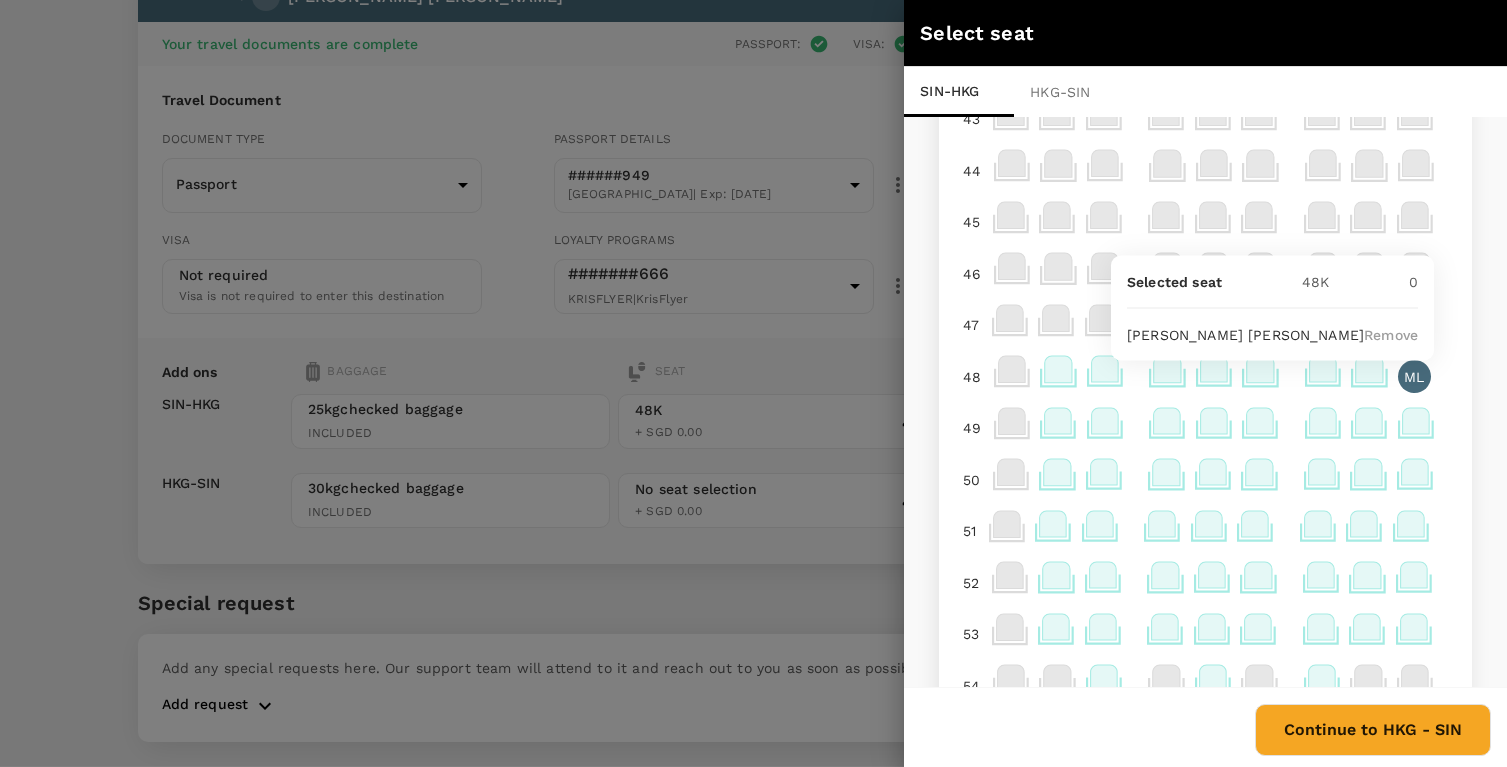 click on "Remove" at bounding box center [1391, 334] 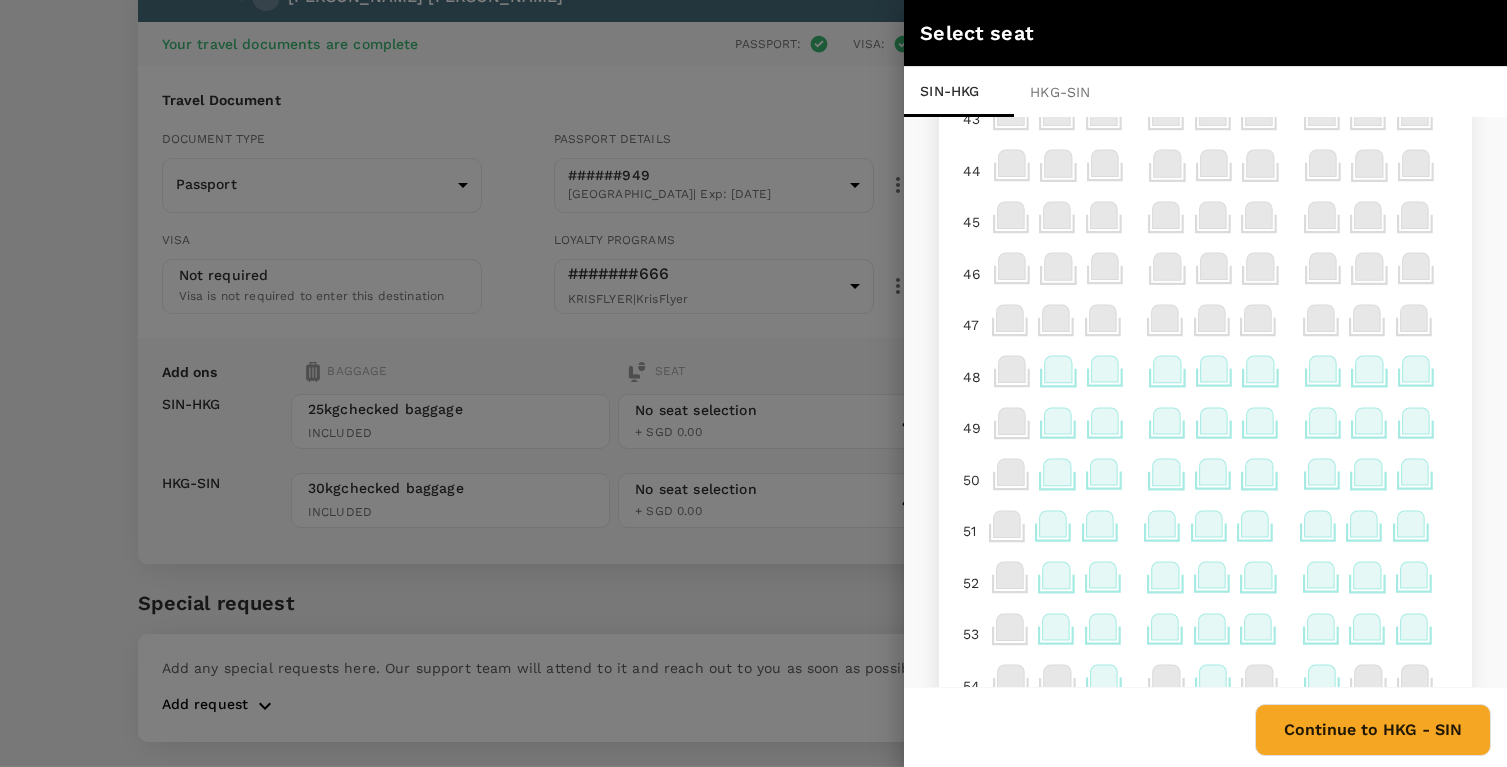 click on "Continue to   HKG - SIN" at bounding box center [1373, 730] 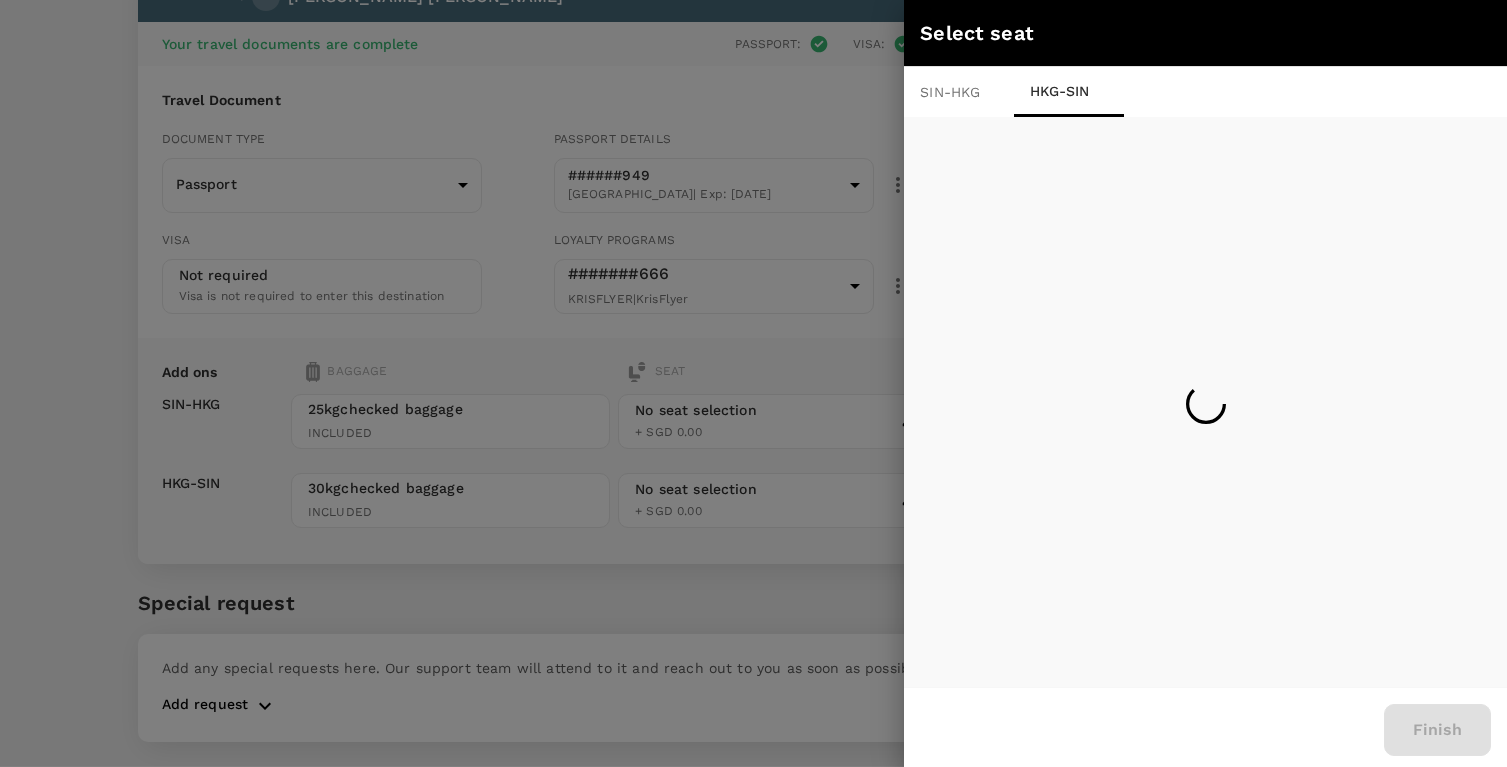 scroll, scrollTop: 0, scrollLeft: 0, axis: both 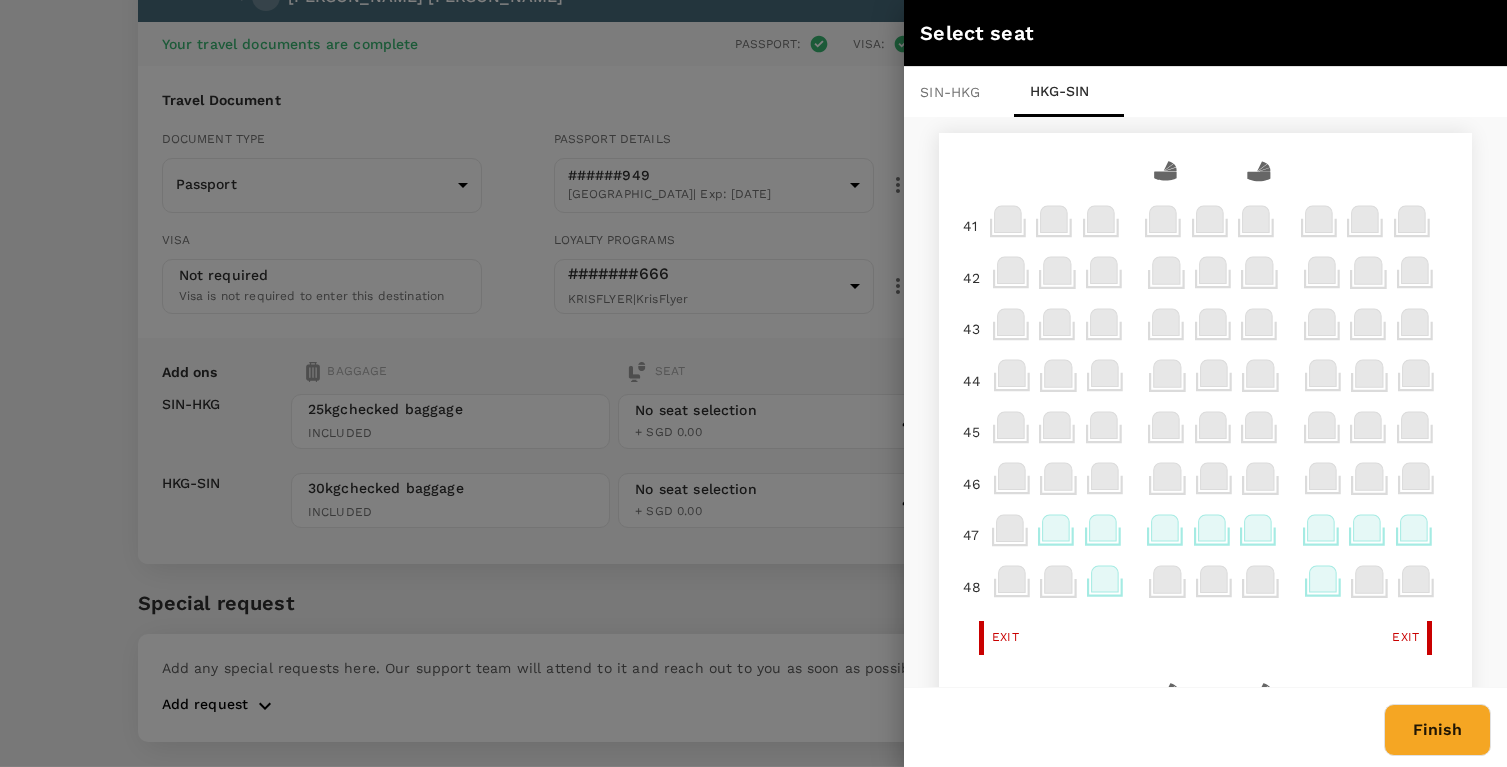 click on "Finish" at bounding box center (1437, 730) 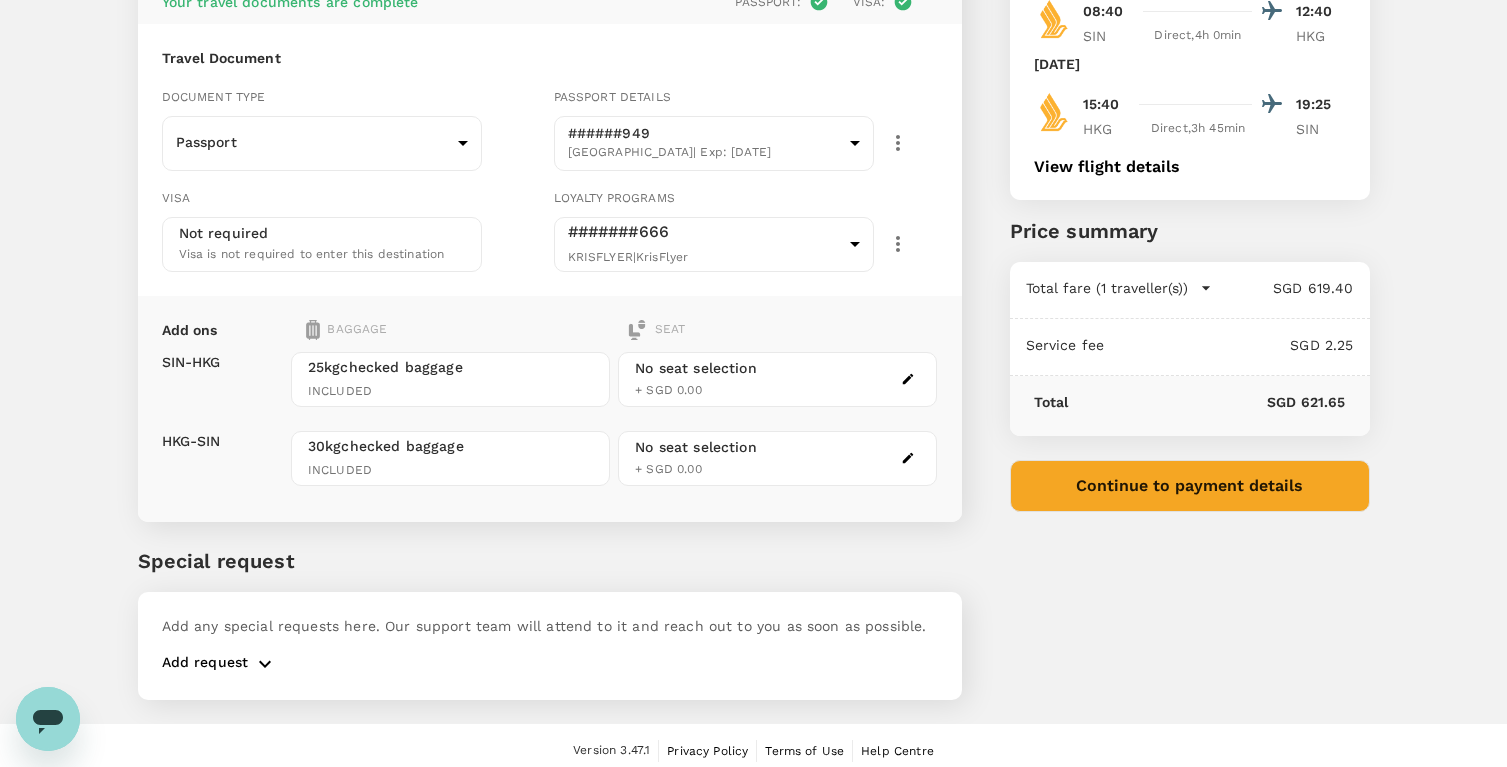 scroll, scrollTop: 193, scrollLeft: 0, axis: vertical 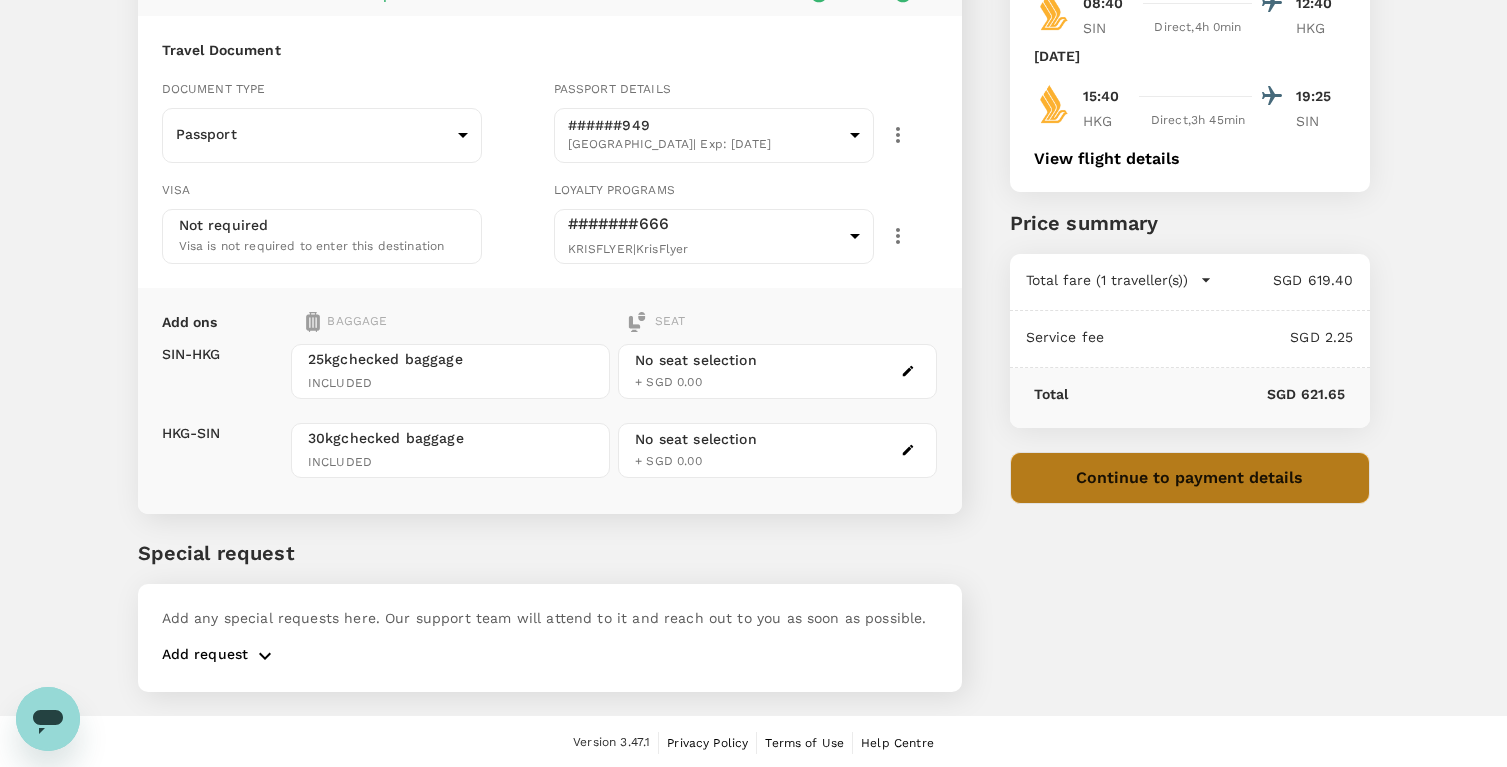click on "Continue to payment details" at bounding box center [1190, 478] 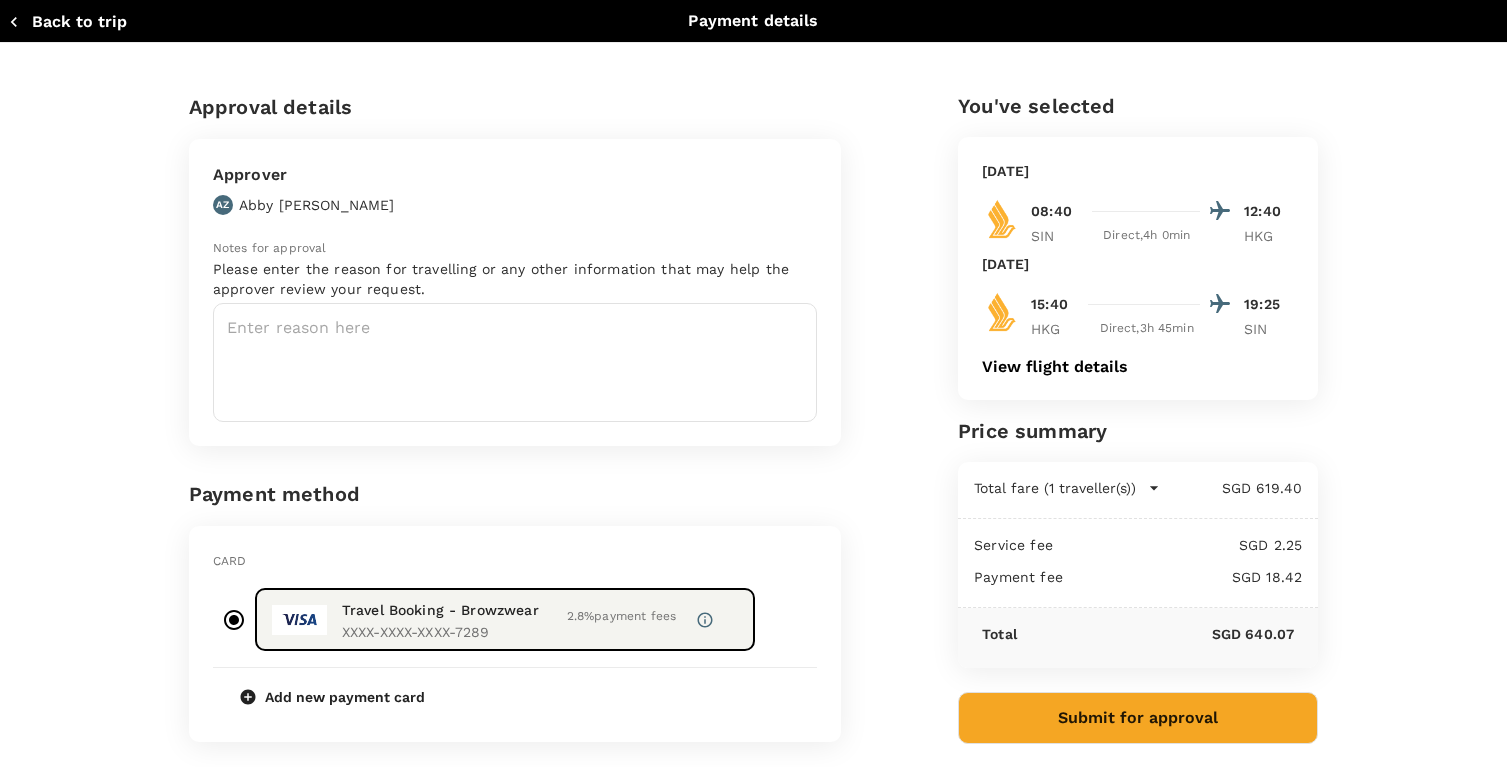 scroll, scrollTop: 16, scrollLeft: 0, axis: vertical 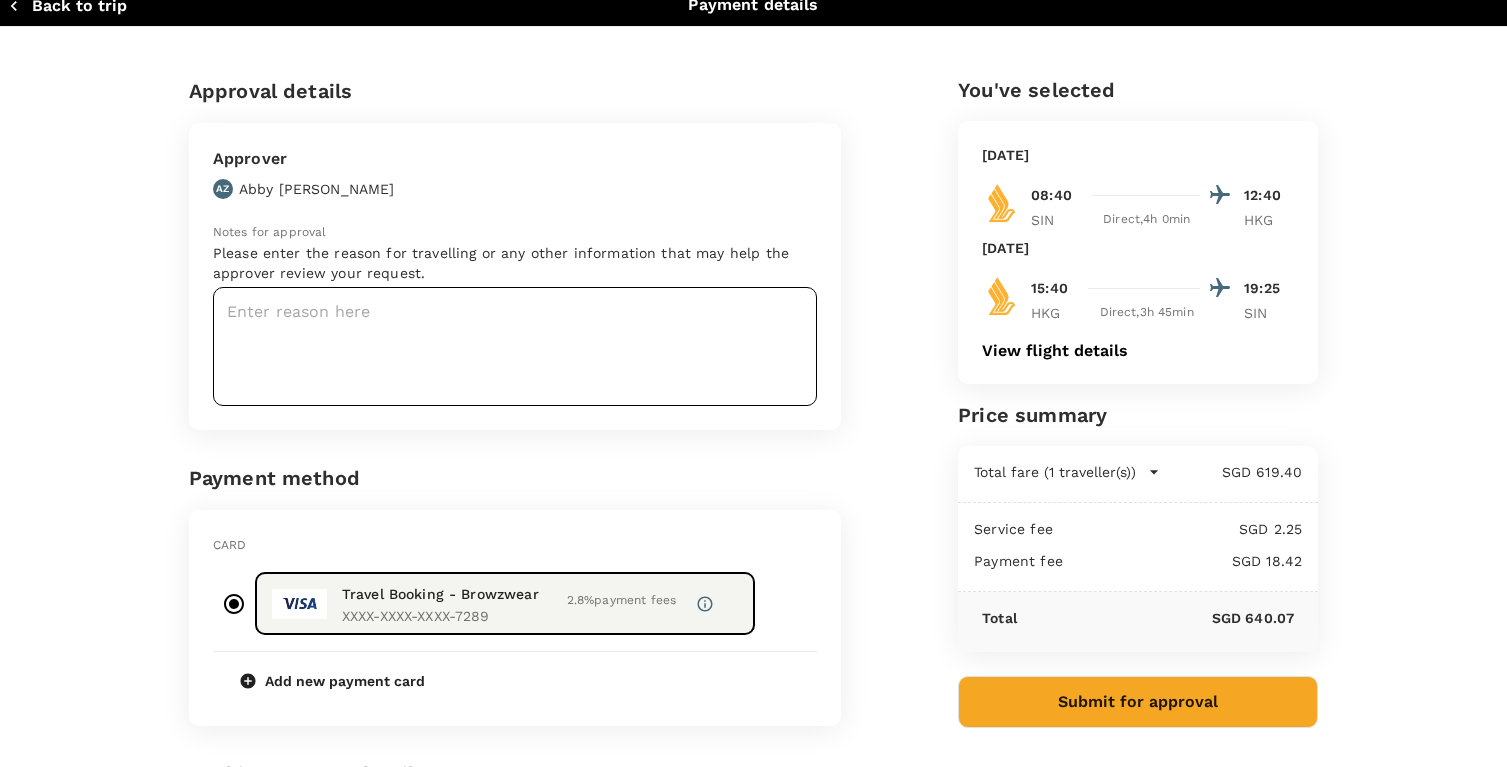 click at bounding box center (515, 346) 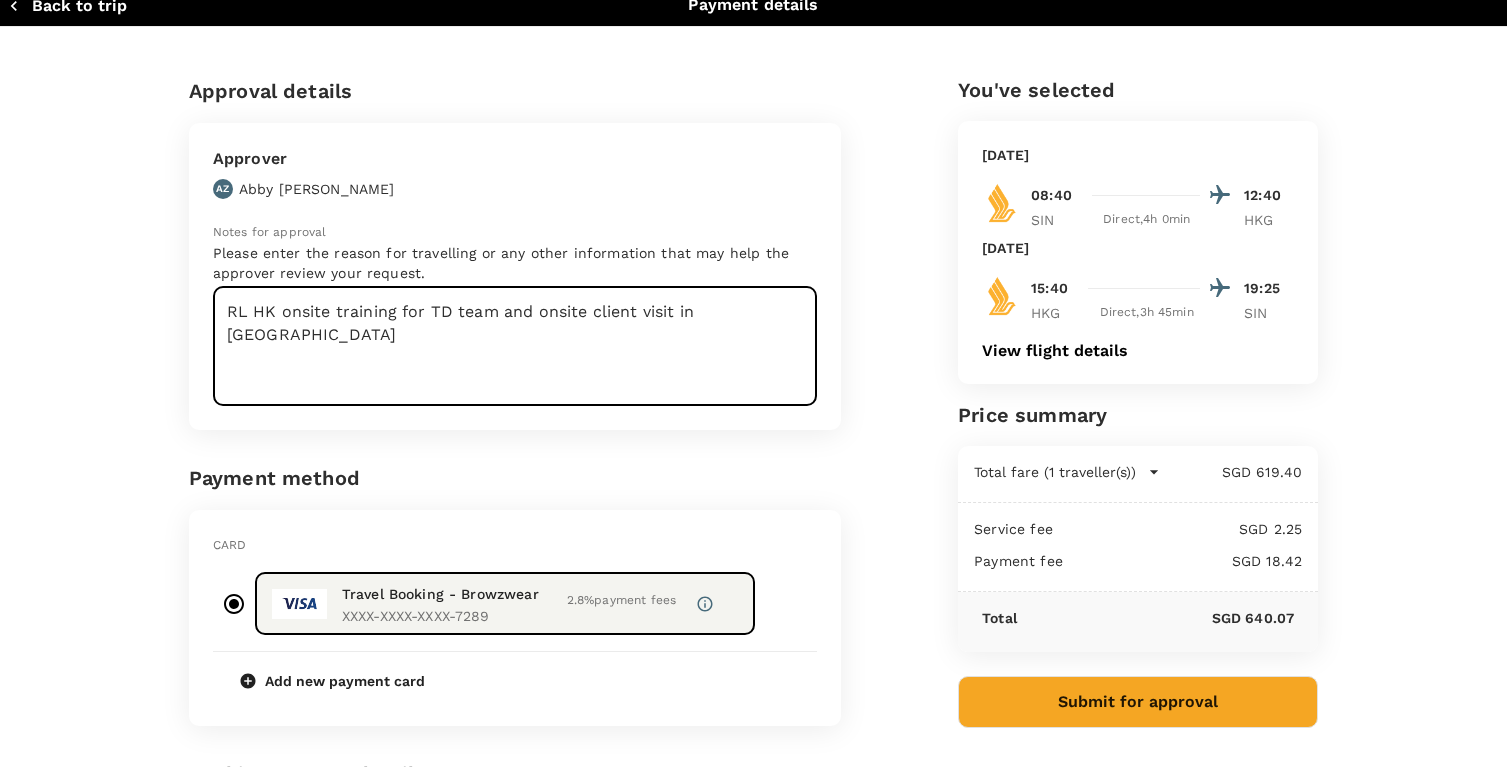type on "RL HK onsite training for TD team and onsite client visit in HK." 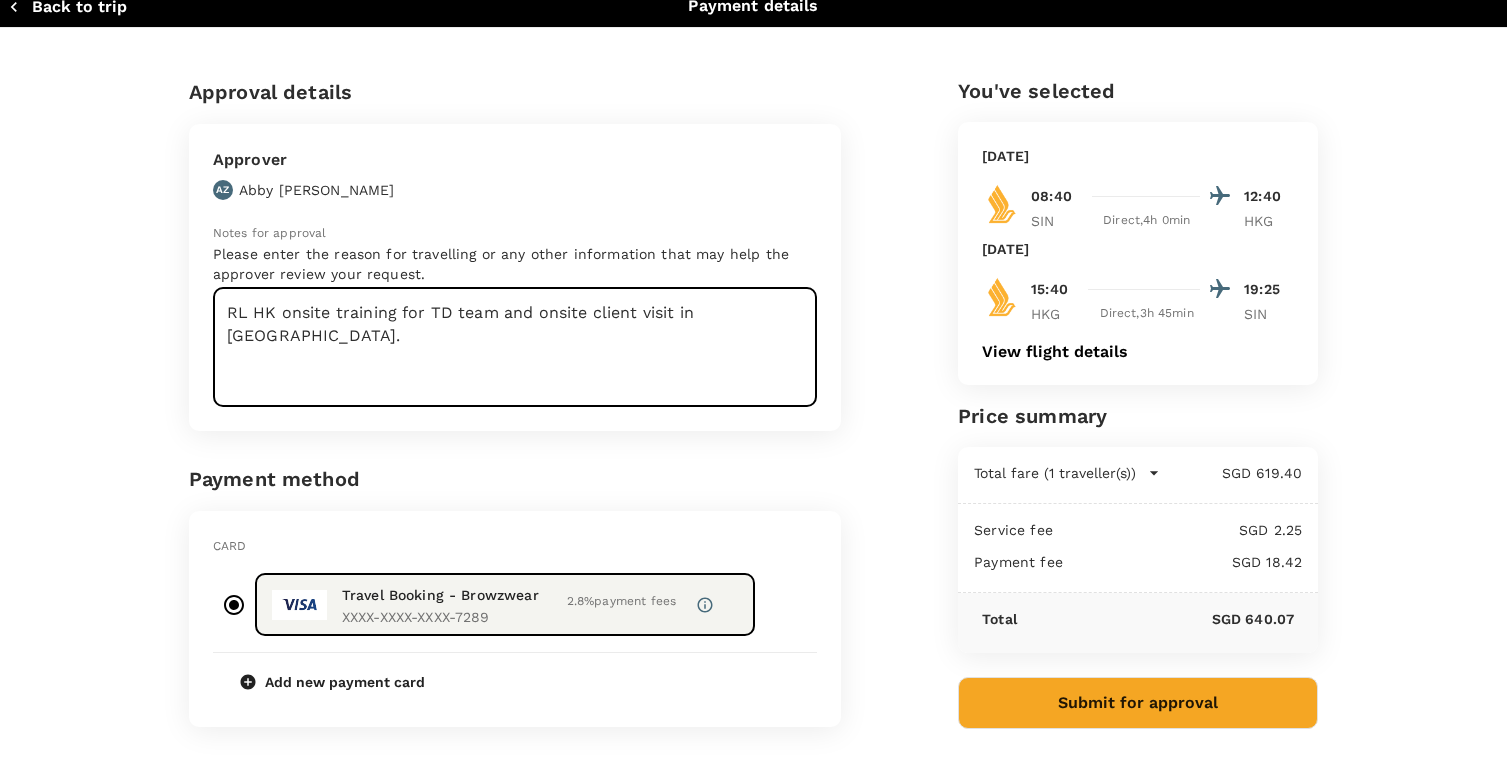 scroll, scrollTop: 0, scrollLeft: 0, axis: both 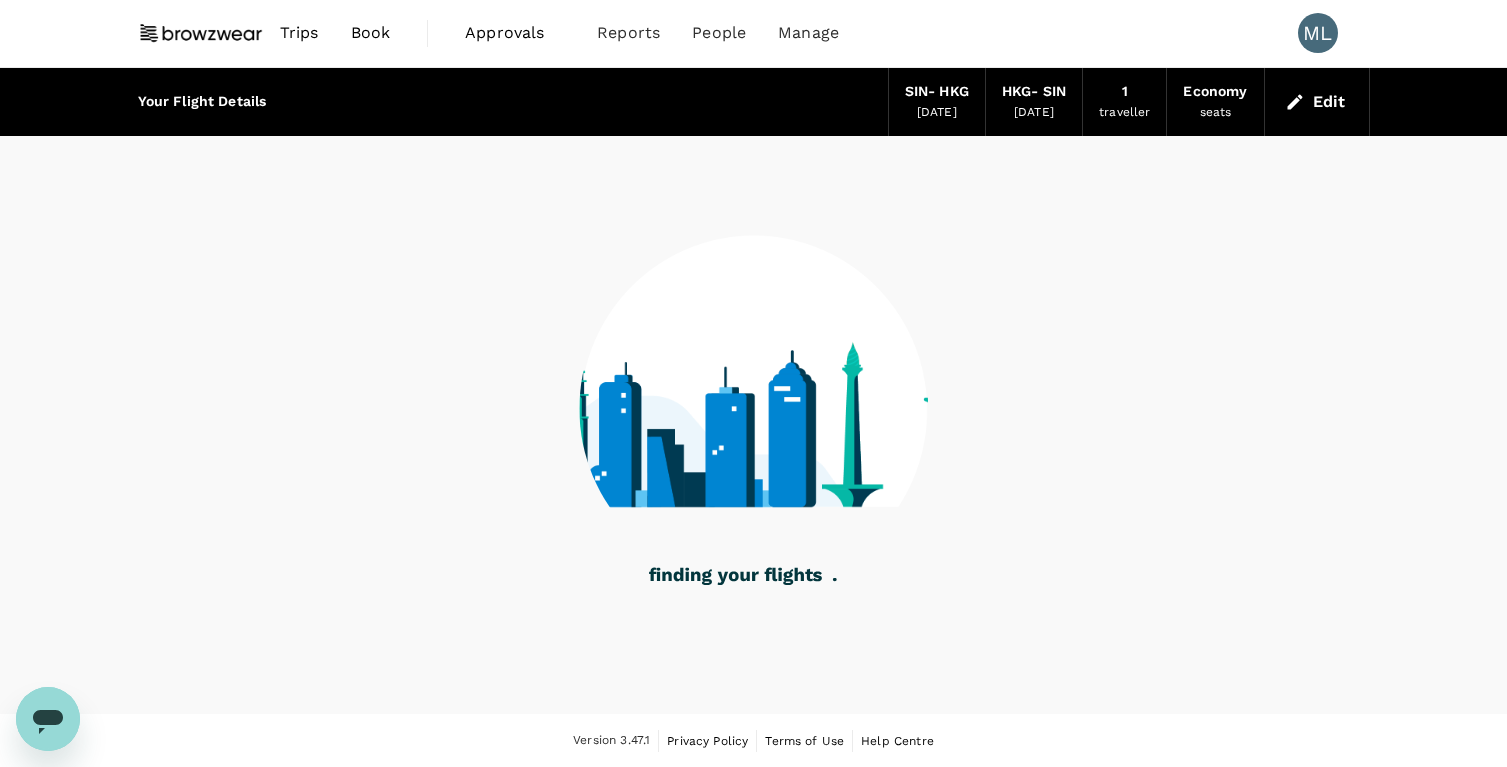 click on "Approvals" at bounding box center [515, 33] 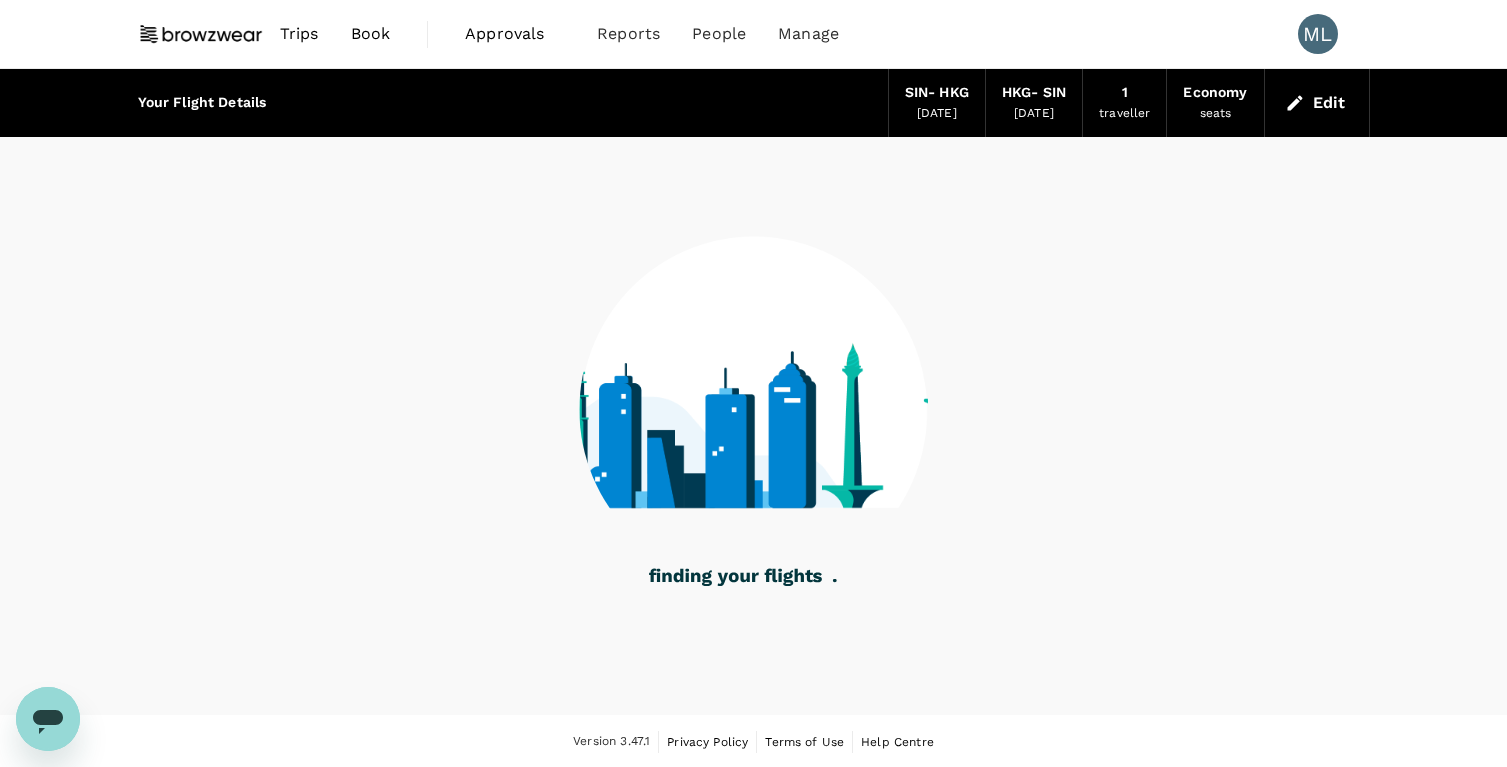 scroll, scrollTop: 0, scrollLeft: 0, axis: both 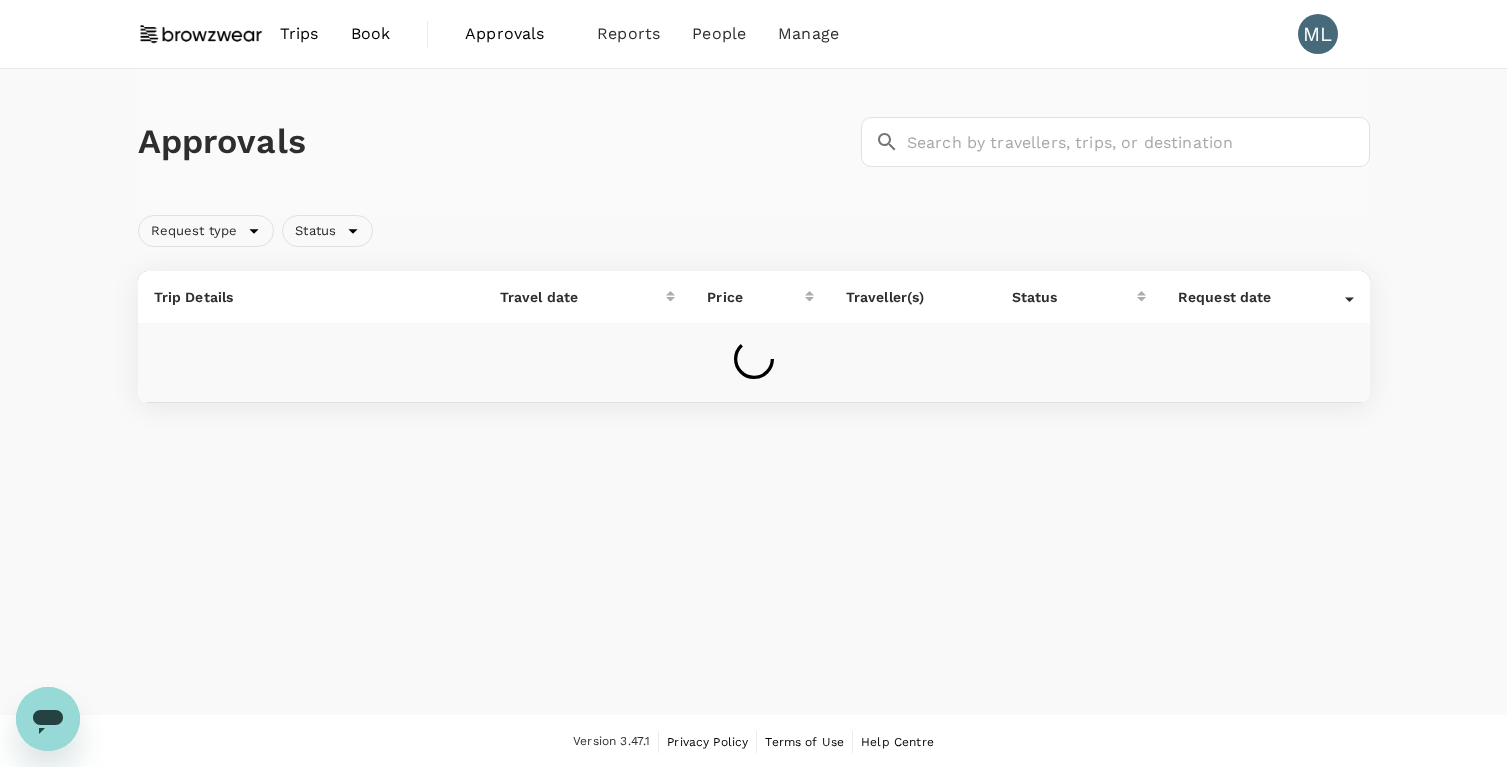 click on "Trips" at bounding box center (299, 34) 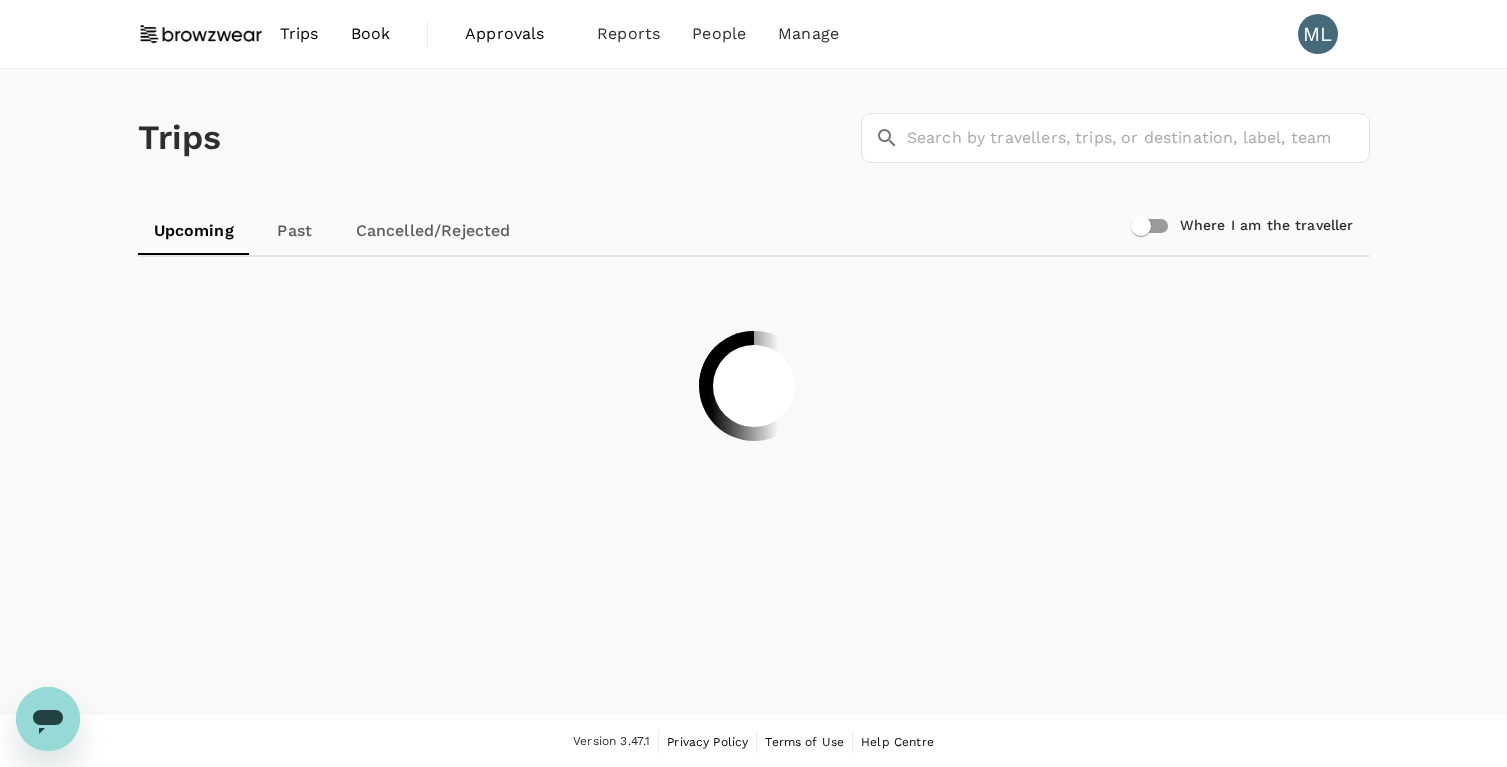 click on "Where I am the traveller" at bounding box center [1141, 226] 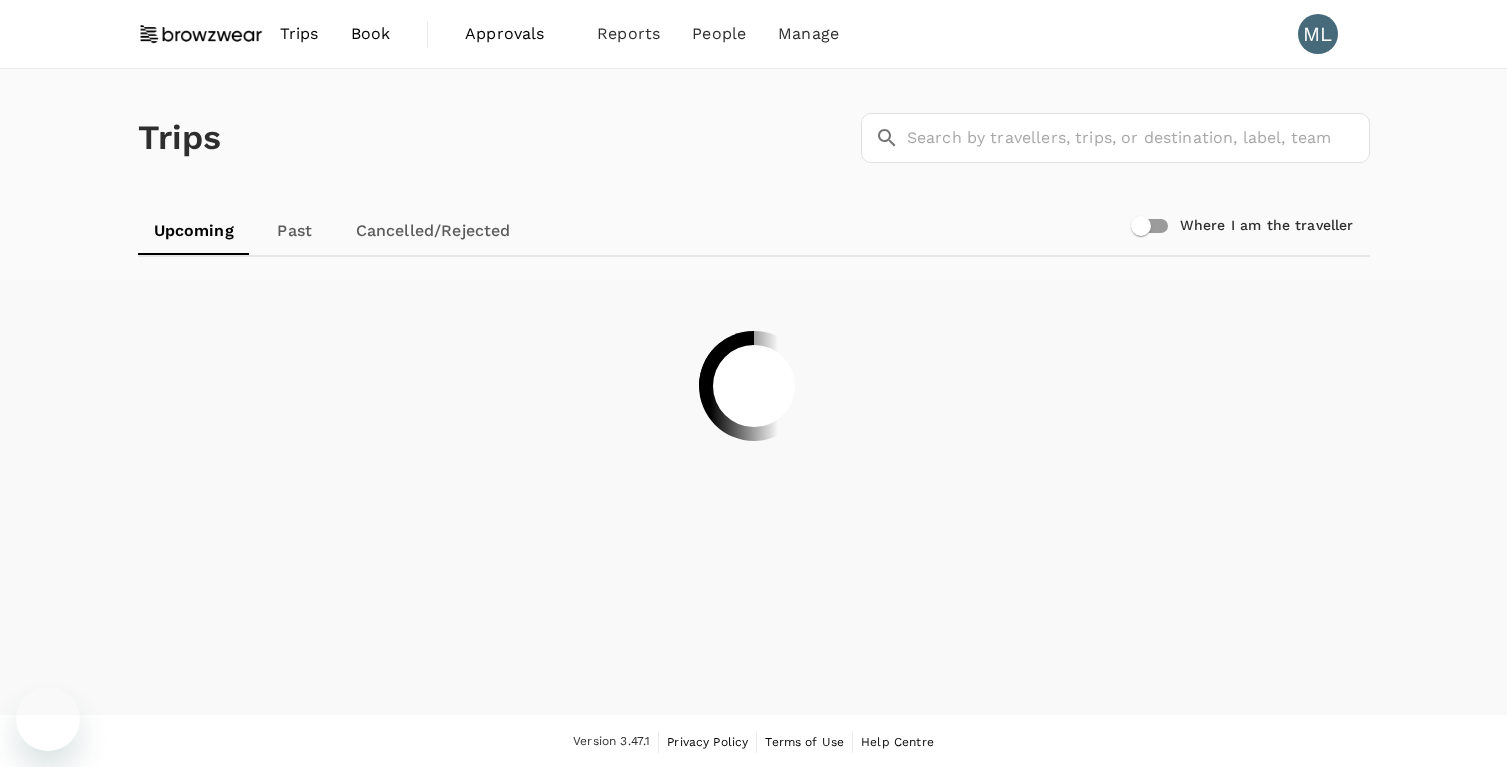 scroll, scrollTop: 0, scrollLeft: 0, axis: both 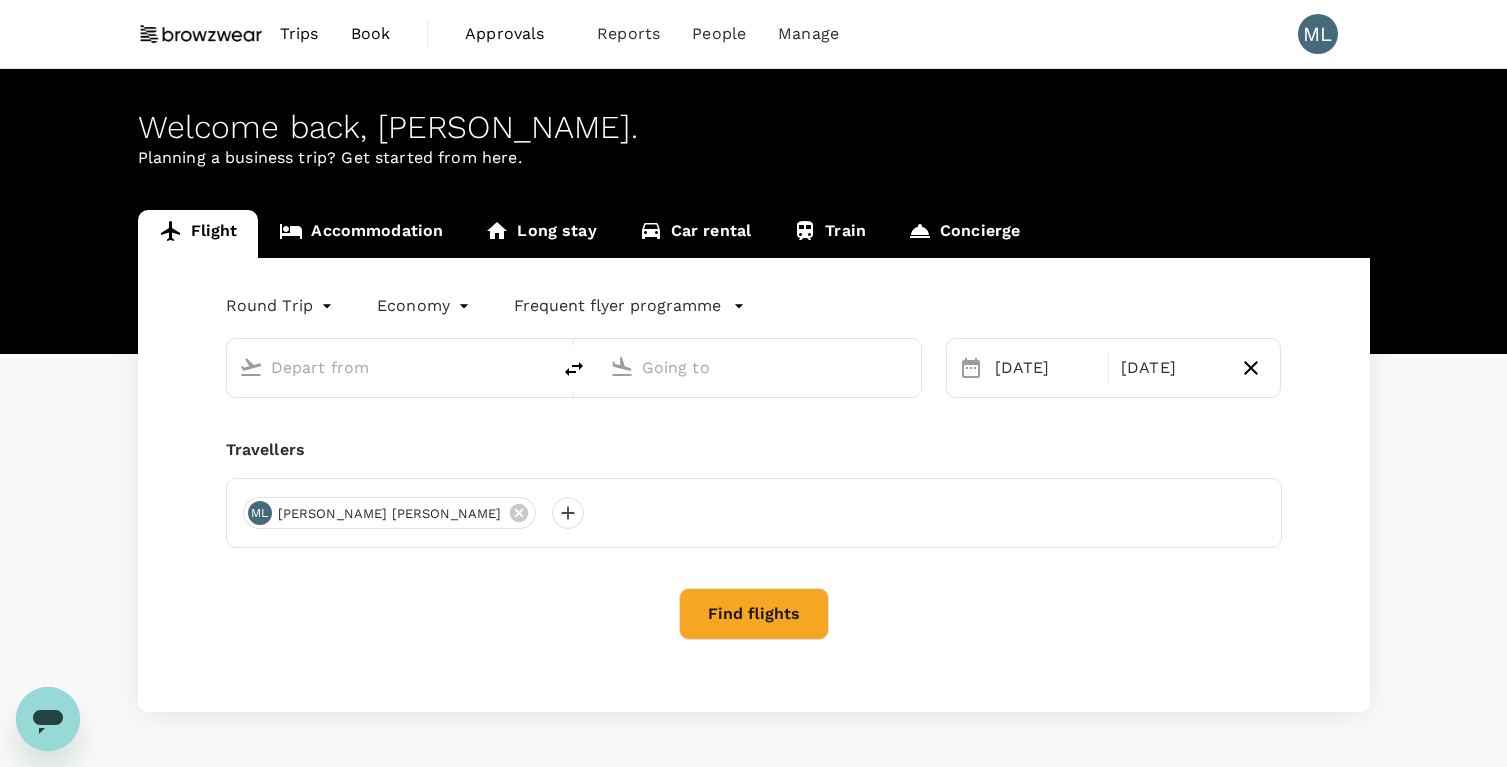 type on "Singapore Changi (SIN)" 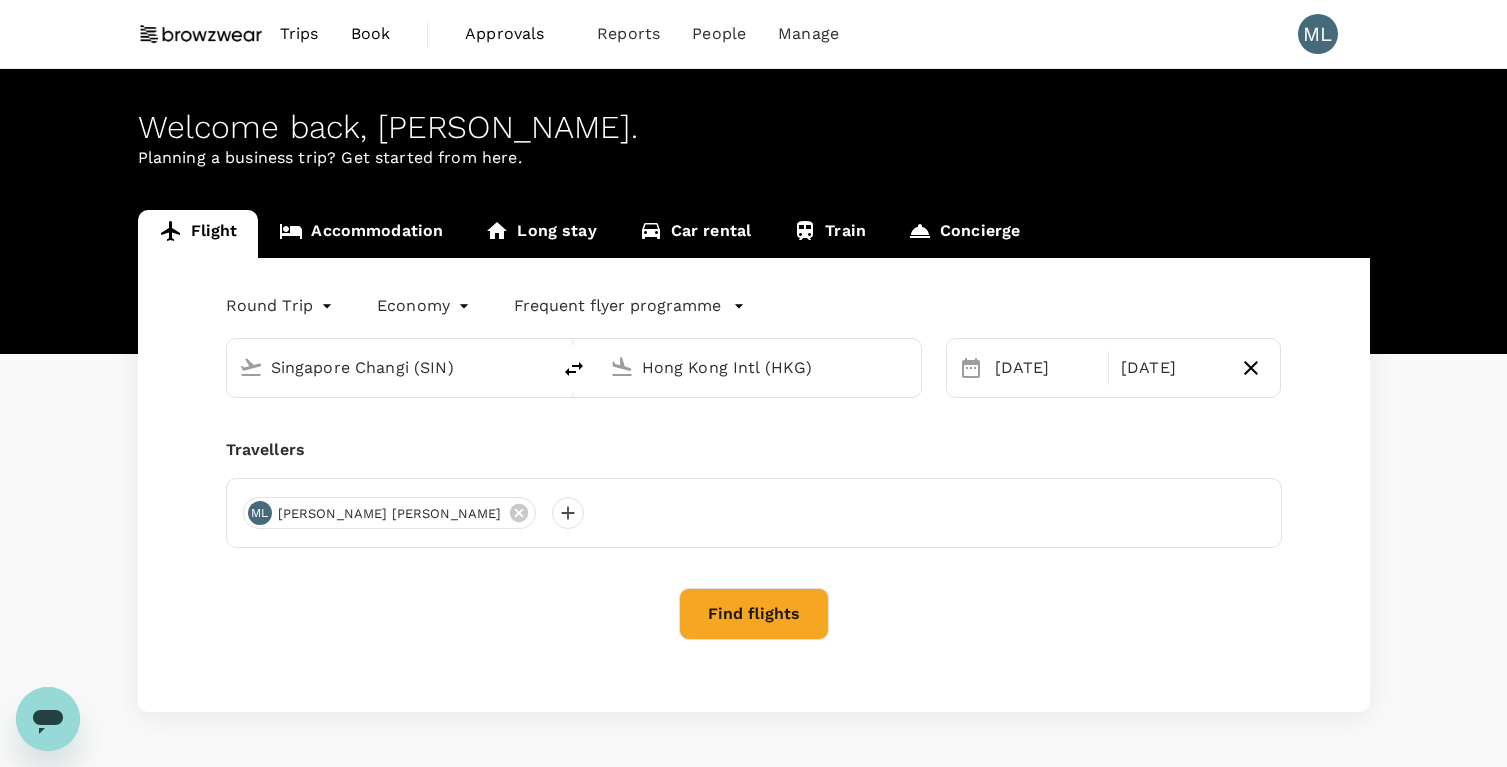 type 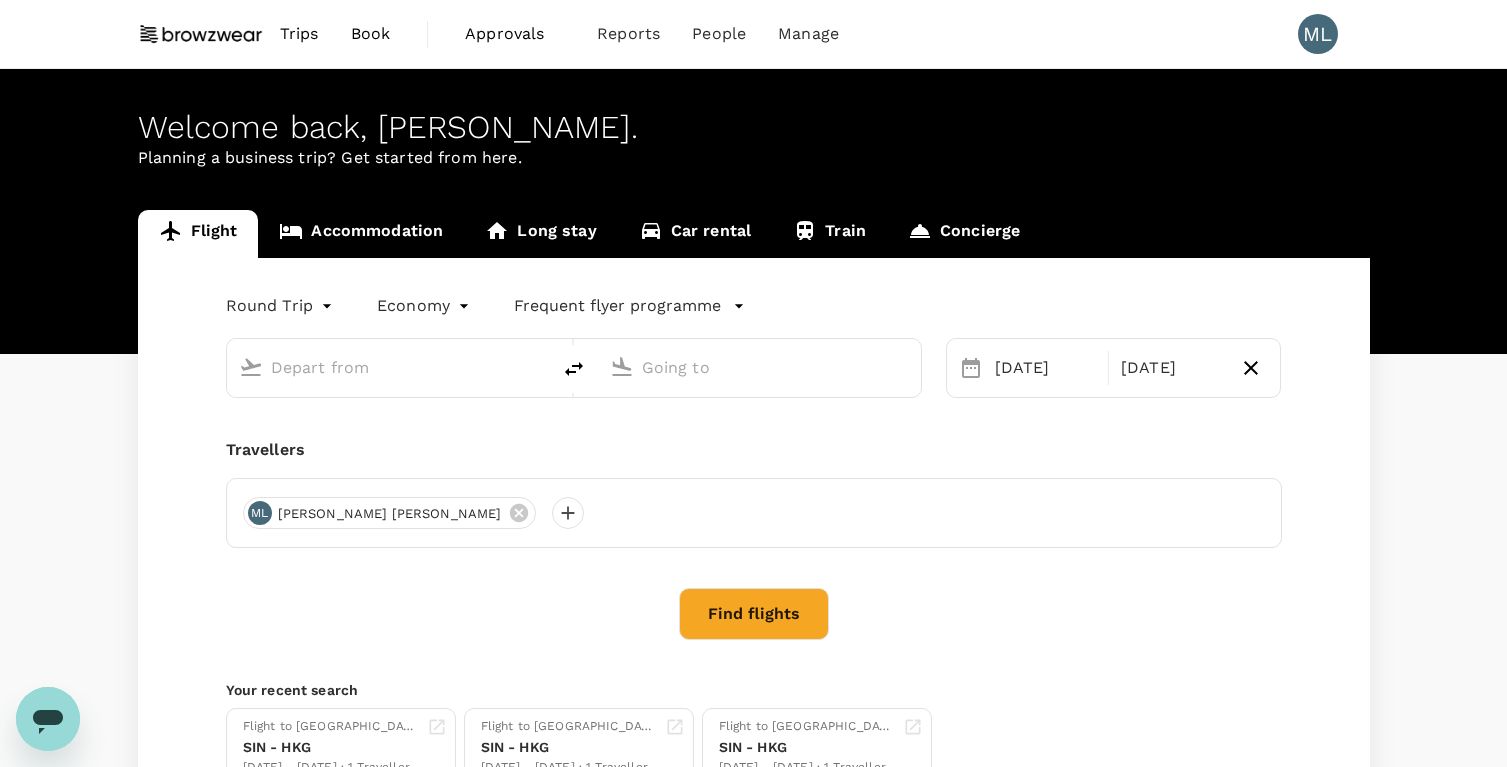 type on "Singapore Changi (SIN)" 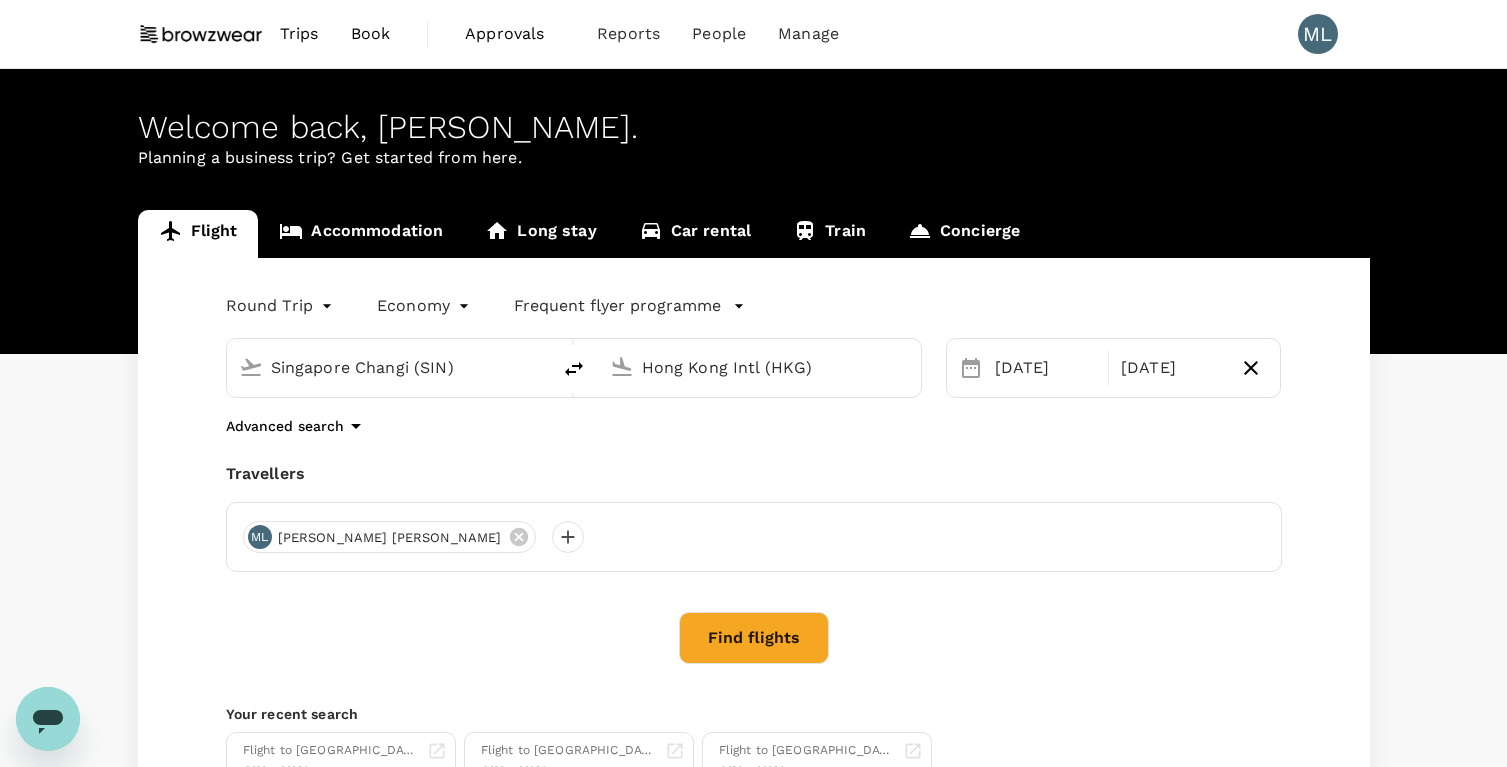 click on "Trips" at bounding box center (299, 34) 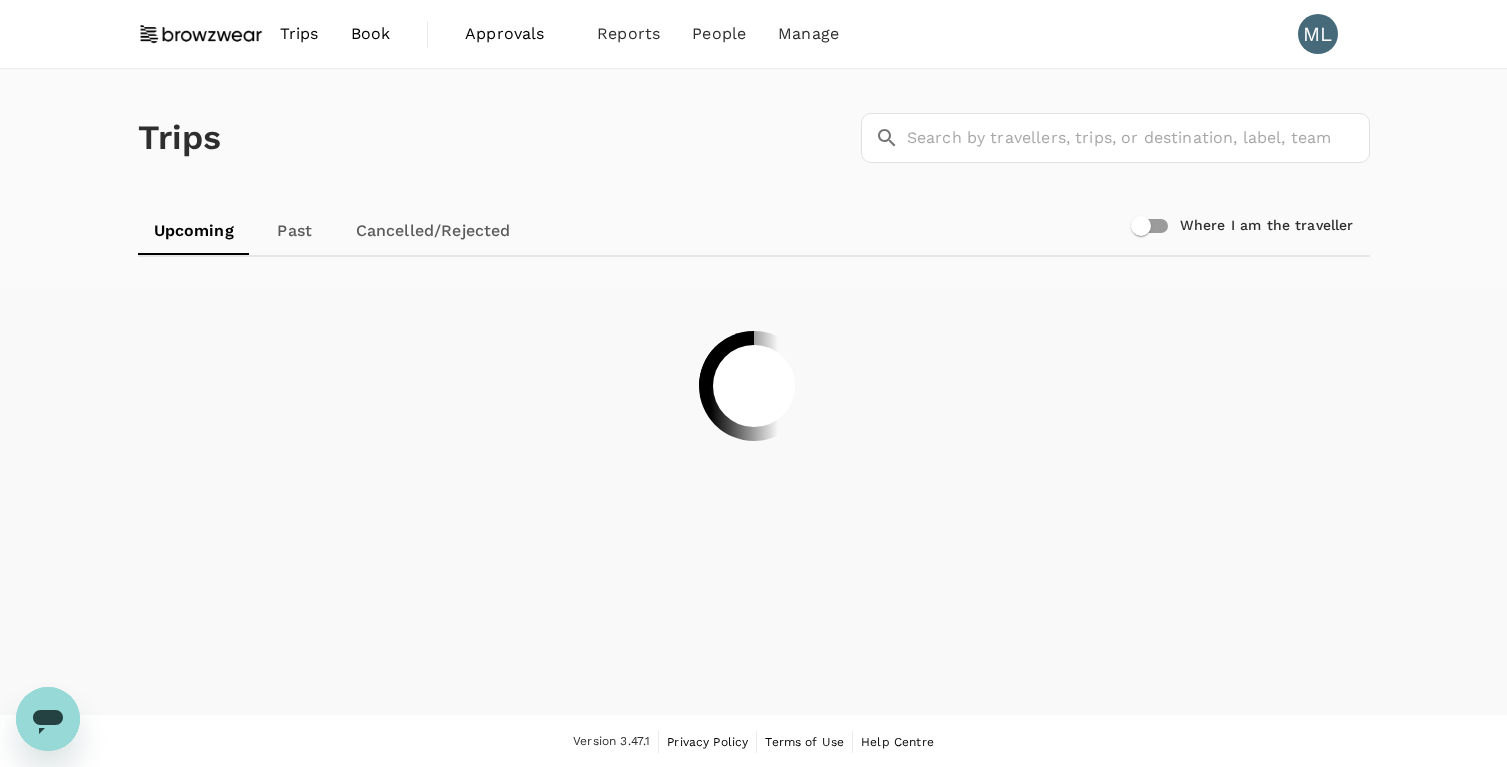 click on "Cancelled/Rejected" at bounding box center (433, 231) 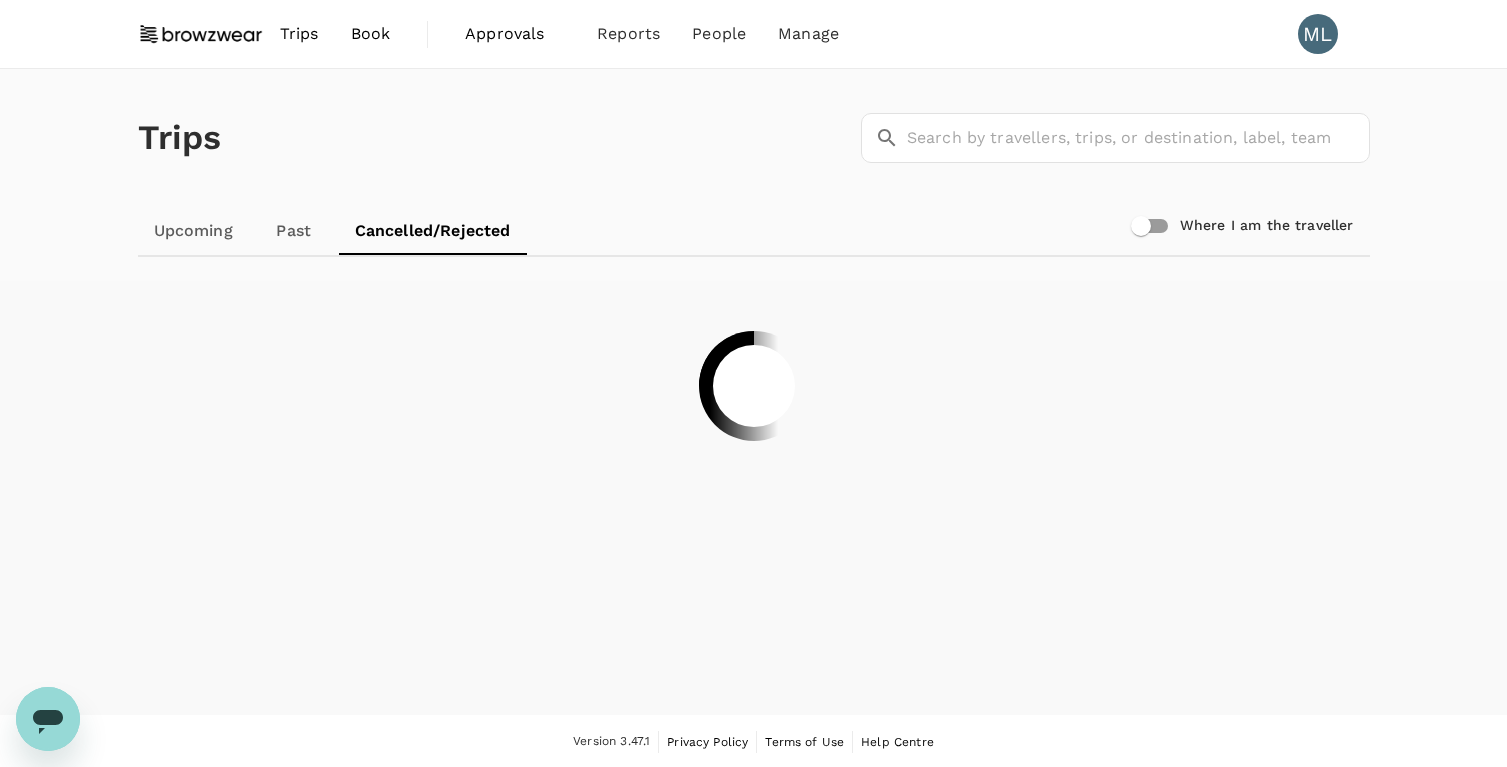click on "Past" at bounding box center [294, 231] 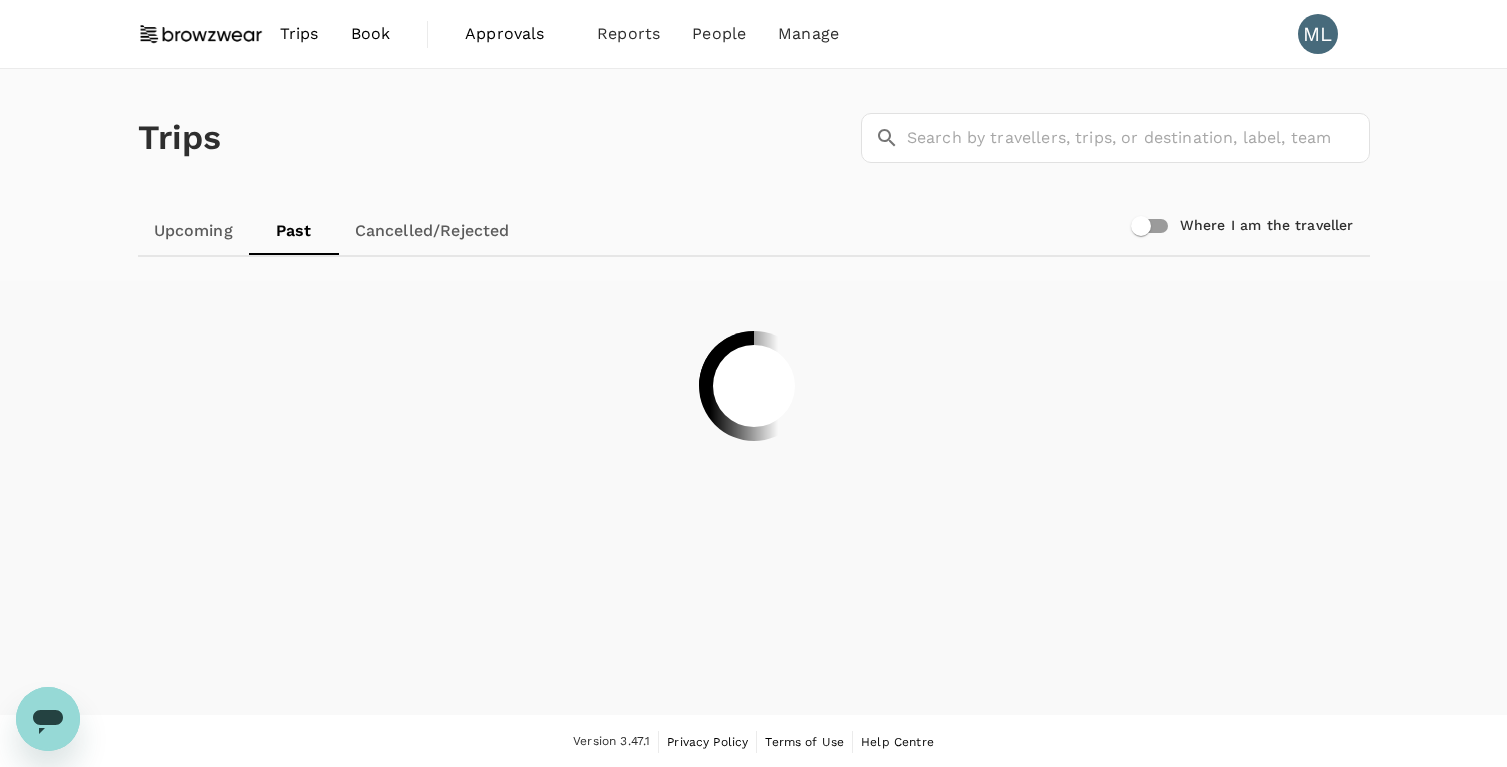 click on "Upcoming" at bounding box center [193, 231] 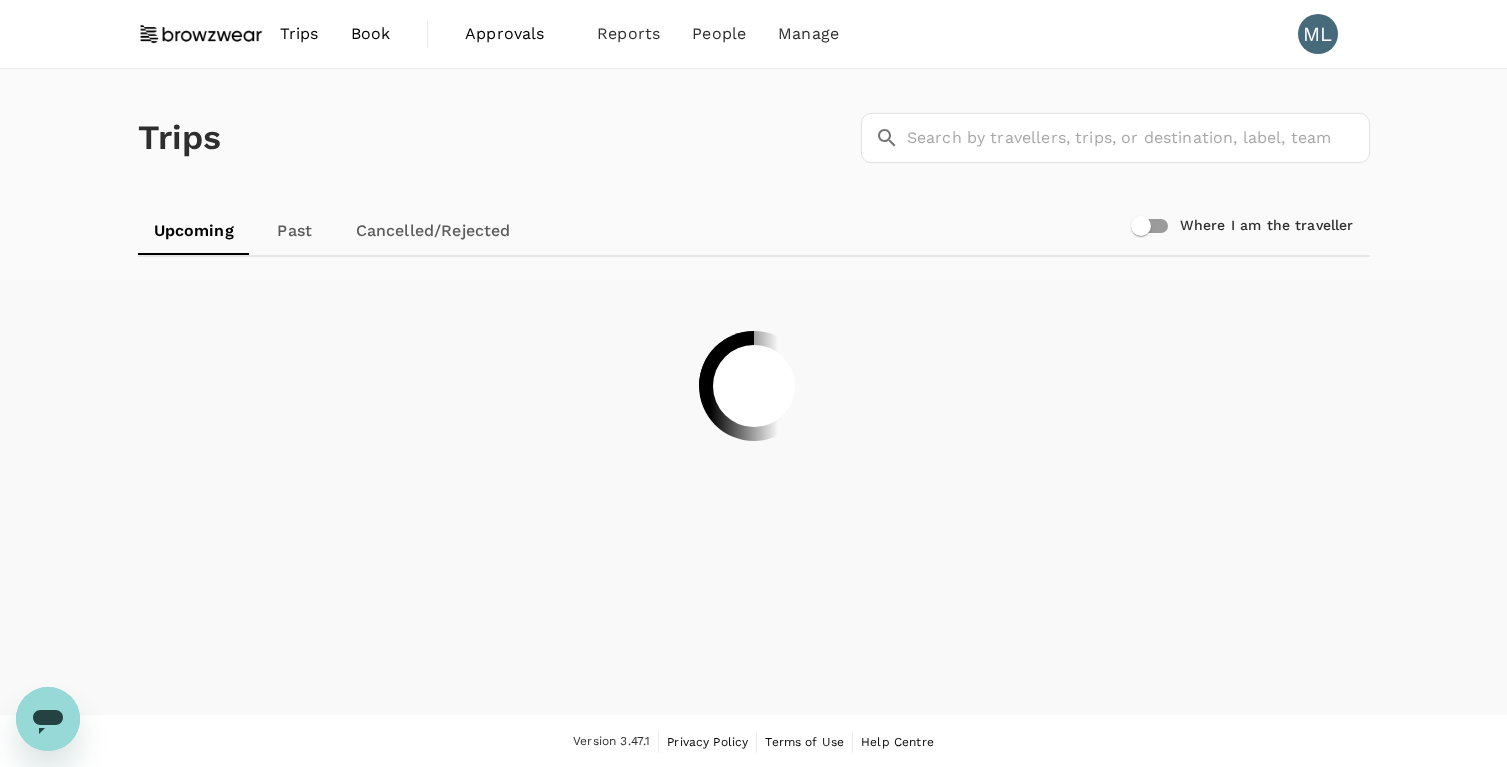click on "Trips Book Approvals 0 Reports People Manage ML" at bounding box center (754, 34) 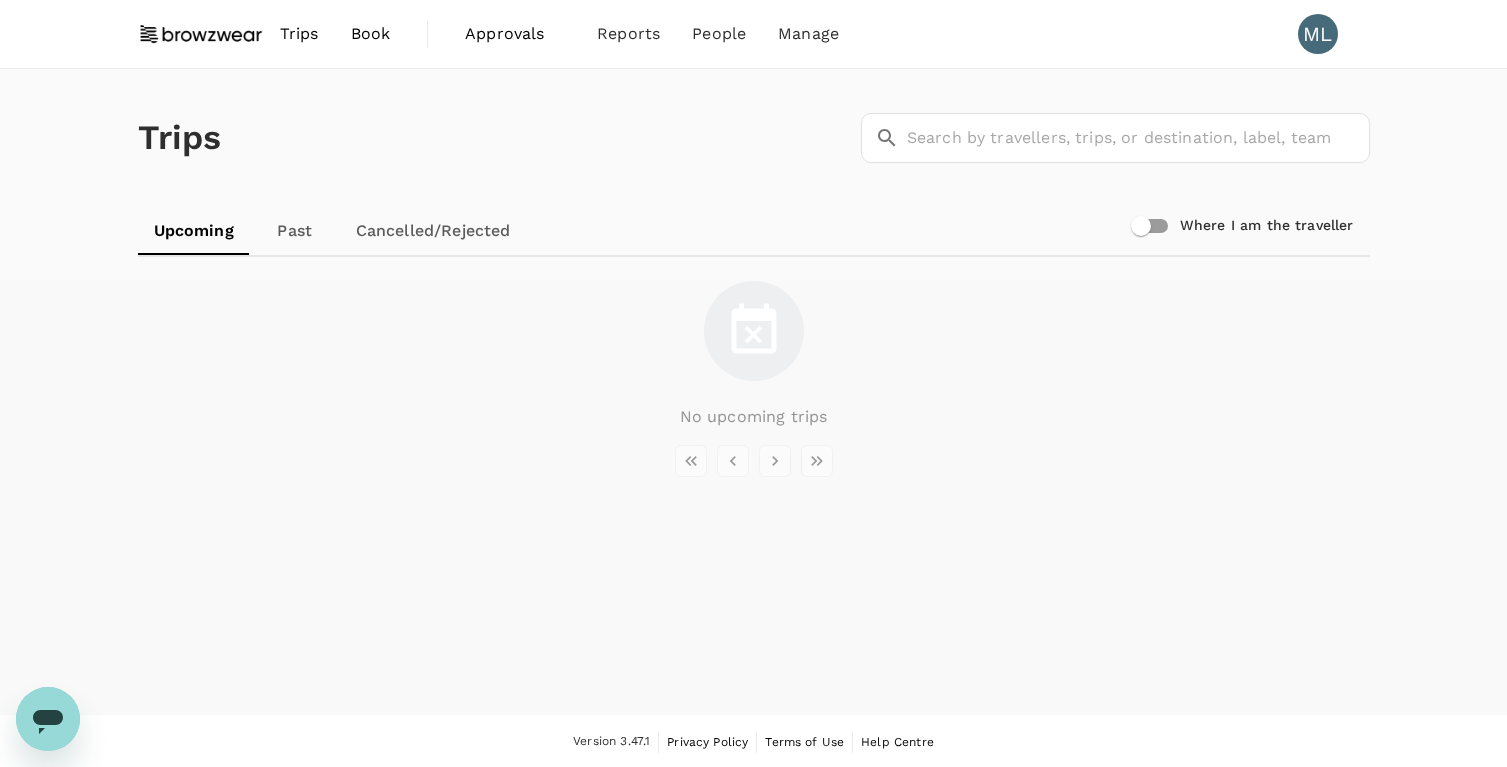 click at bounding box center [754, 461] 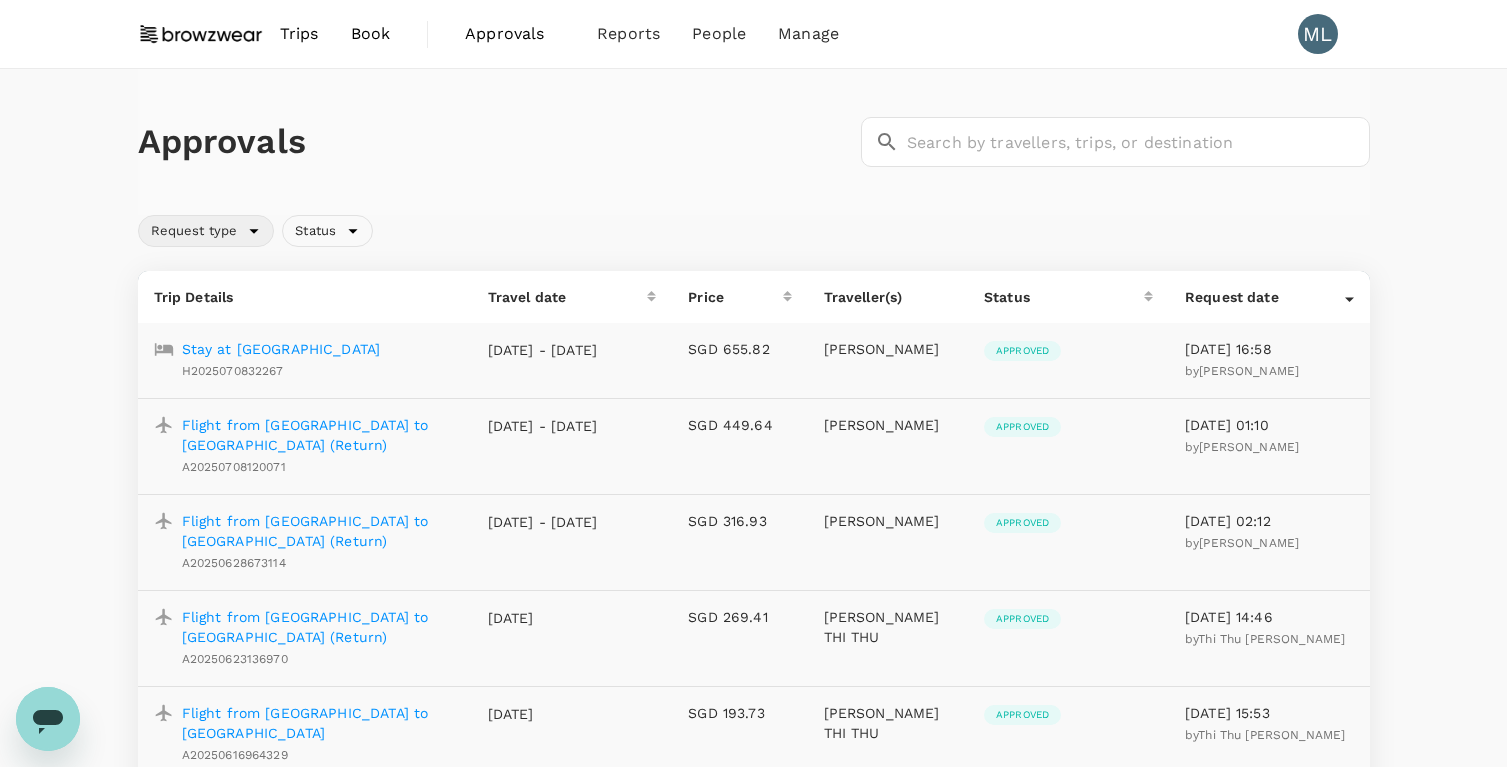 click on "Request type" at bounding box center (194, 231) 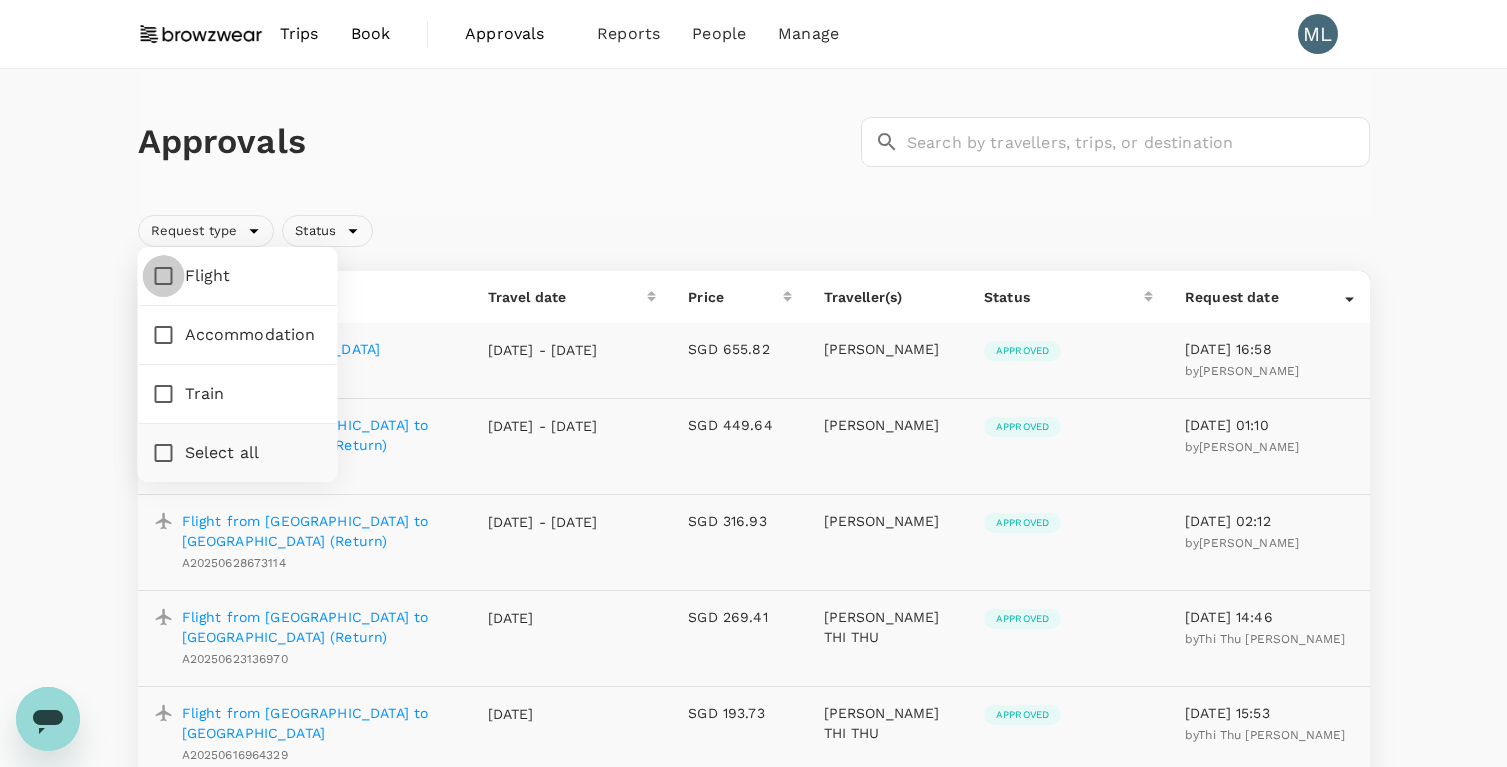 click on "Flight" at bounding box center [164, 276] 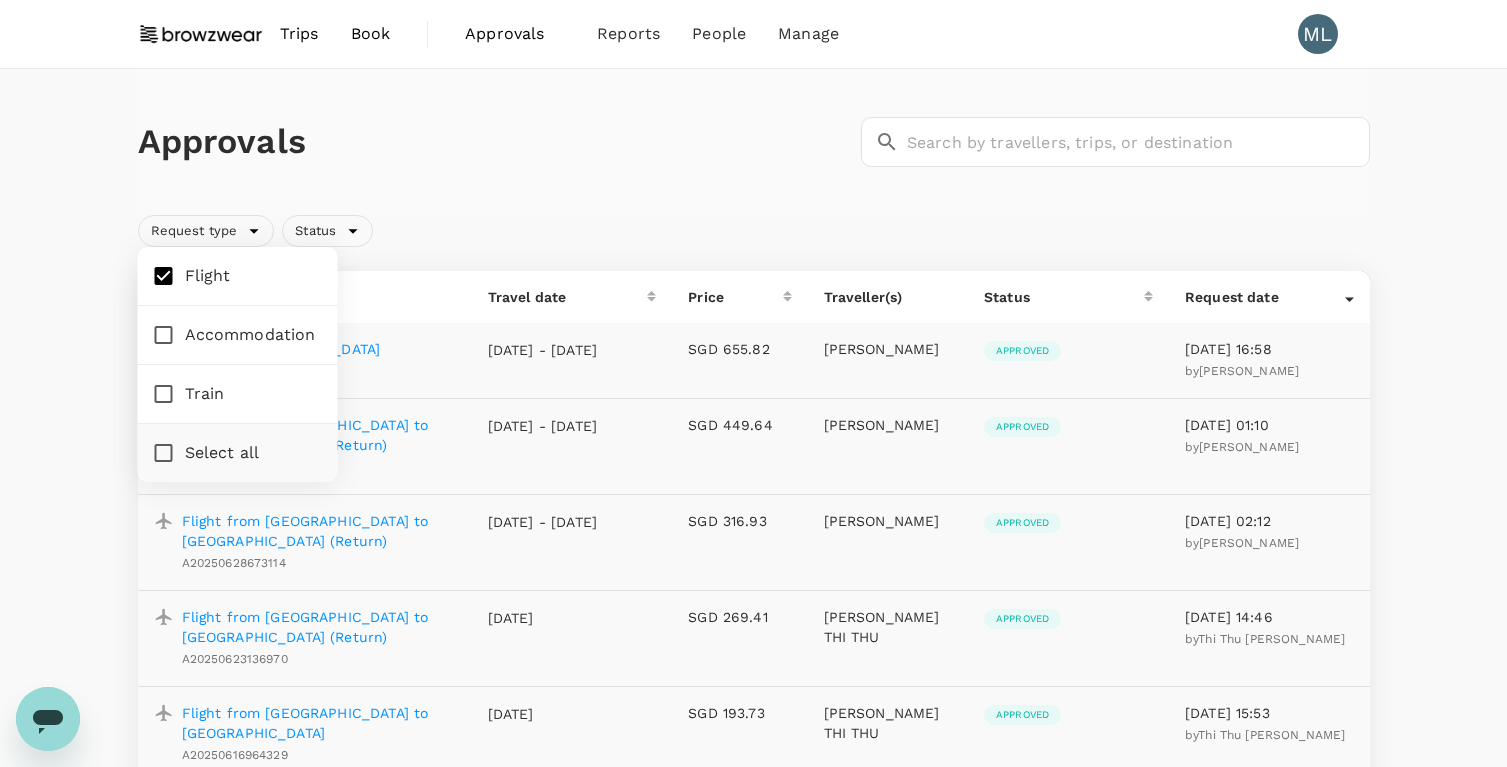 click on "Book" at bounding box center (371, 34) 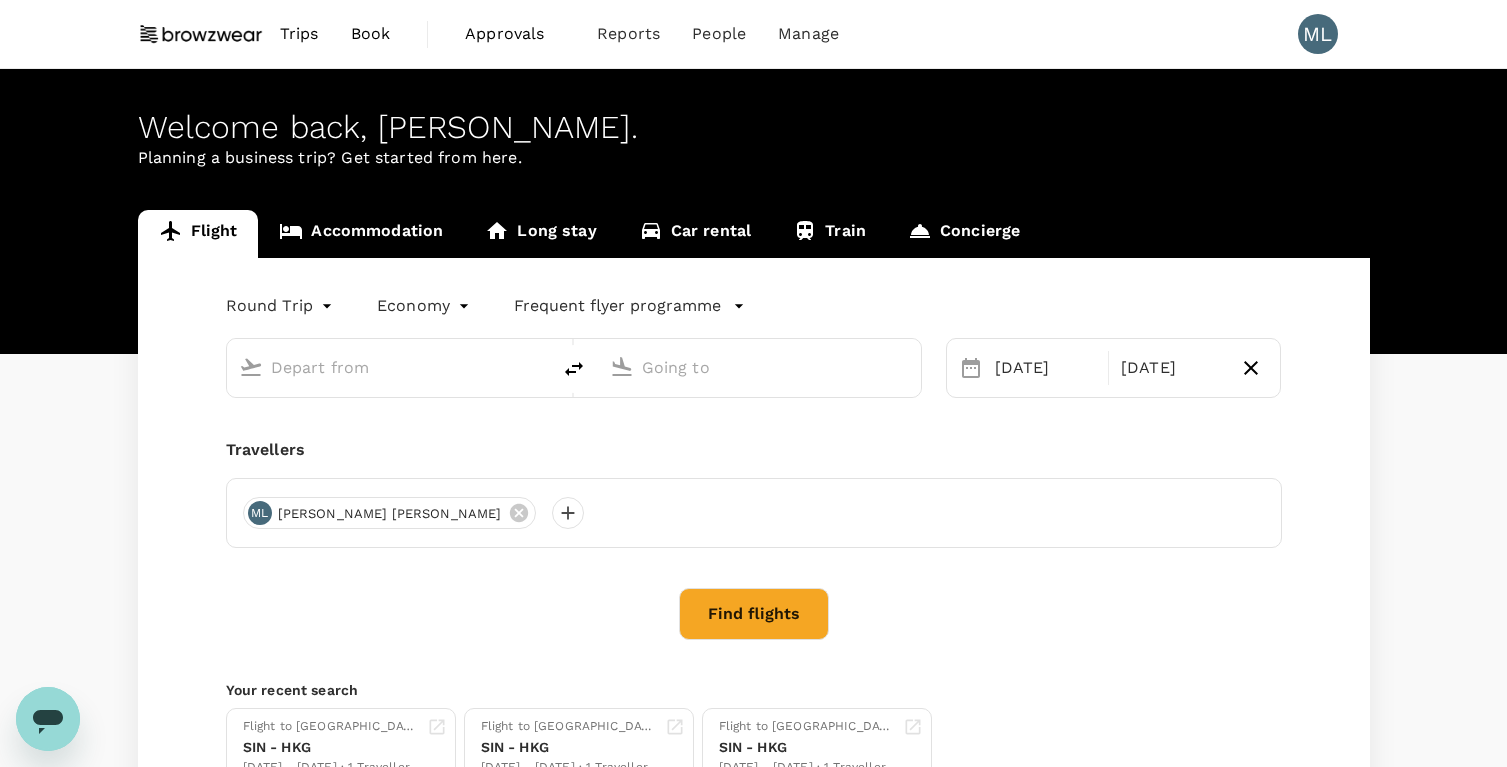 type on "Singapore Changi (SIN)" 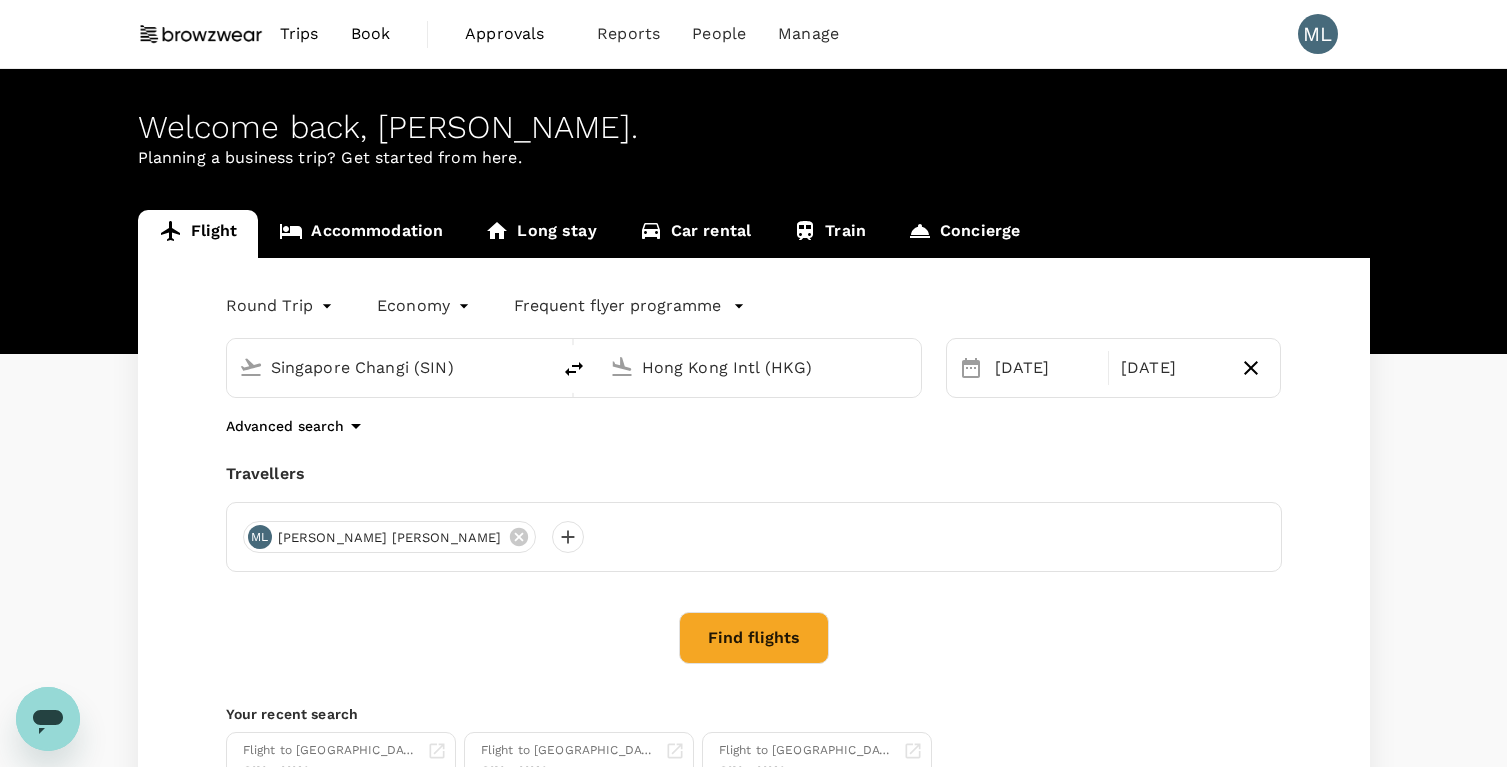 type 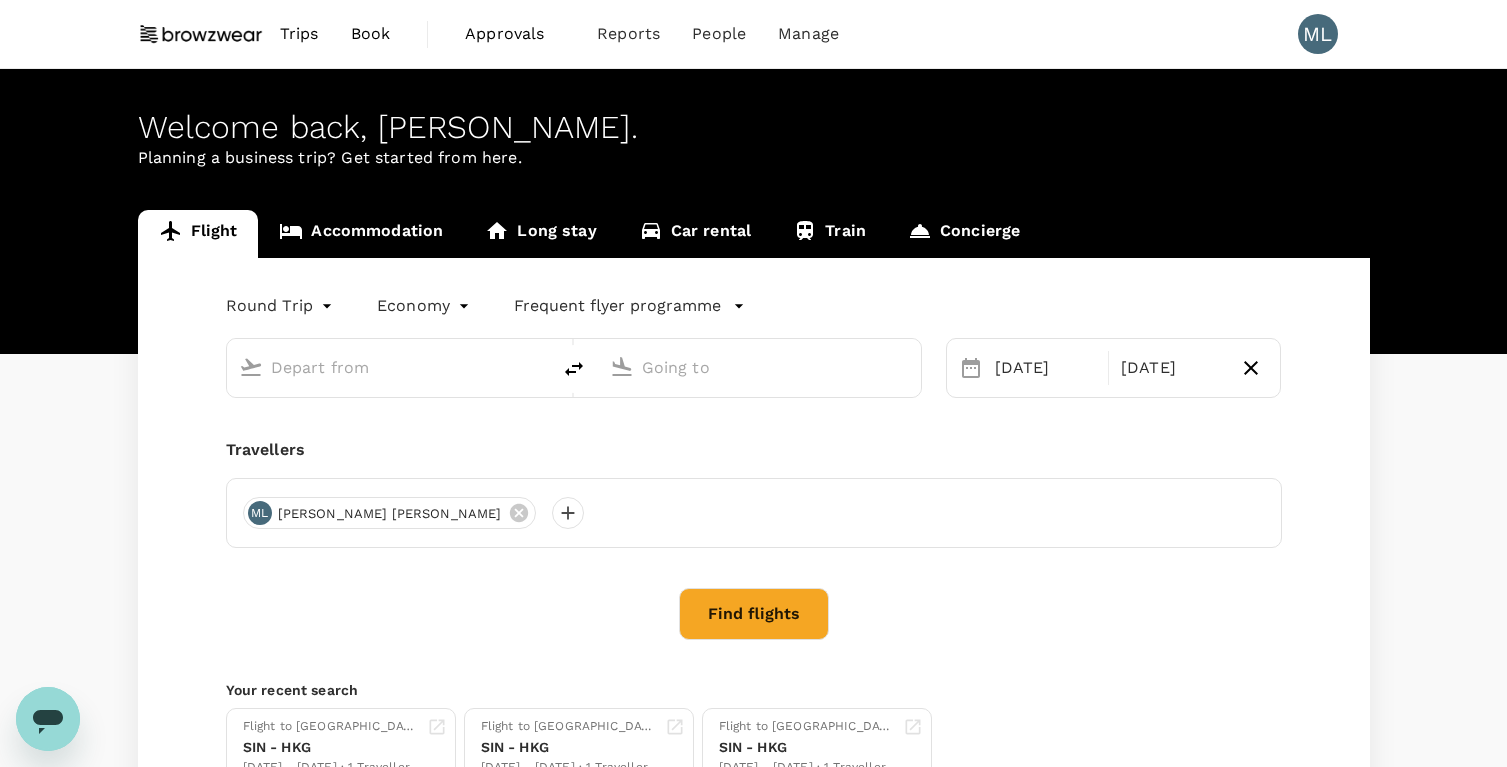 type on "Singapore Changi (SIN)" 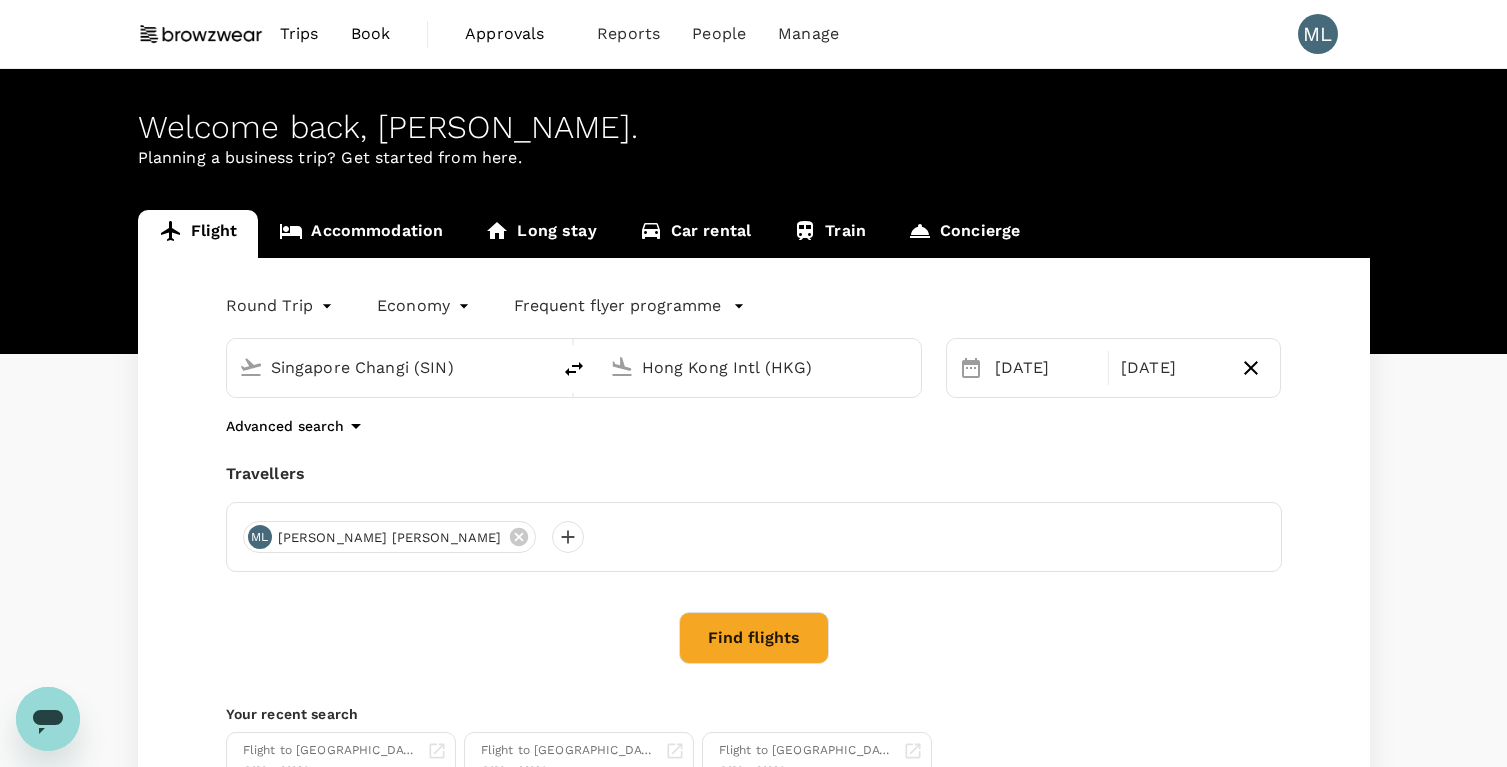 click on "Find flights" at bounding box center (754, 638) 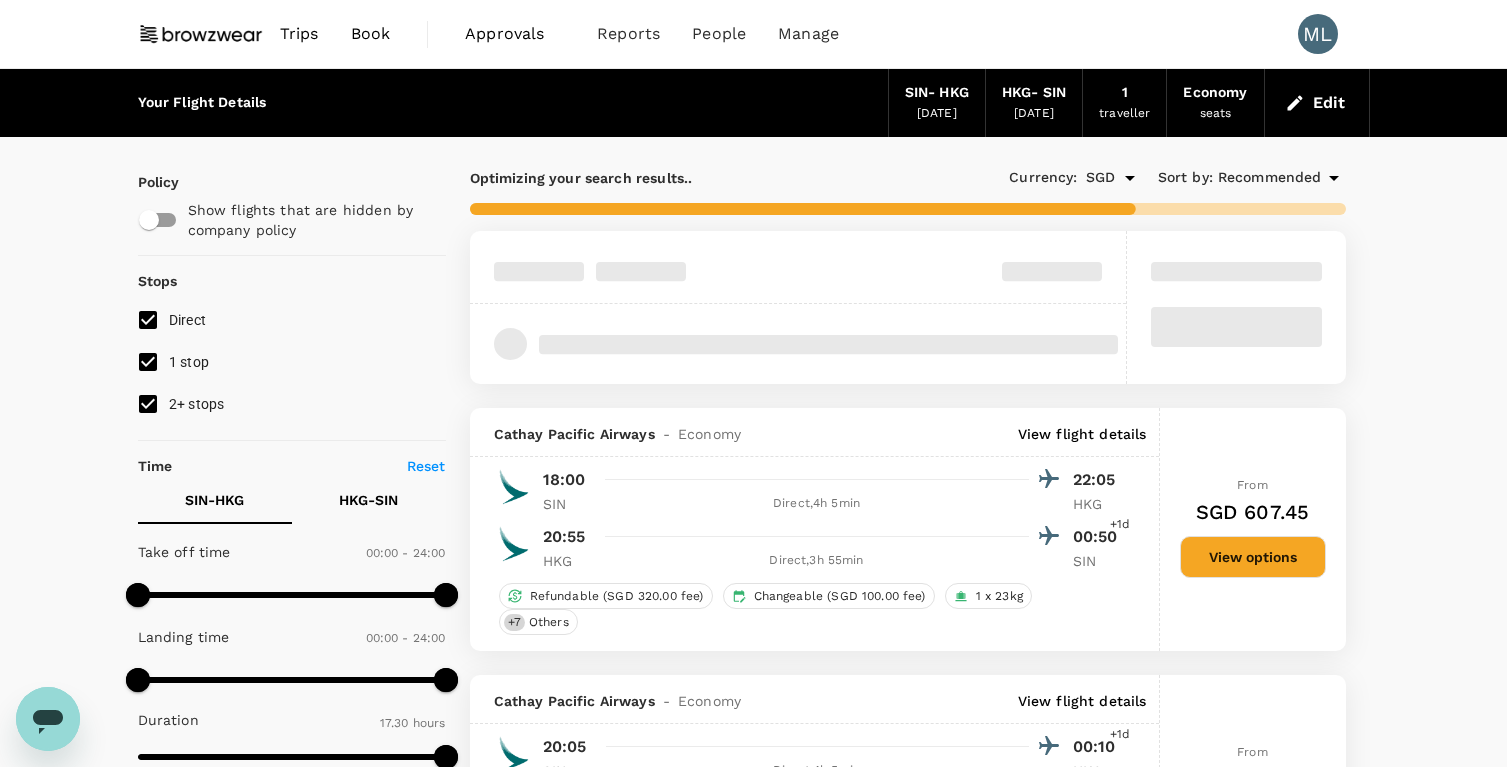 click on "1 stop" at bounding box center (148, 362) 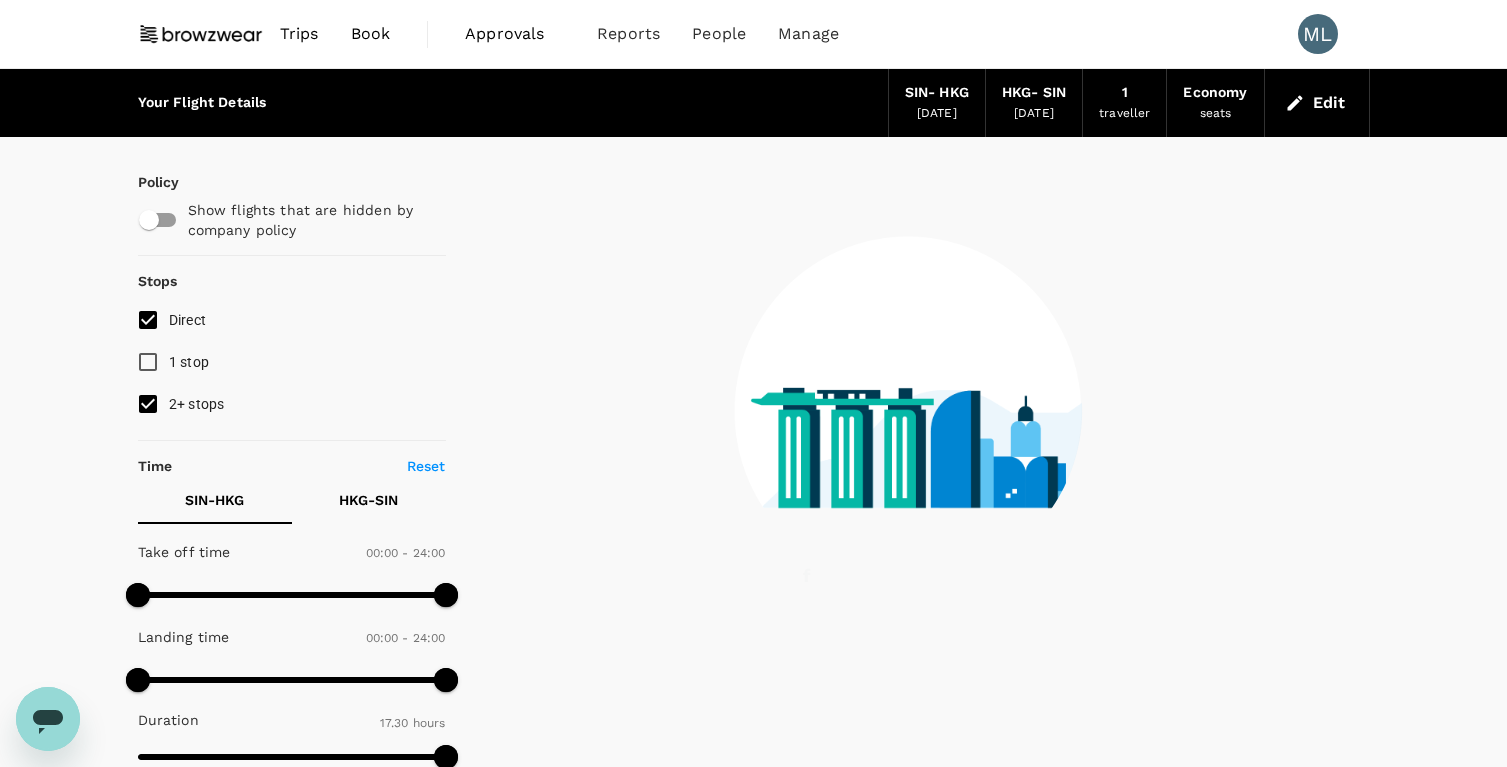 click on "2+ stops" at bounding box center (197, 404) 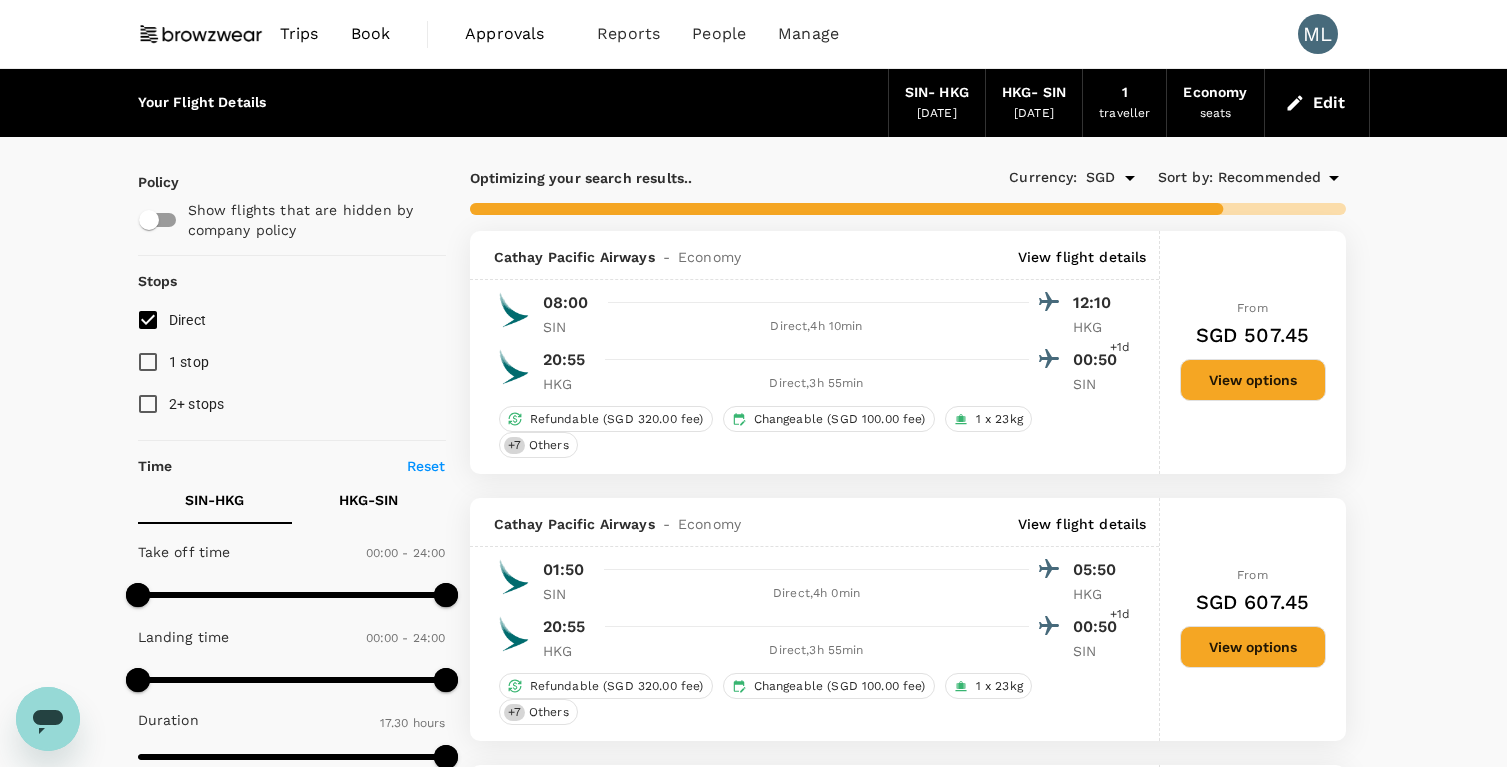 type on "1555" 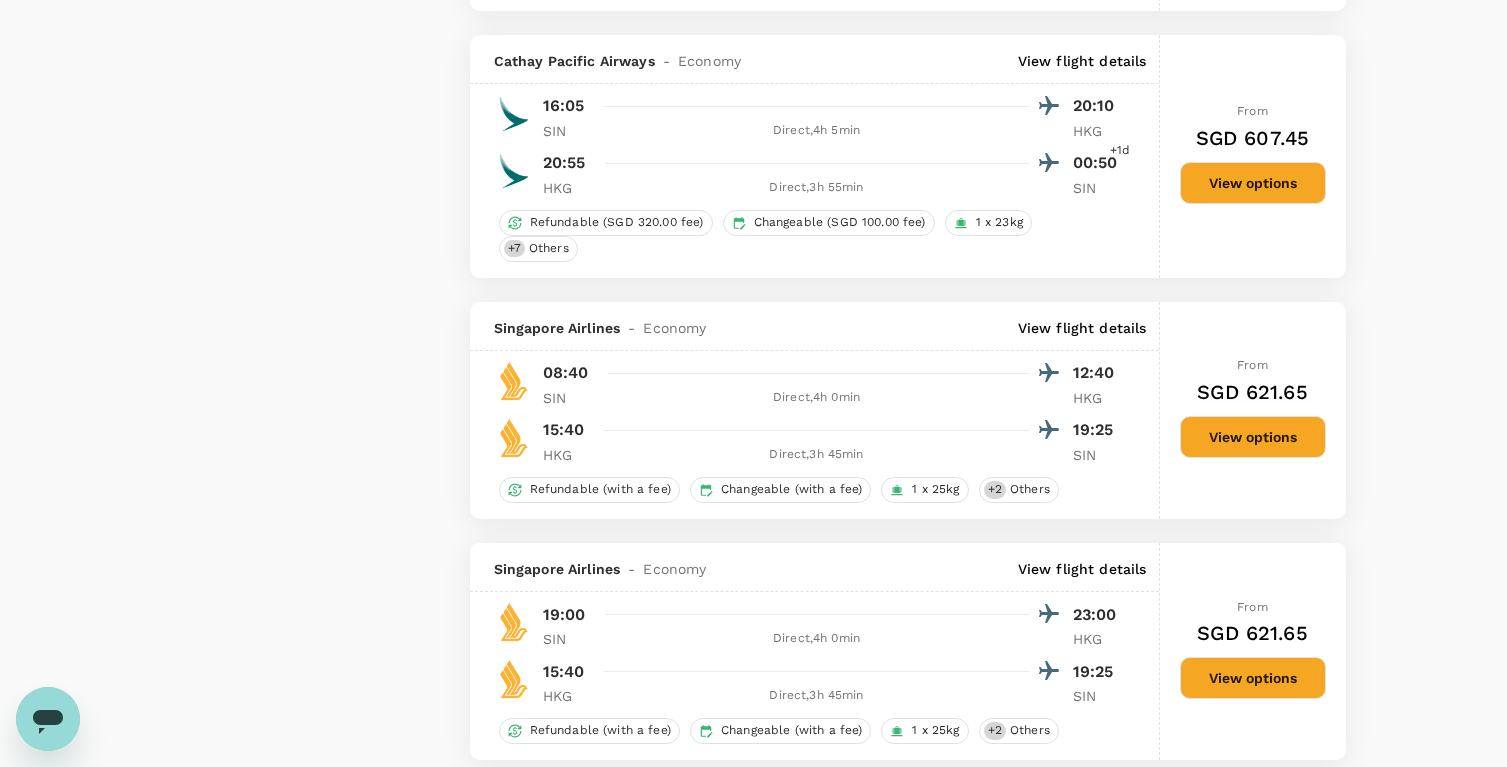 scroll, scrollTop: 2443, scrollLeft: 0, axis: vertical 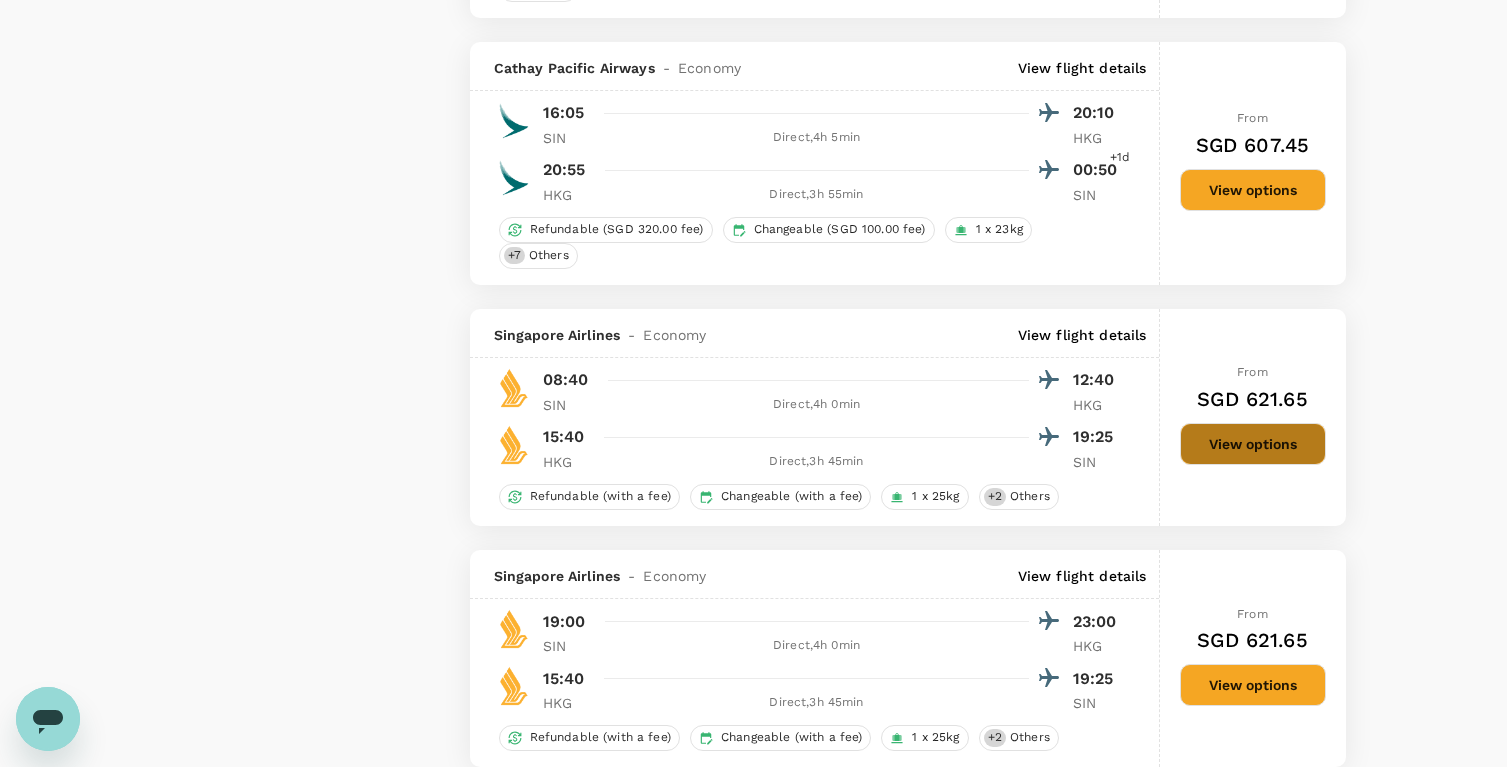 click on "View options" at bounding box center [1253, 444] 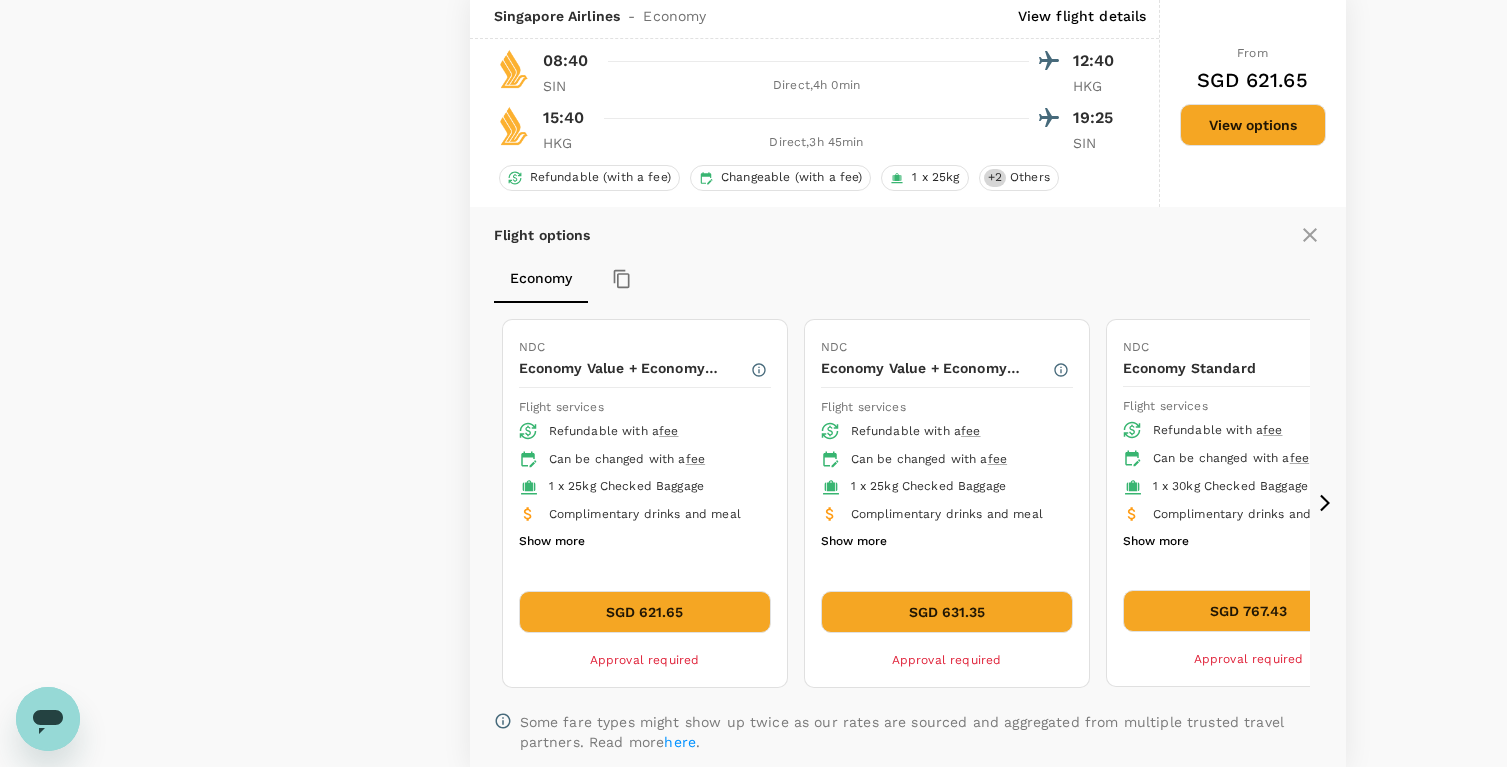 scroll, scrollTop: 2887, scrollLeft: 0, axis: vertical 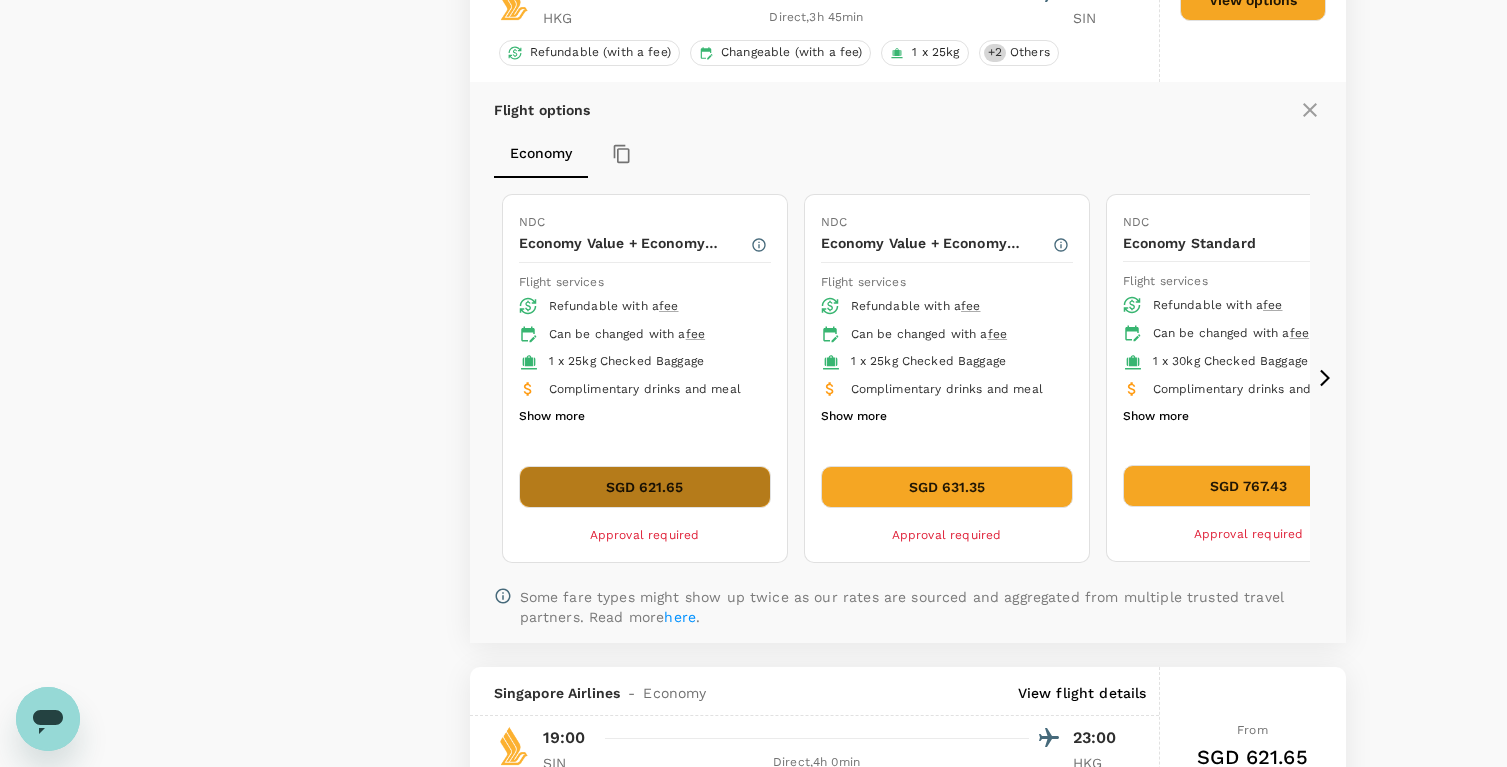 click on "SGD 621.65" at bounding box center (645, 487) 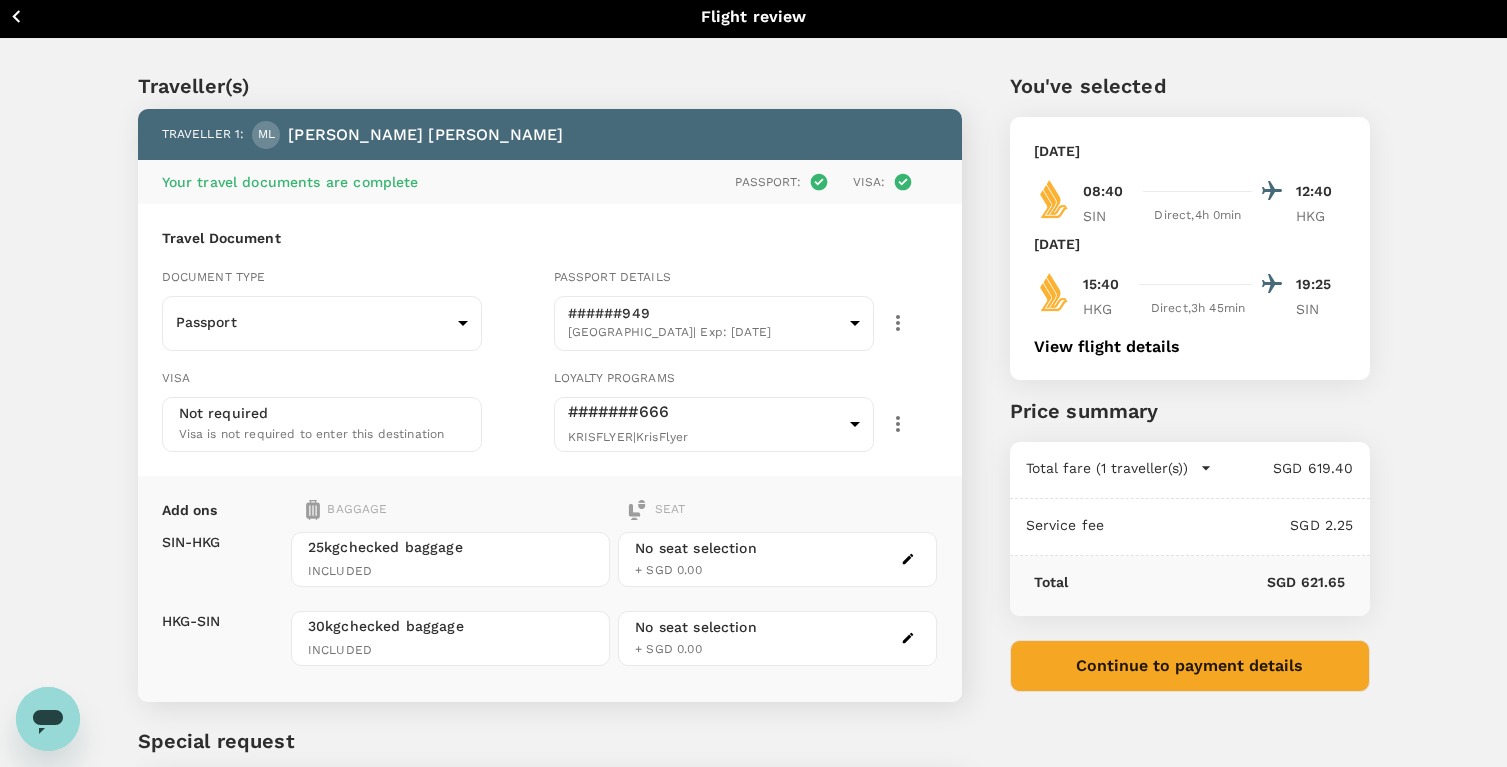 scroll, scrollTop: 0, scrollLeft: 0, axis: both 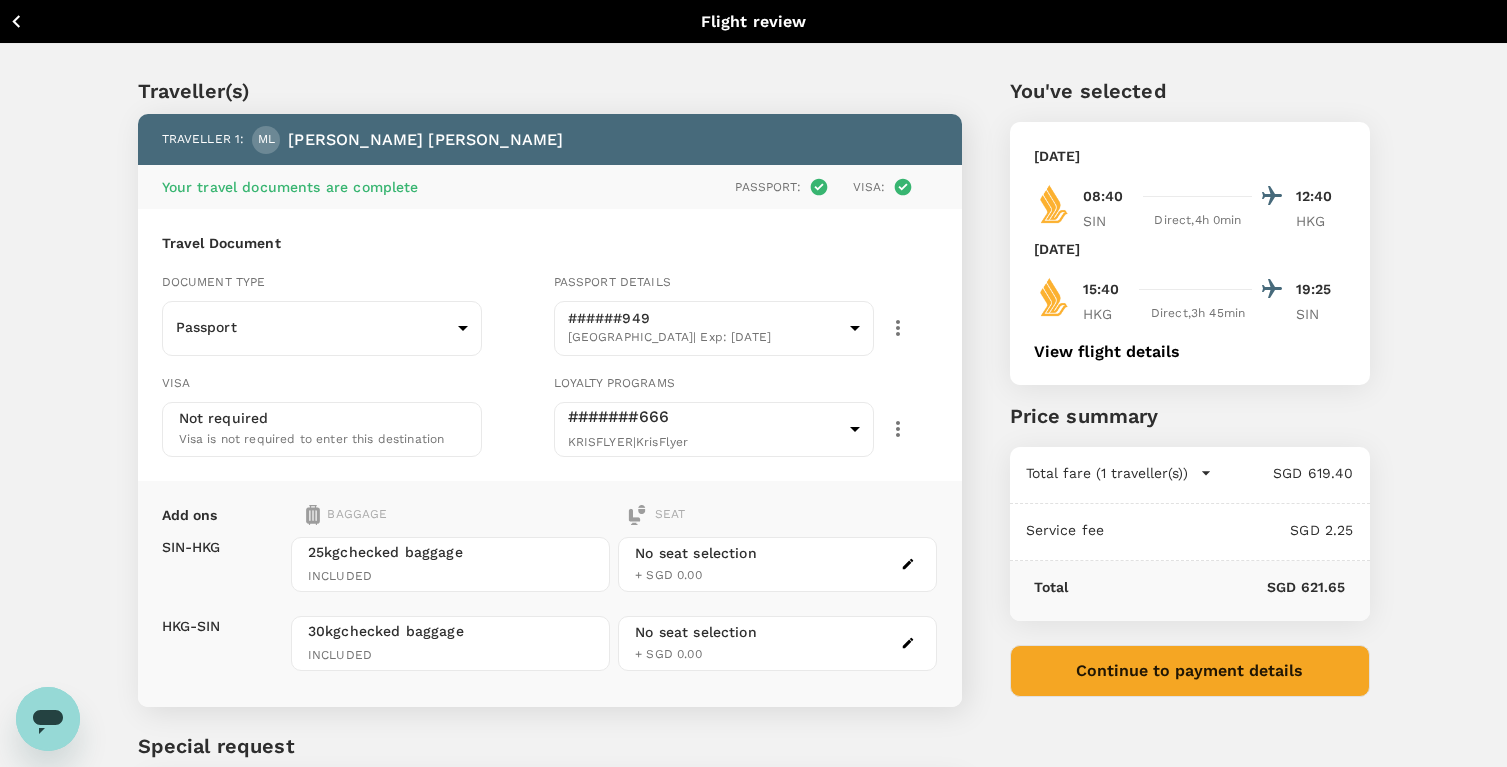 click on "Continue to payment details" at bounding box center (1190, 671) 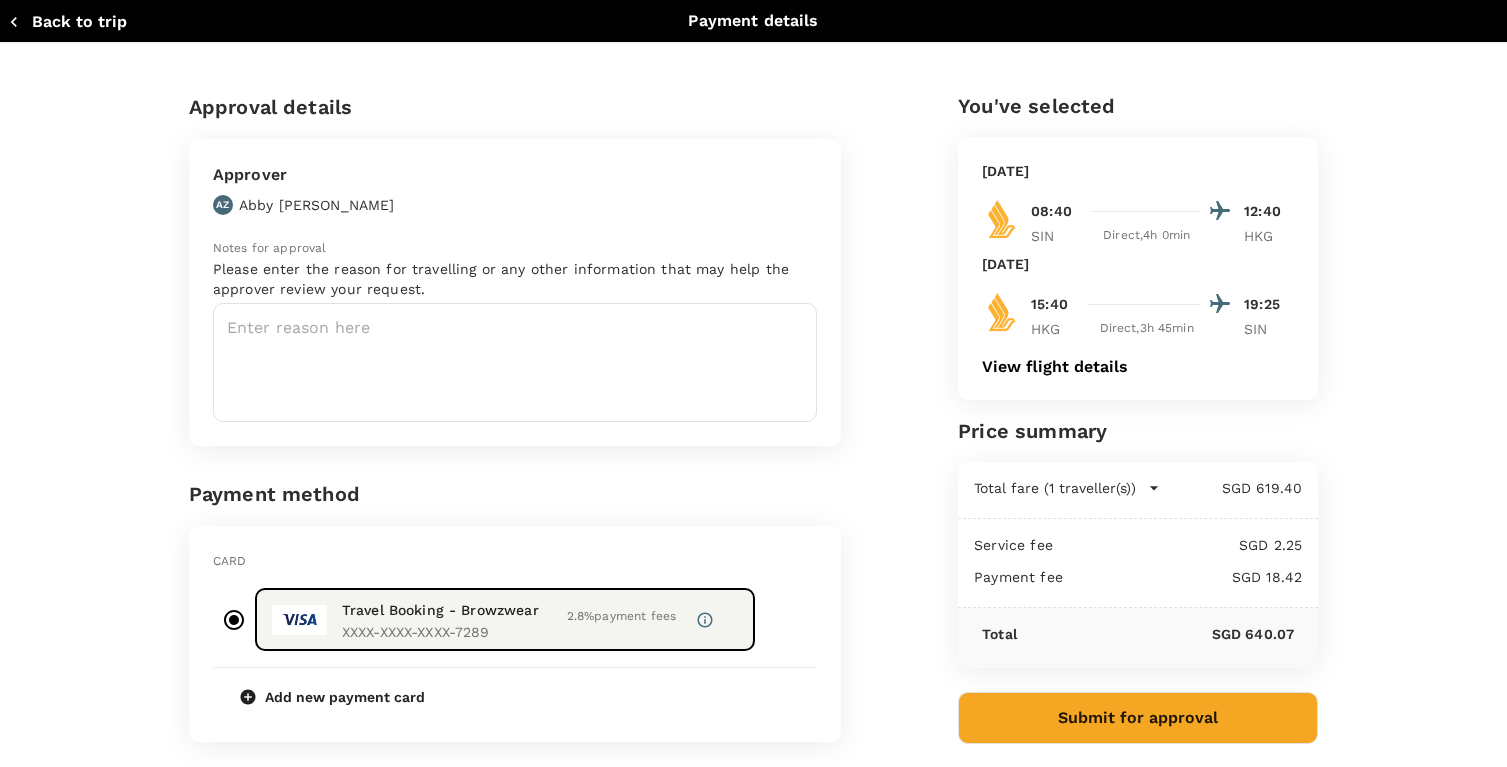 scroll, scrollTop: 26, scrollLeft: 0, axis: vertical 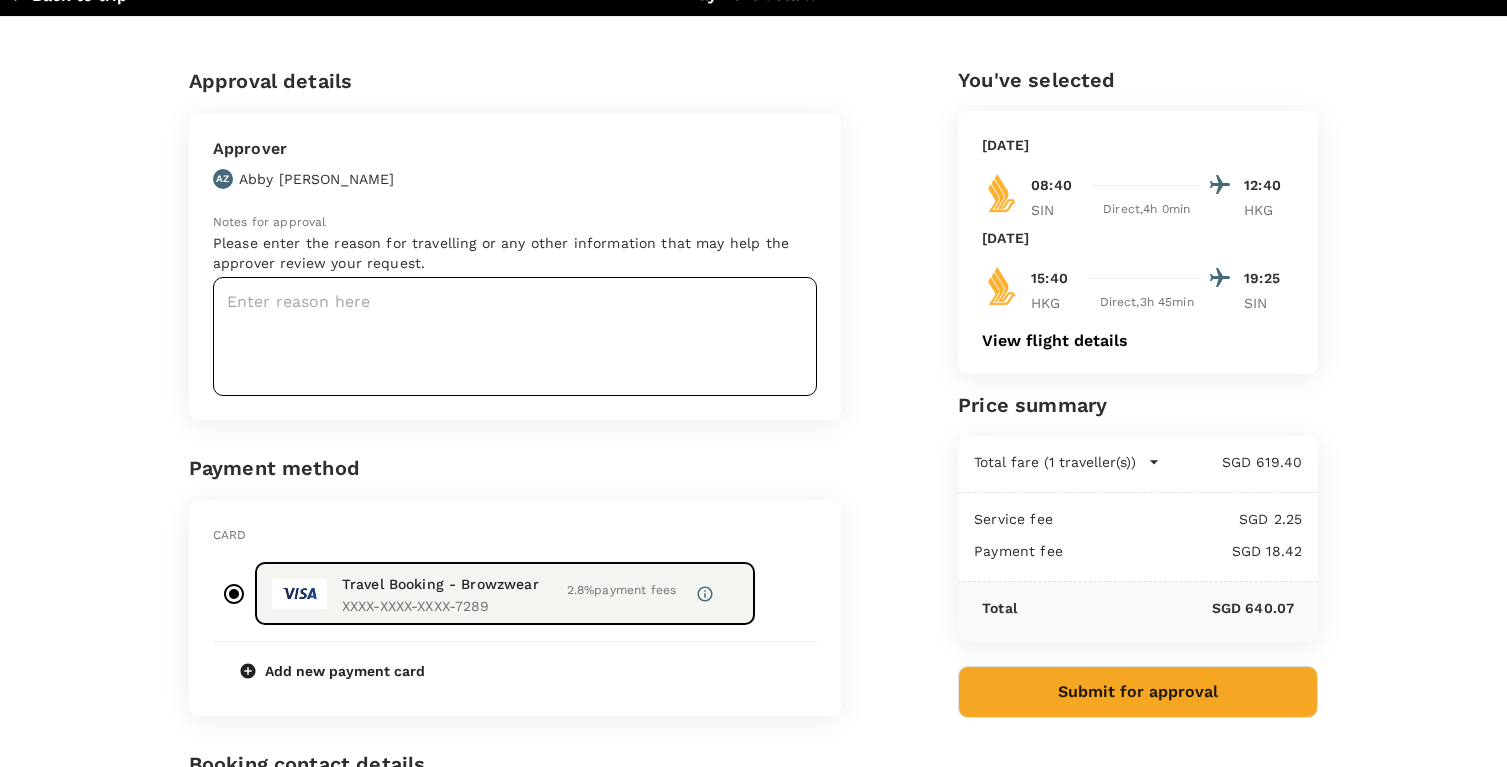 click at bounding box center [515, 336] 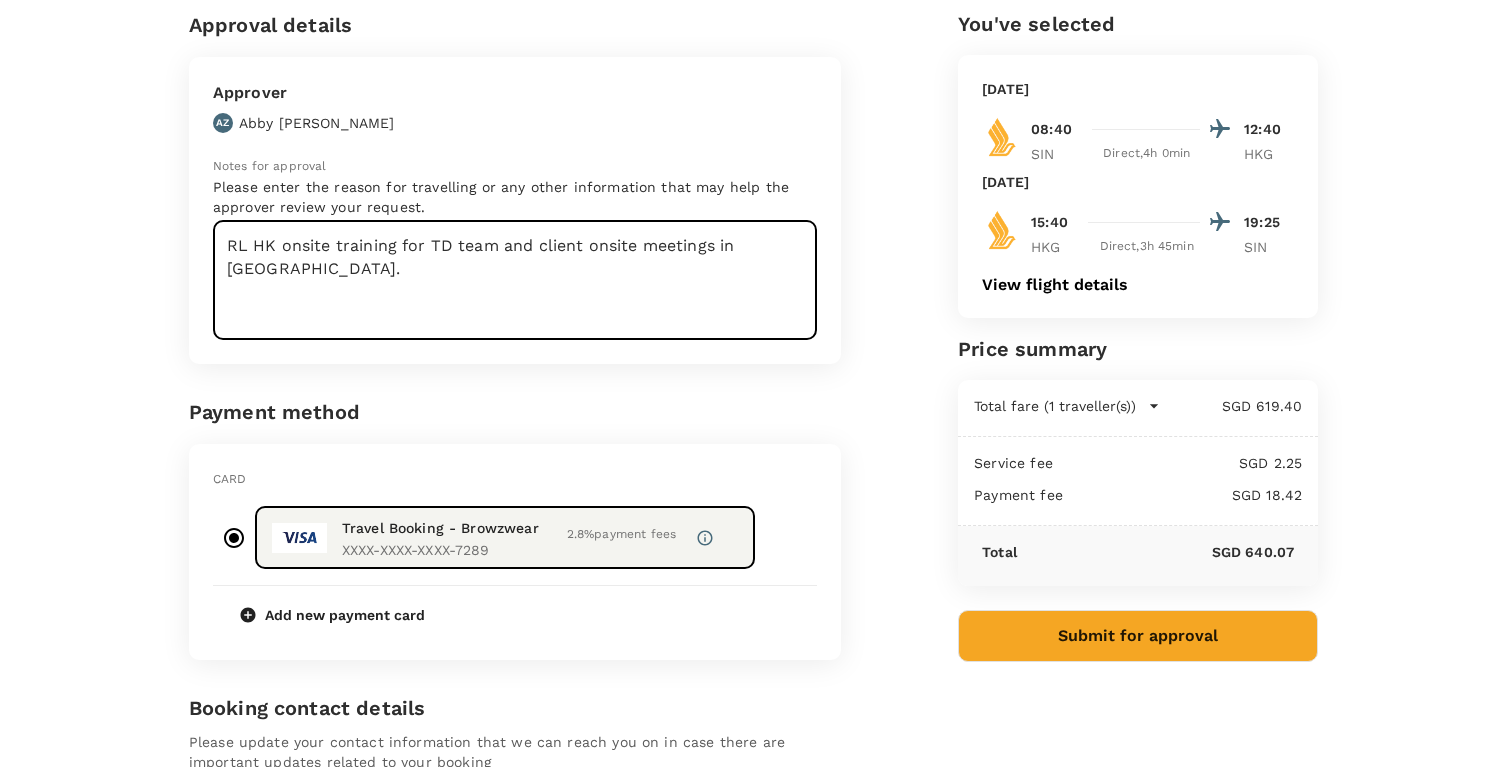 scroll, scrollTop: 99, scrollLeft: 0, axis: vertical 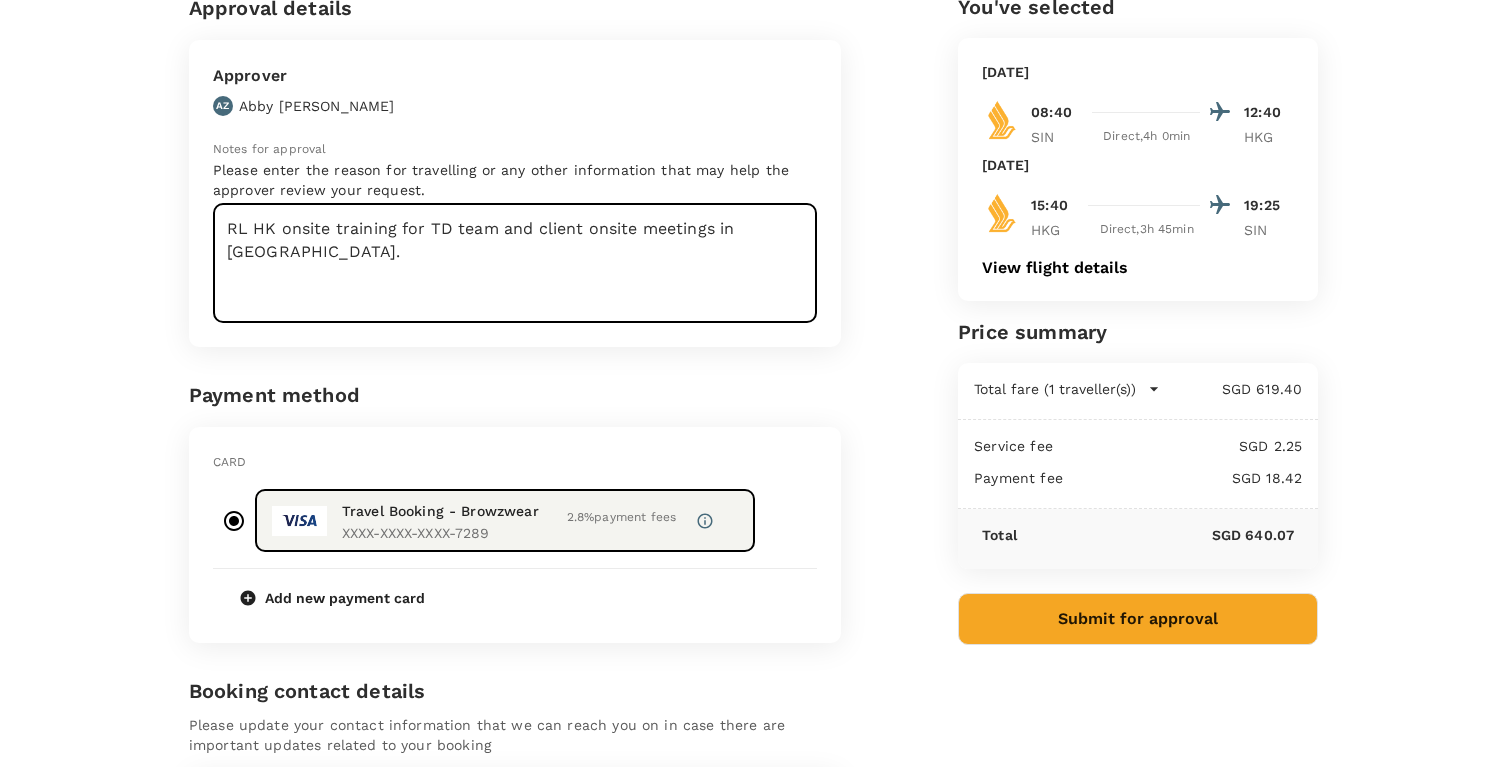 type on "RL HK onsite training for TD team and client onsite meetings in HK." 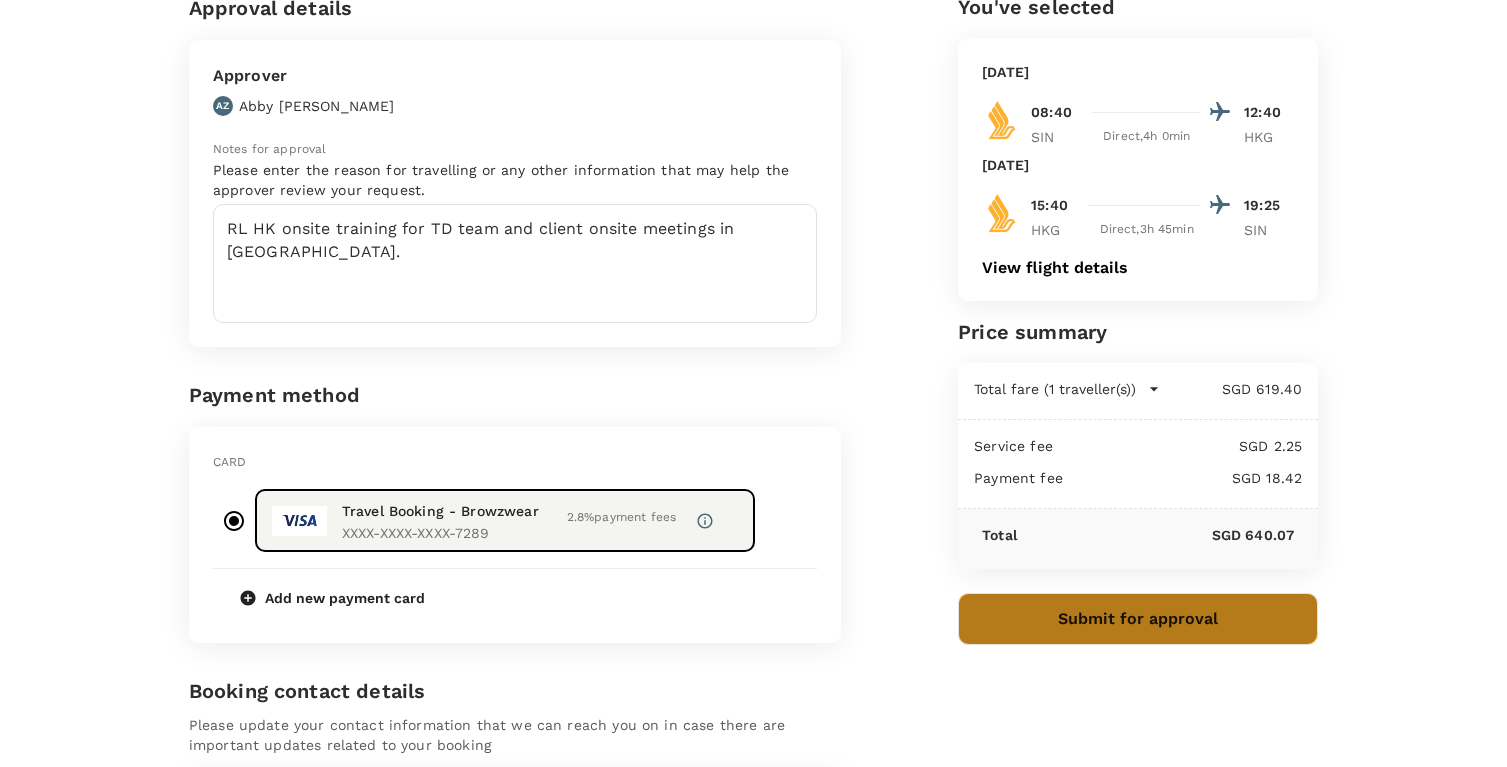 click on "Submit for approval" at bounding box center (1138, 619) 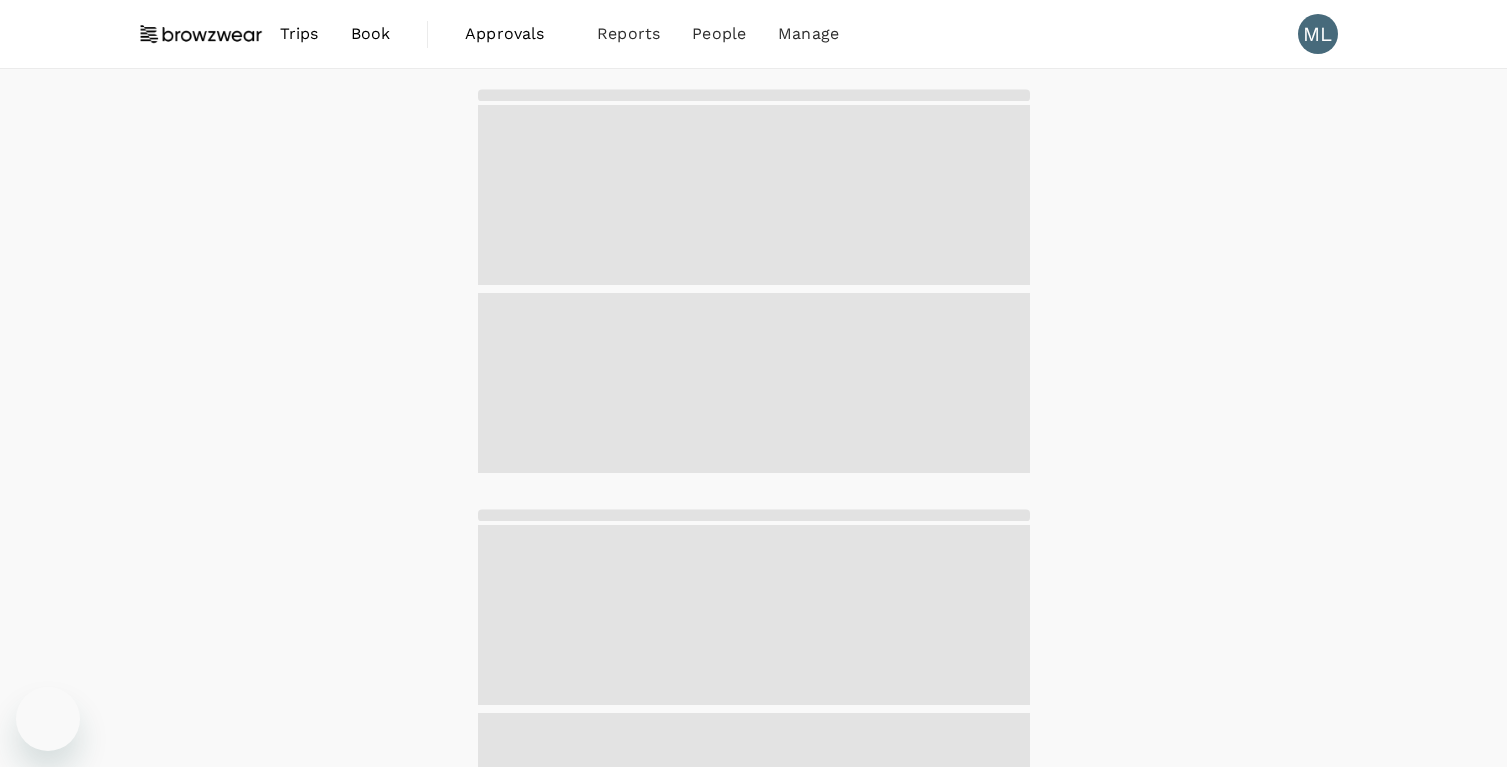 scroll, scrollTop: 0, scrollLeft: 0, axis: both 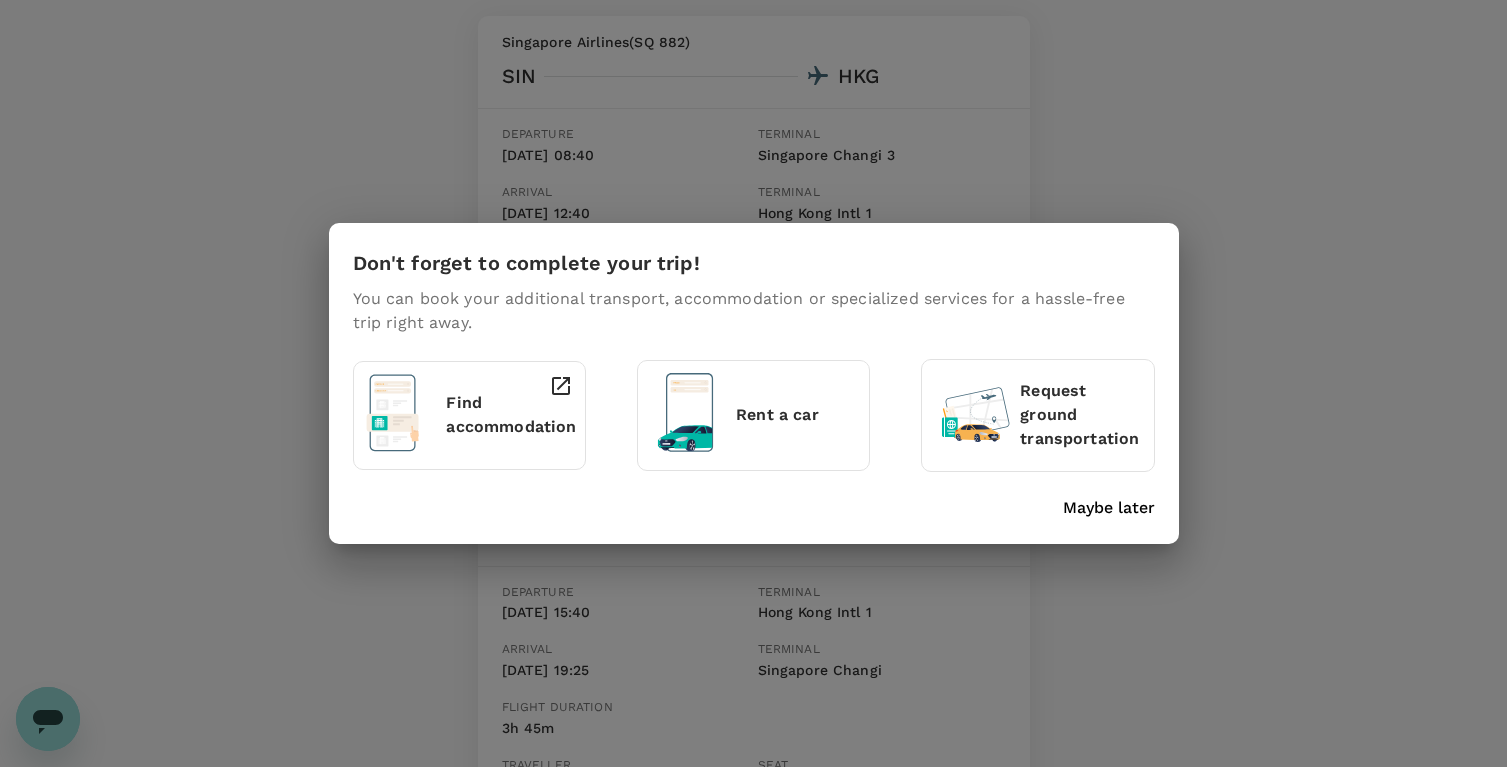 click on "Maybe later" at bounding box center [1109, 508] 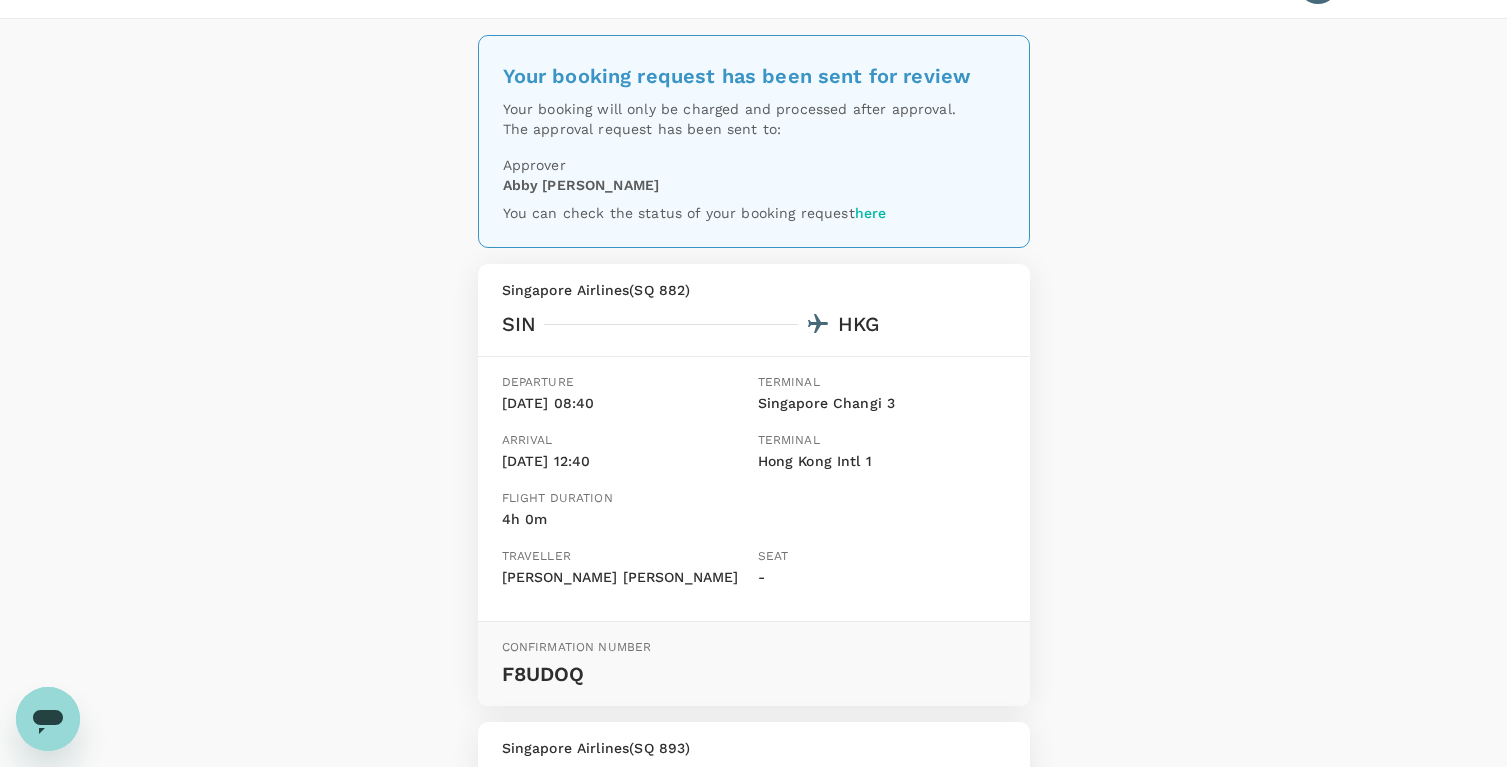 scroll, scrollTop: 0, scrollLeft: 0, axis: both 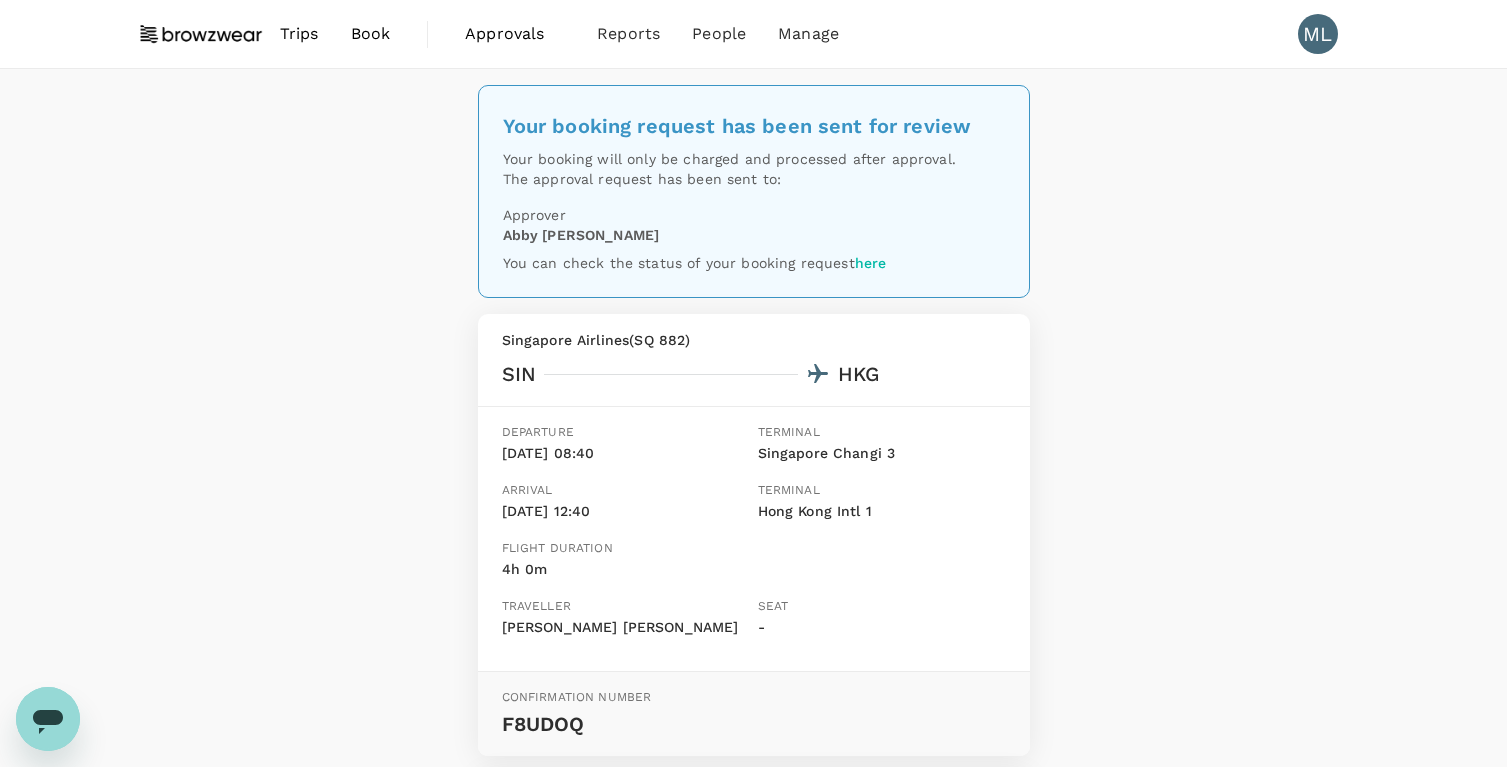 click at bounding box center (201, 34) 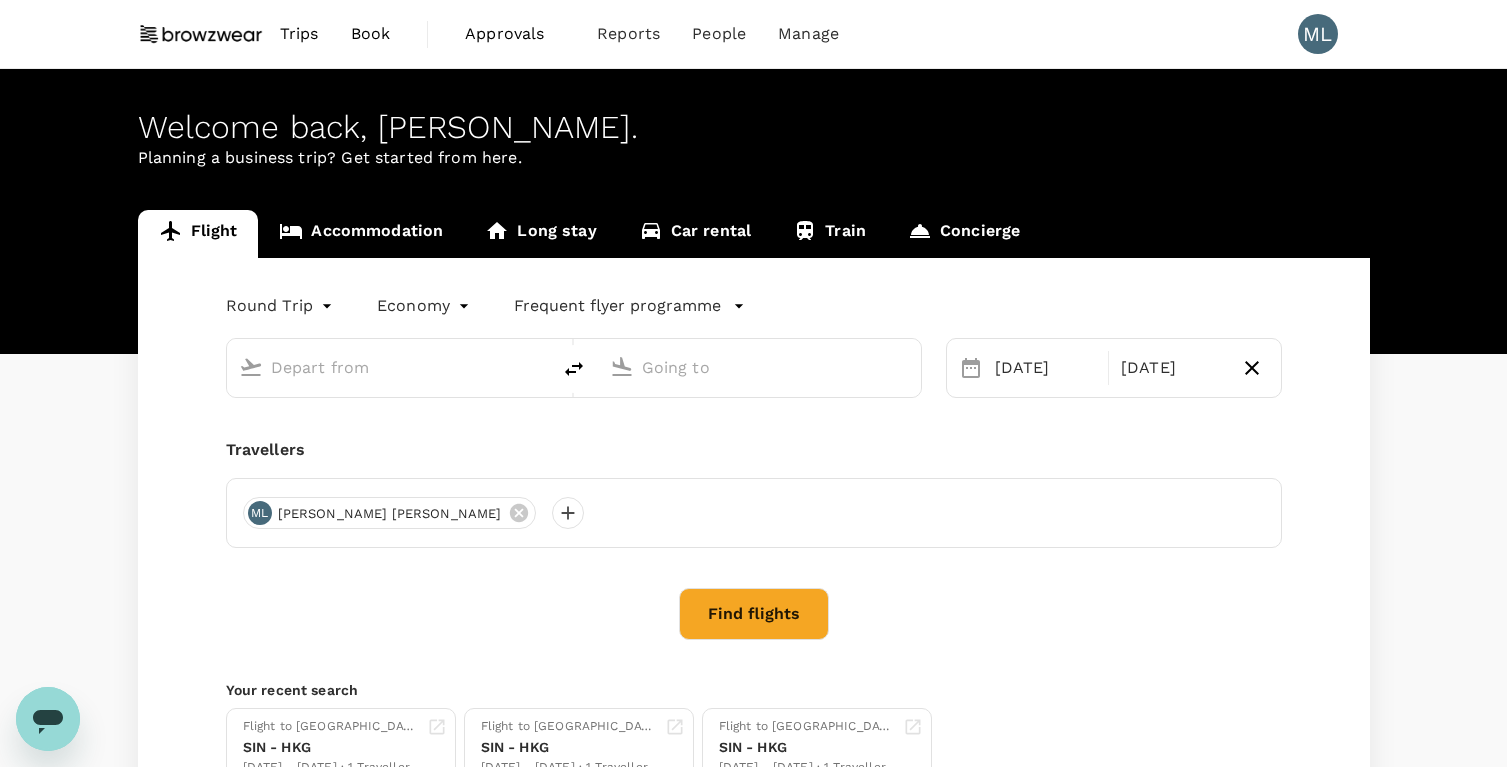 type on "Singapore Changi (SIN)" 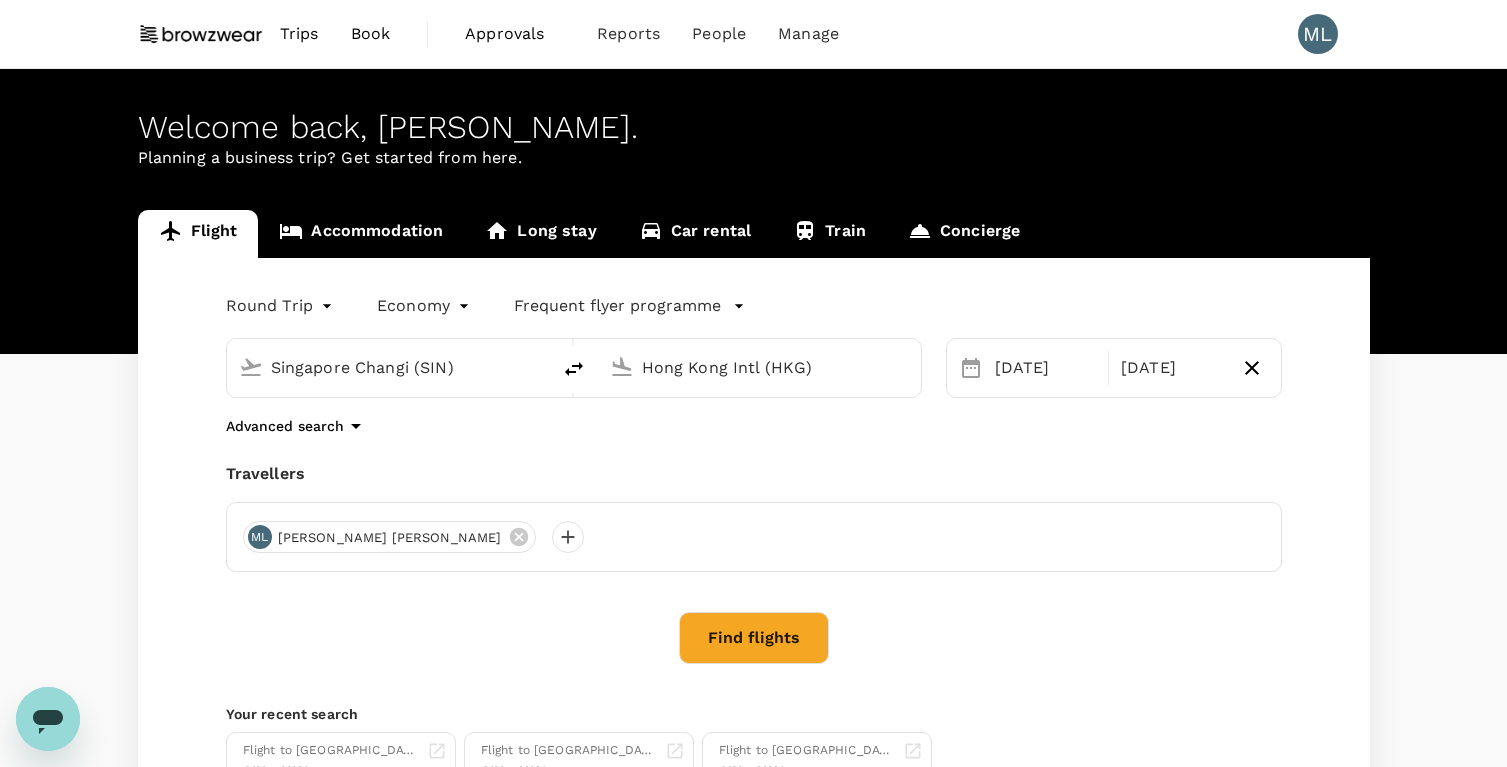 type 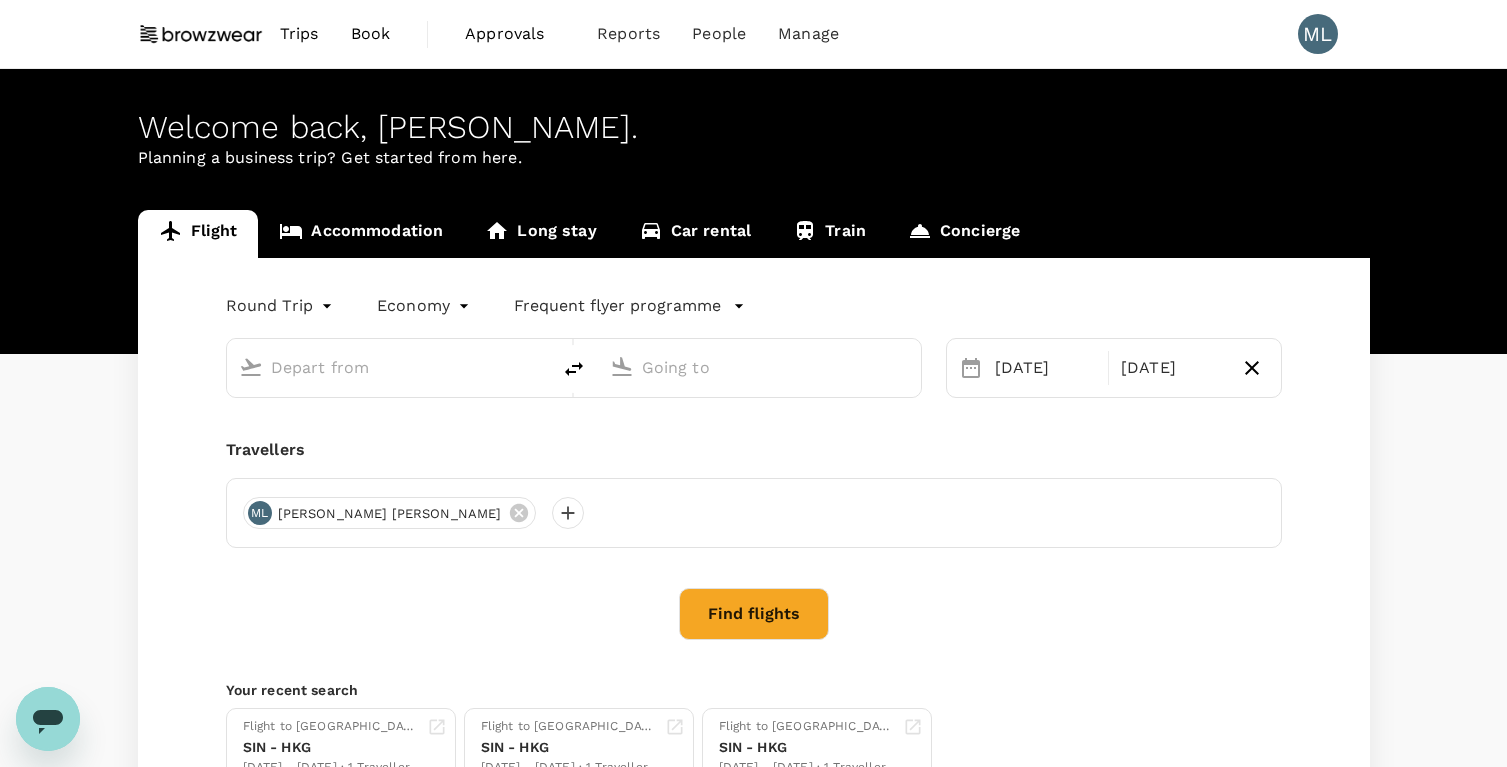 type on "Singapore Changi (SIN)" 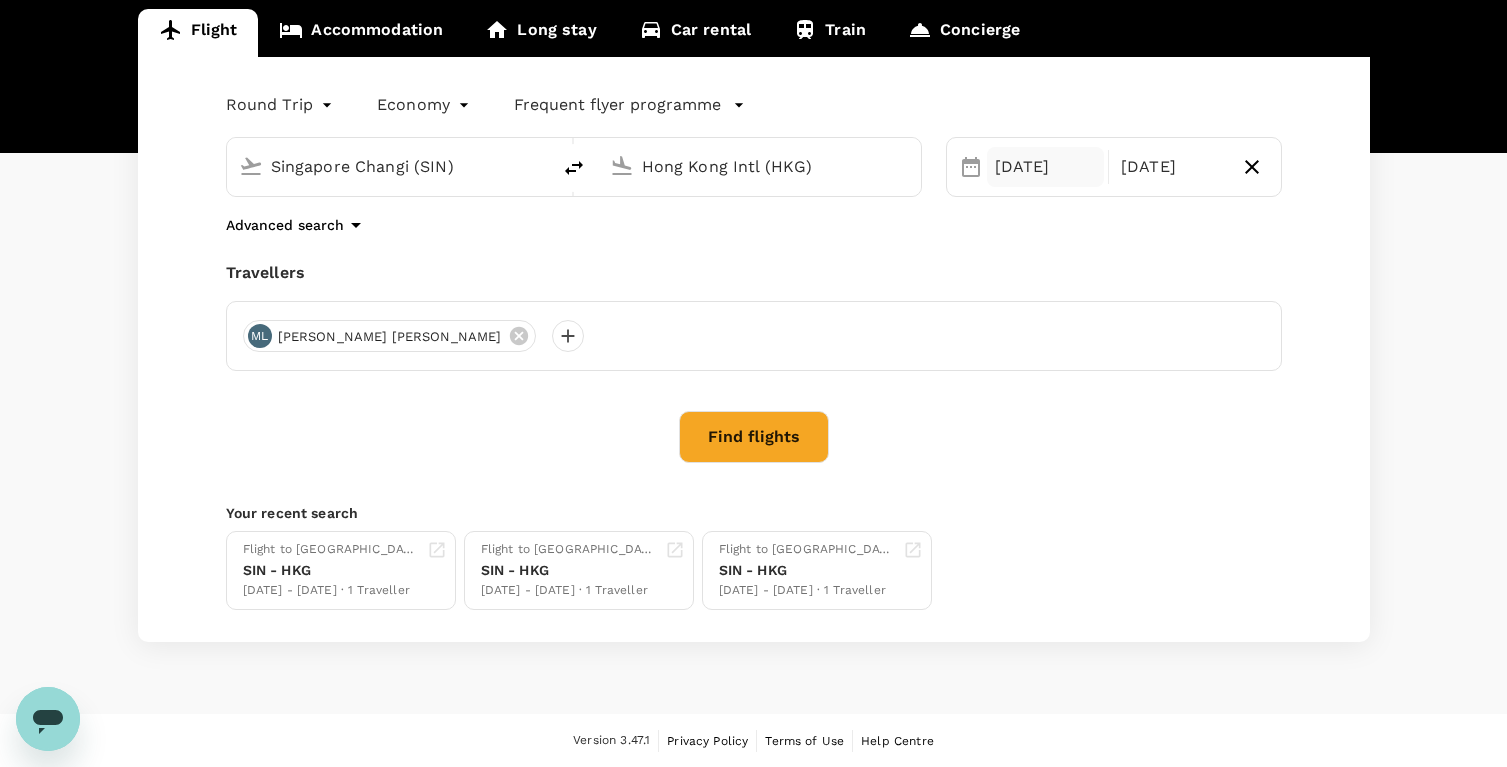 scroll, scrollTop: 0, scrollLeft: 0, axis: both 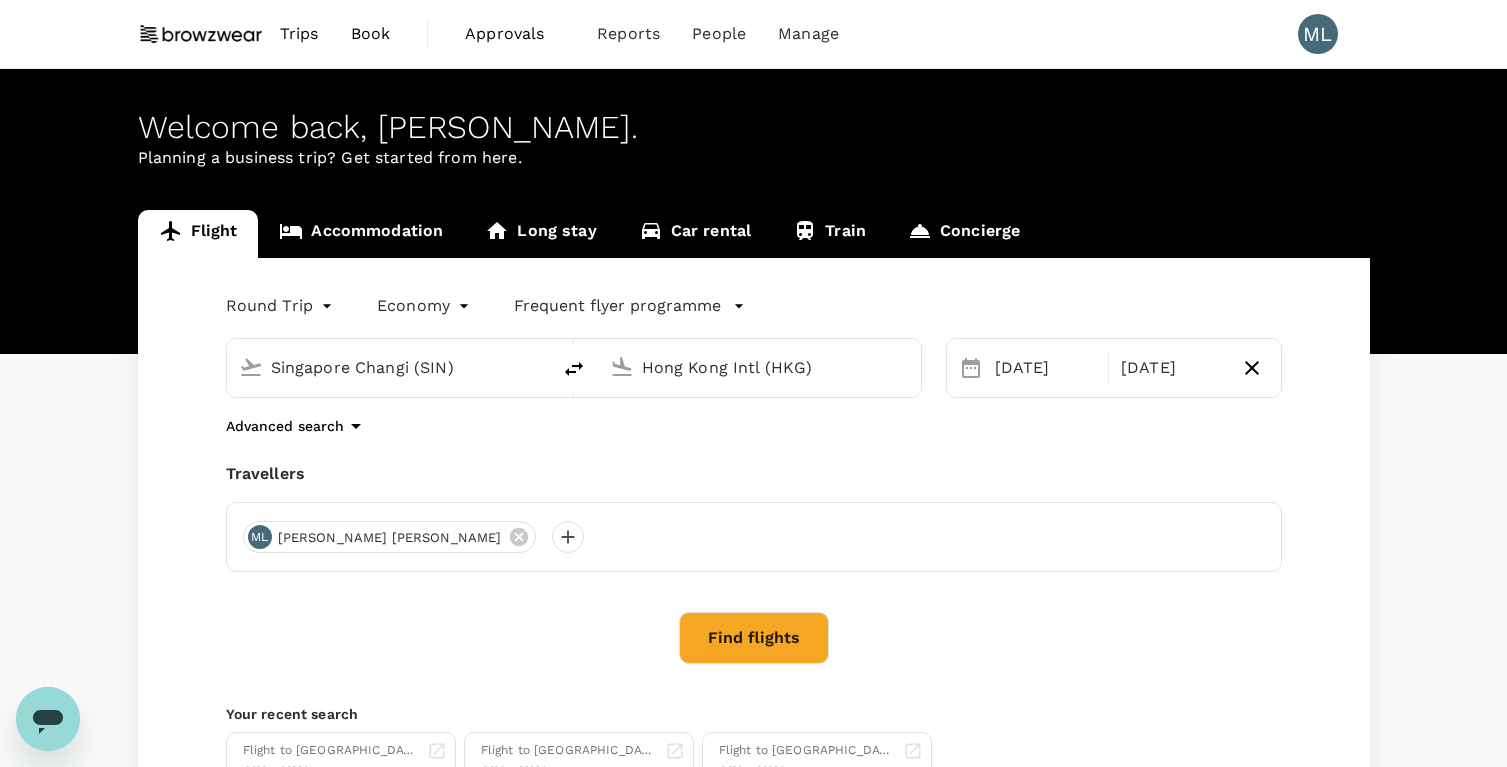 click on "Trips" at bounding box center (299, 34) 